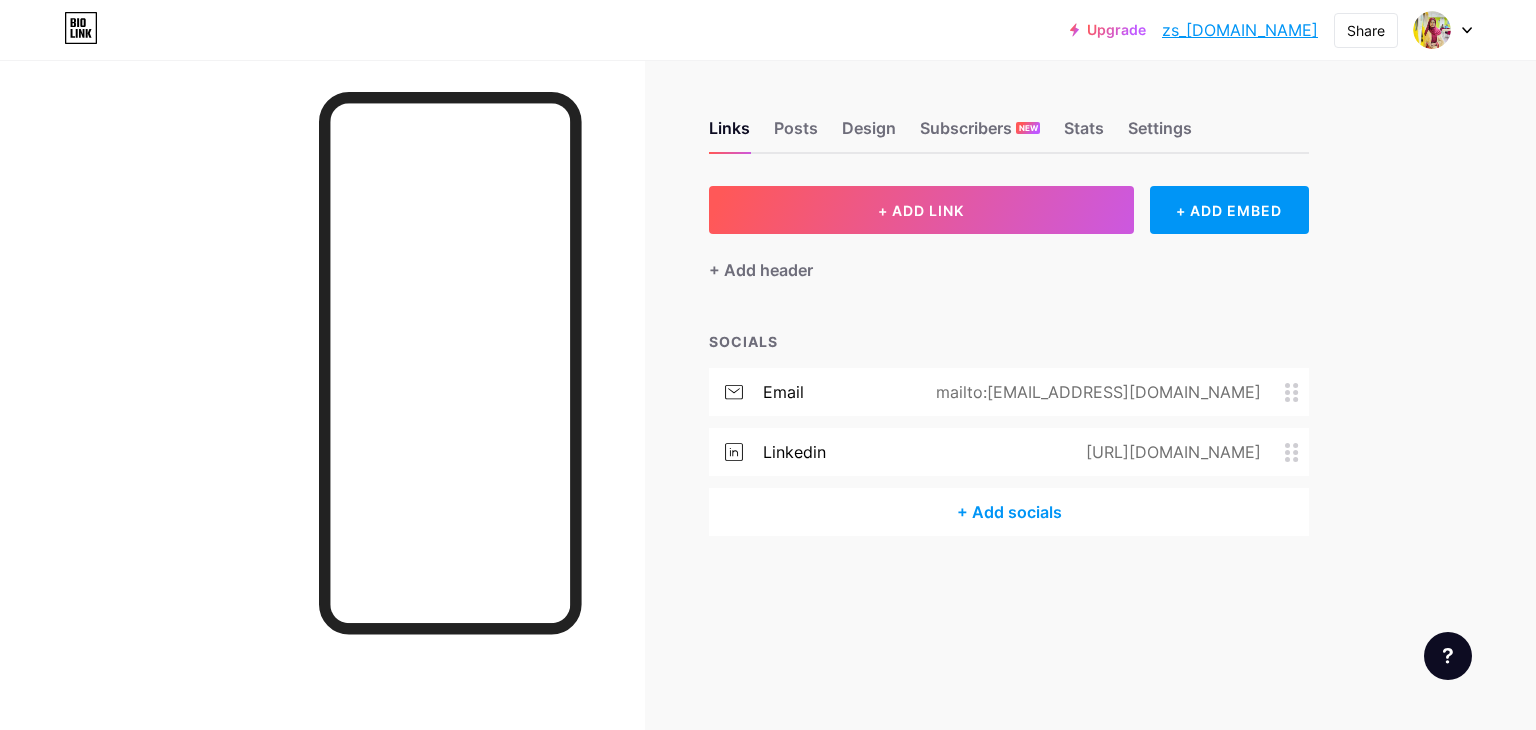 scroll, scrollTop: 0, scrollLeft: 0, axis: both 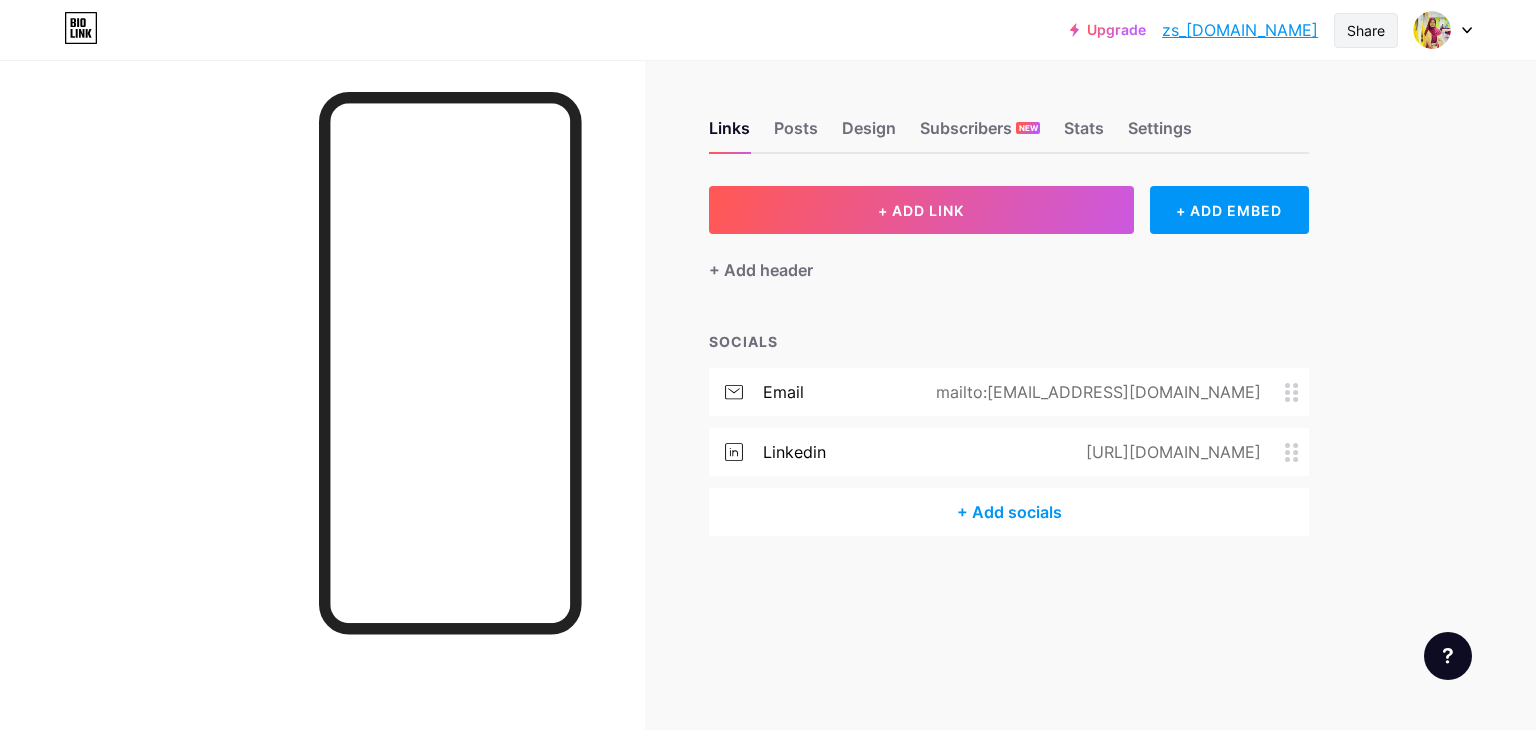 drag, startPoint x: 1346, startPoint y: 37, endPoint x: 1373, endPoint y: 28, distance: 28.460499 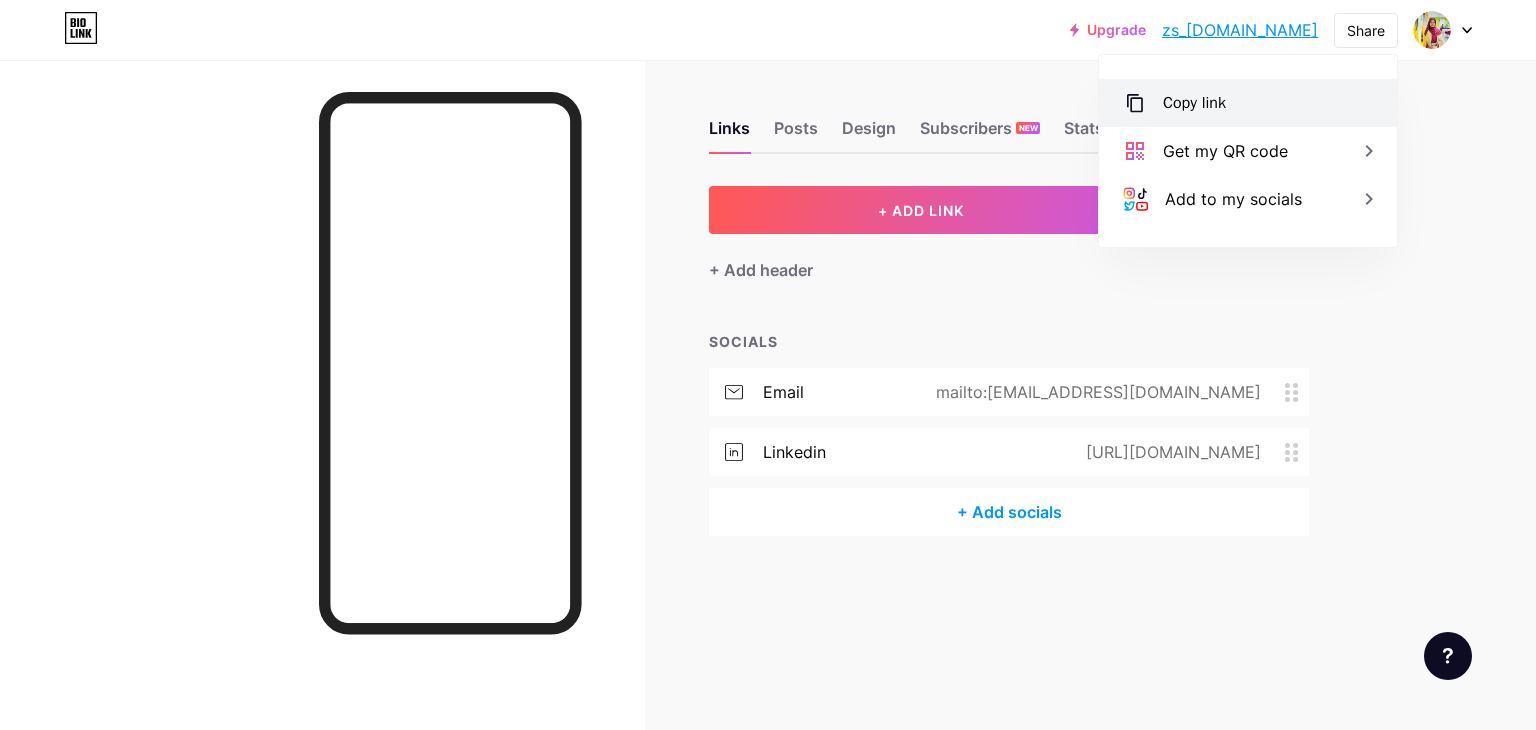 click on "Copy link" at bounding box center [1248, 103] 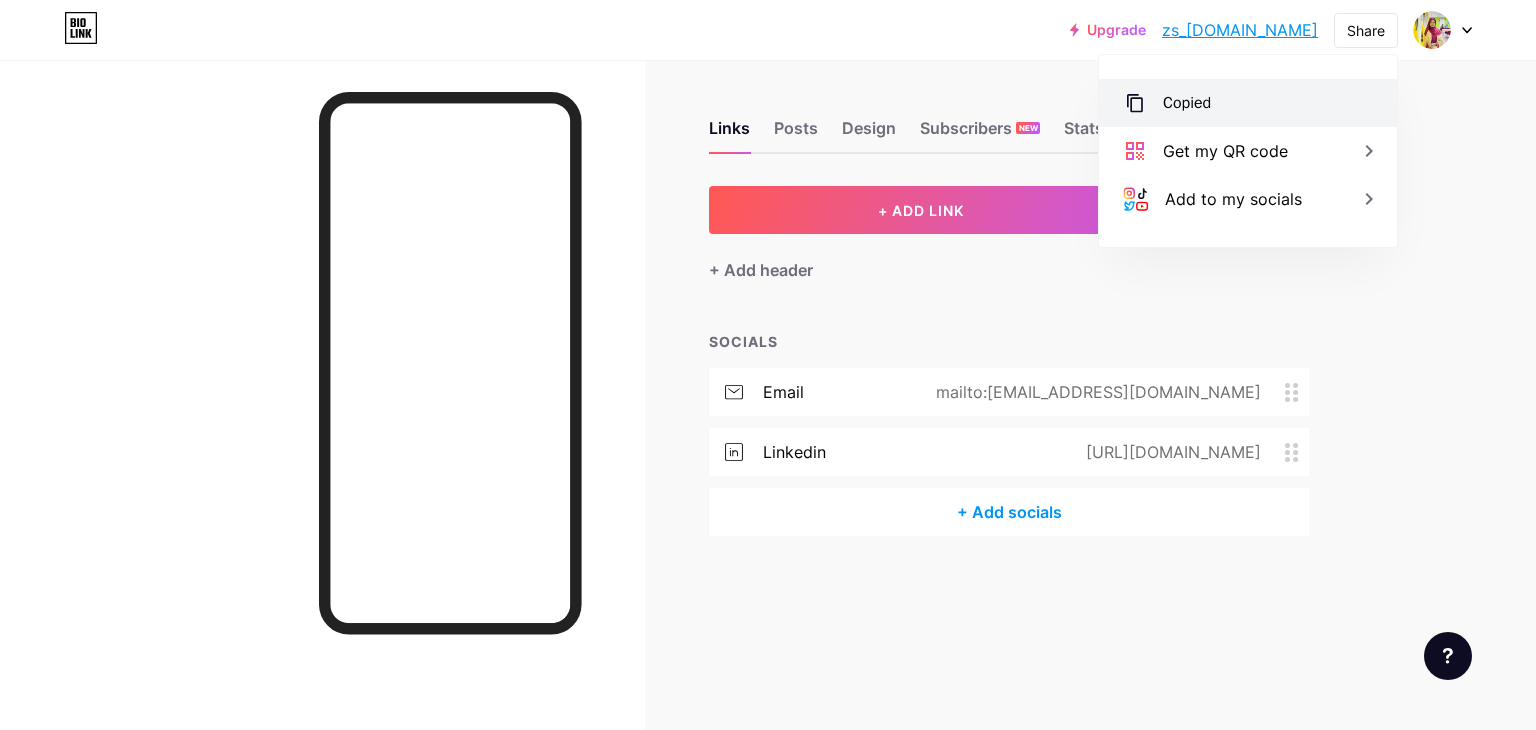 click on "Copied" at bounding box center [1248, 103] 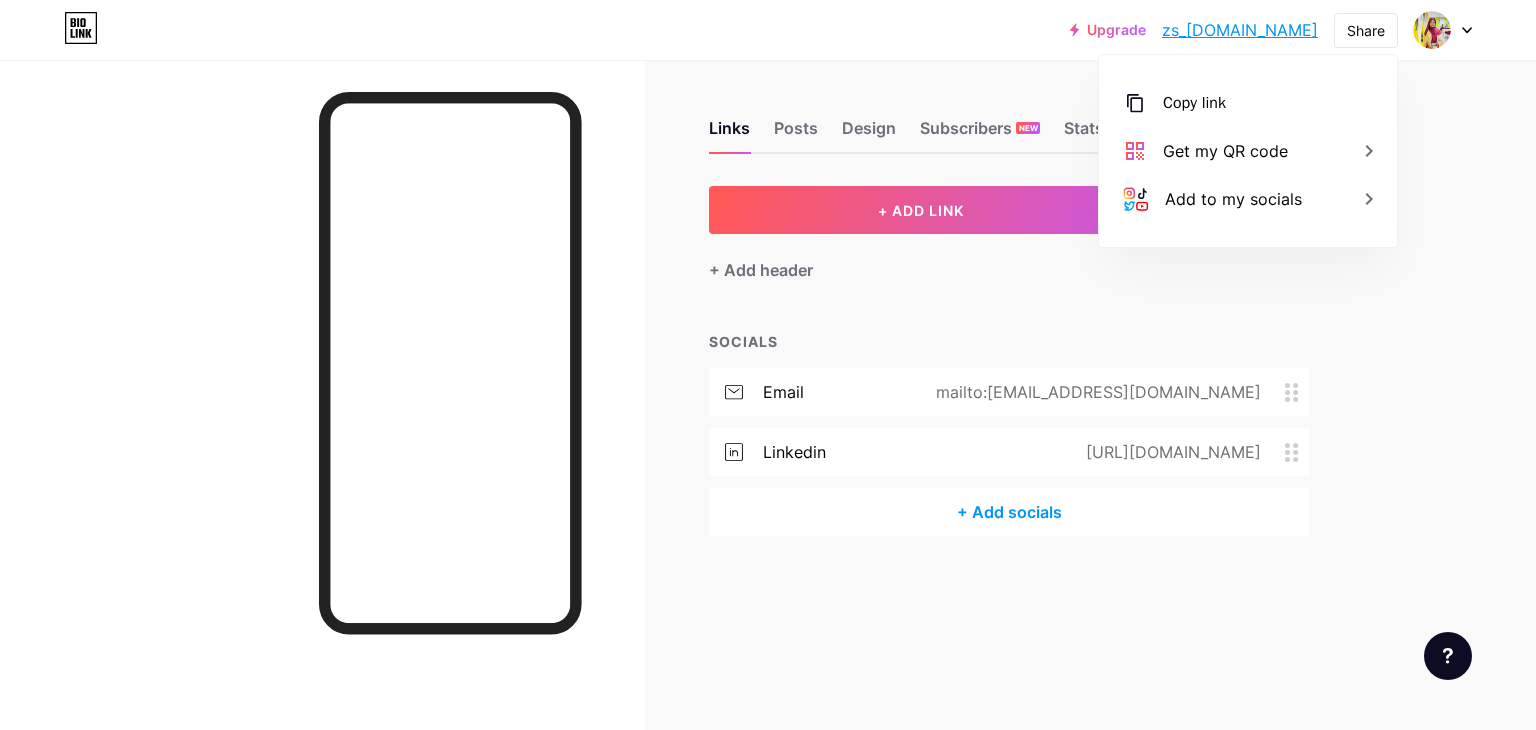 drag, startPoint x: 1476, startPoint y: 190, endPoint x: 1435, endPoint y: 341, distance: 156.46725 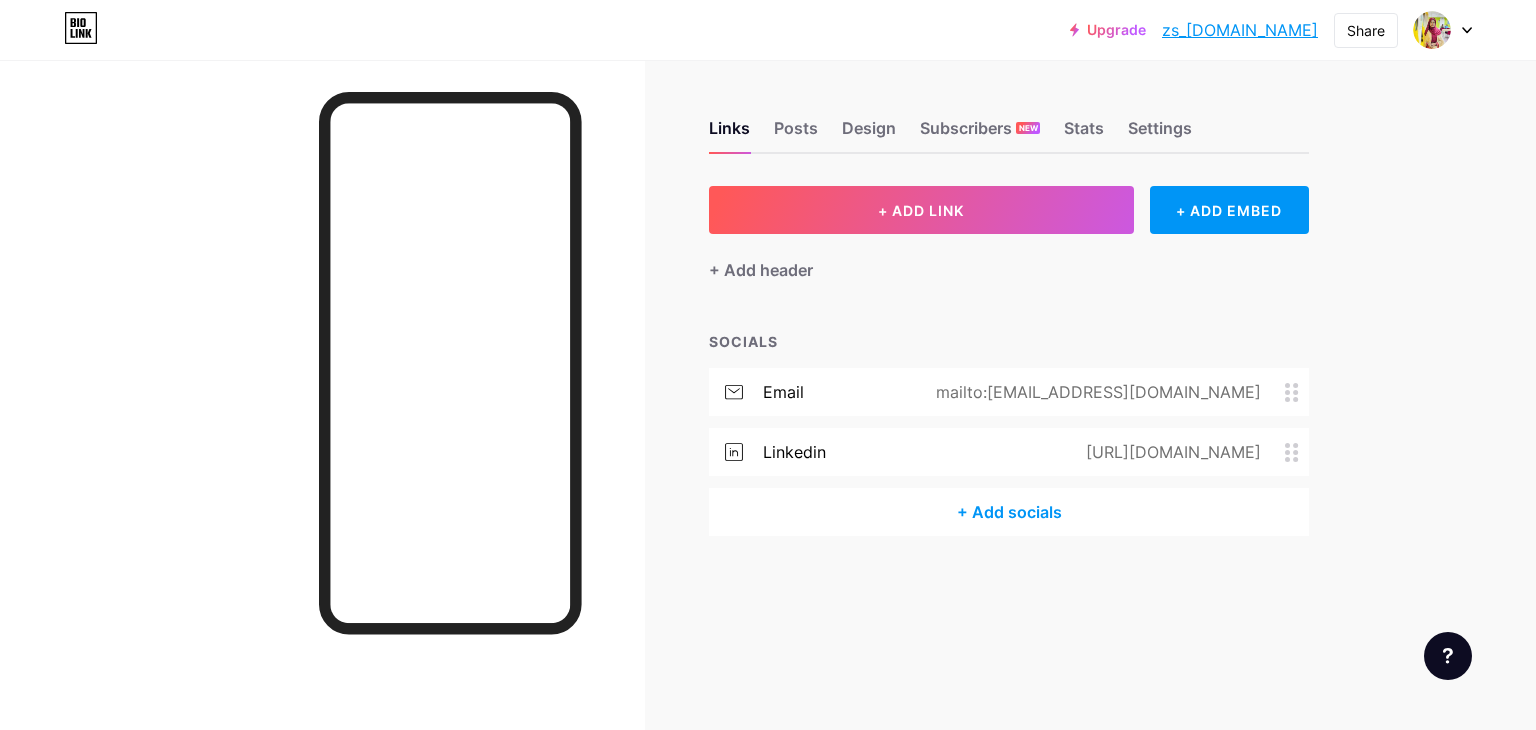 click on "+ Add socials" at bounding box center (1009, 512) 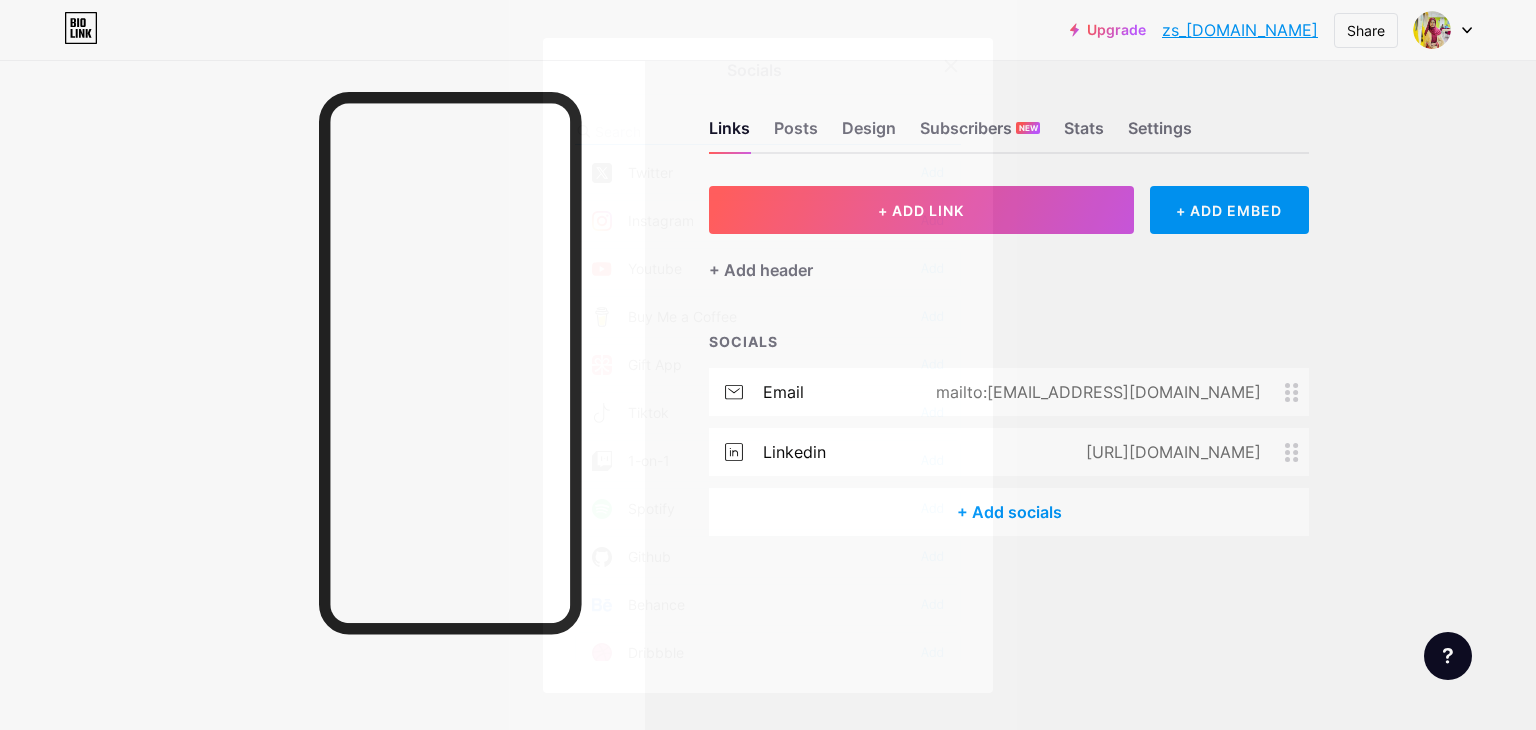 scroll, scrollTop: 200, scrollLeft: 0, axis: vertical 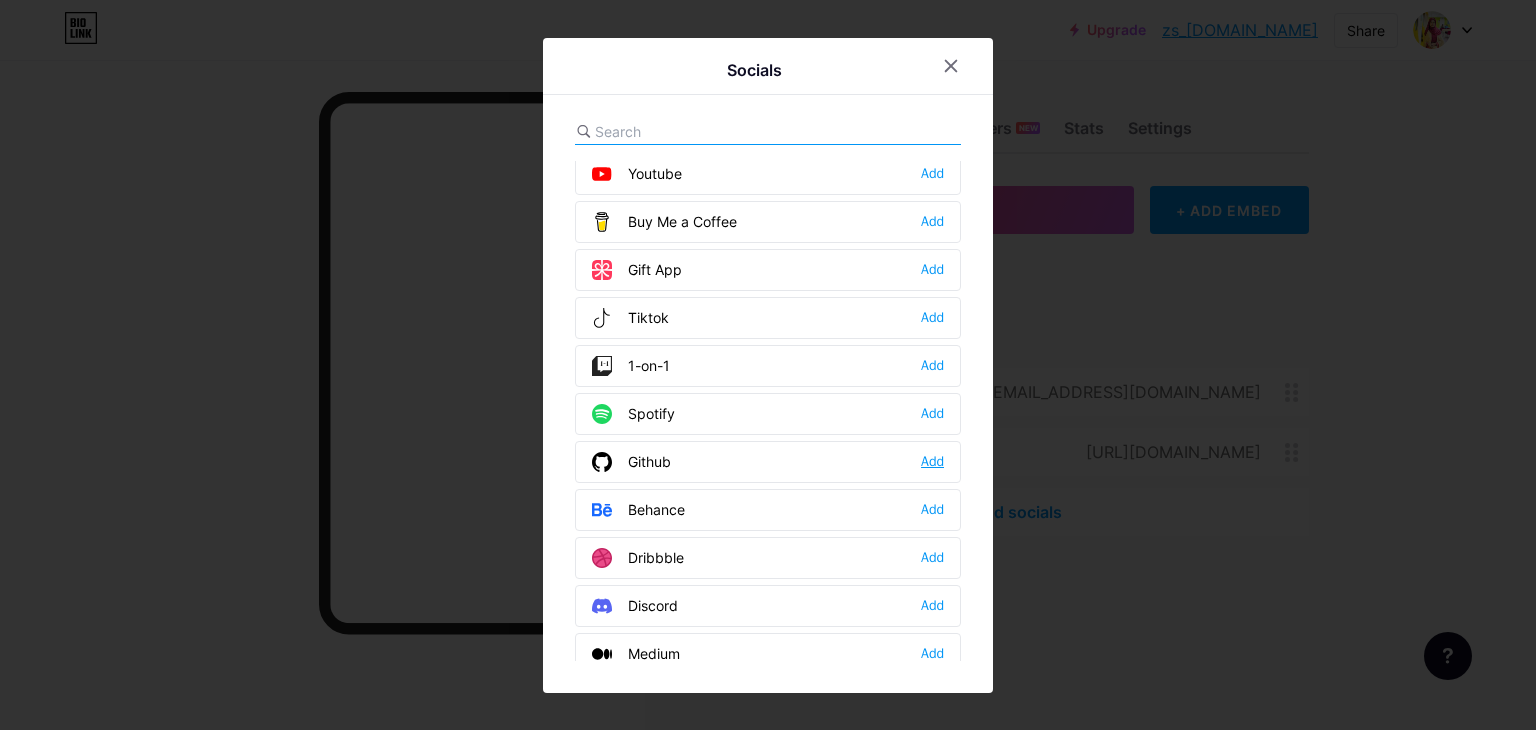 click on "Add" at bounding box center [932, 462] 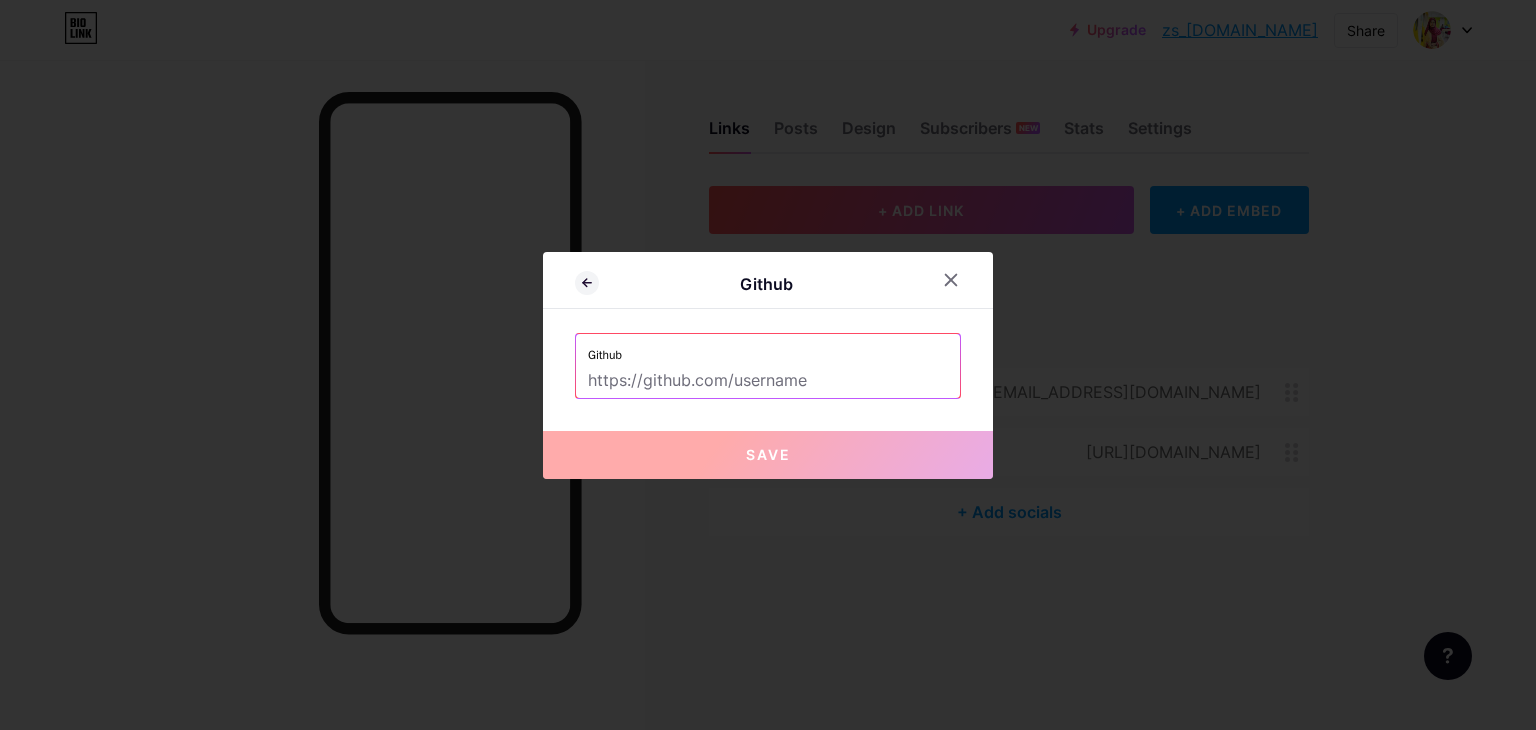 paste on "[URL][DOMAIN_NAME]" 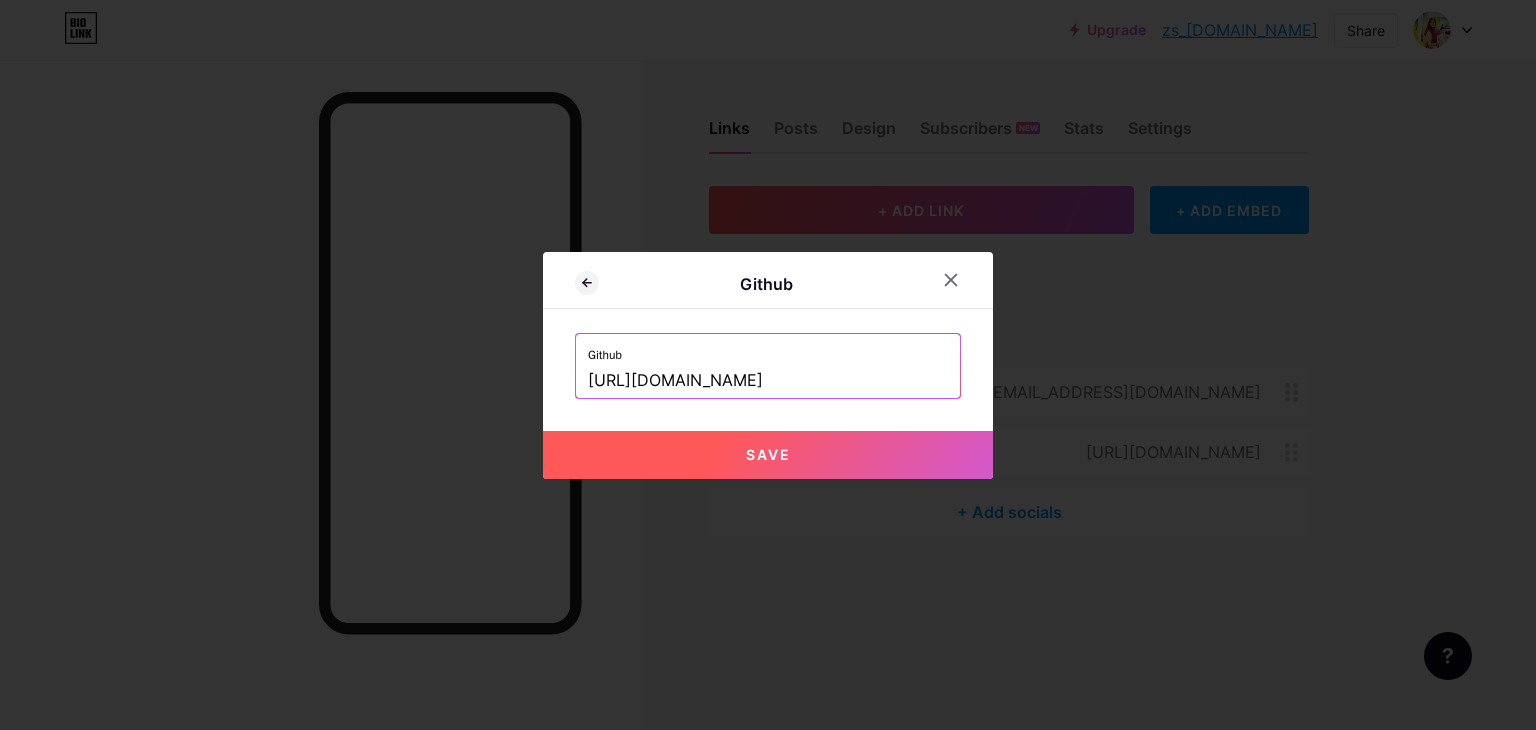 type on "[URL][DOMAIN_NAME]" 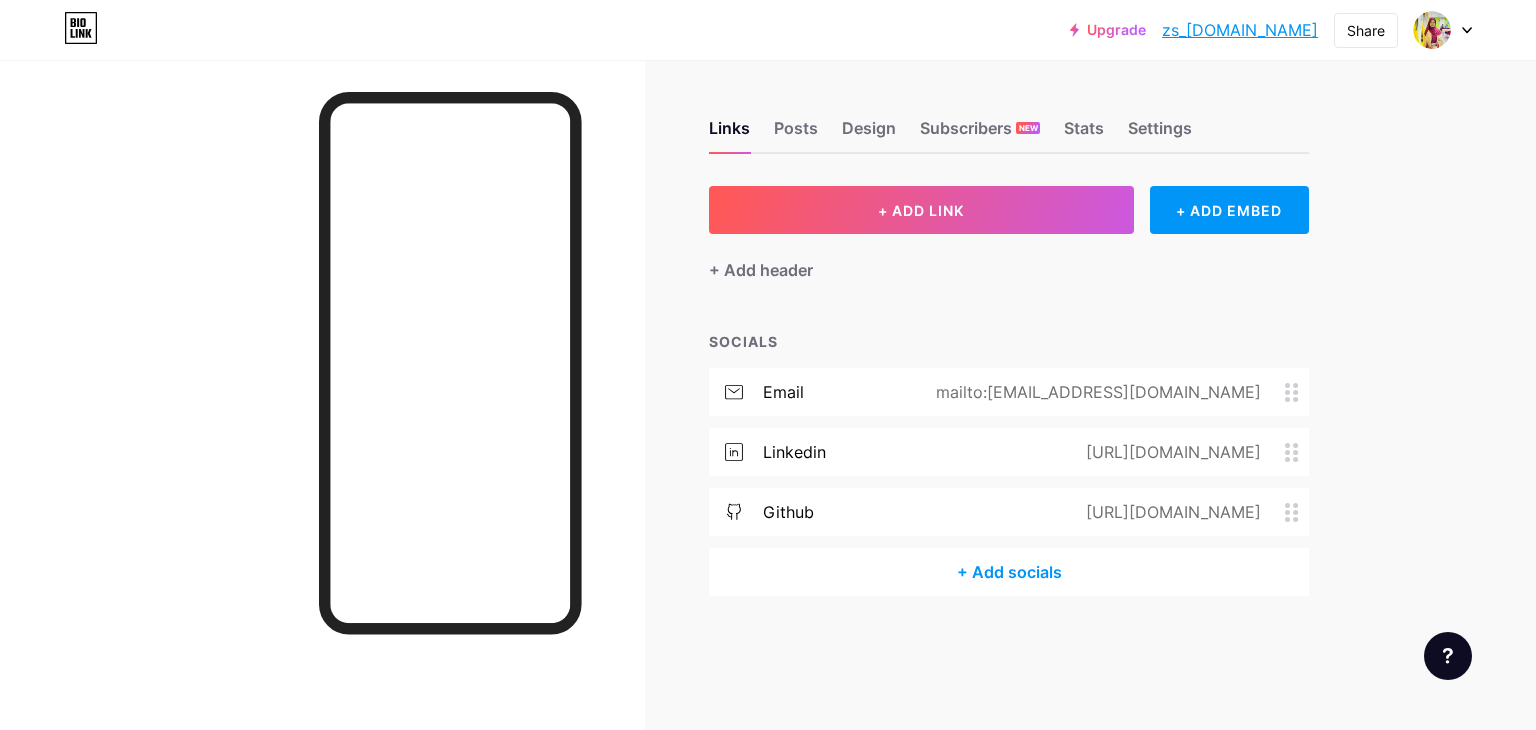 click 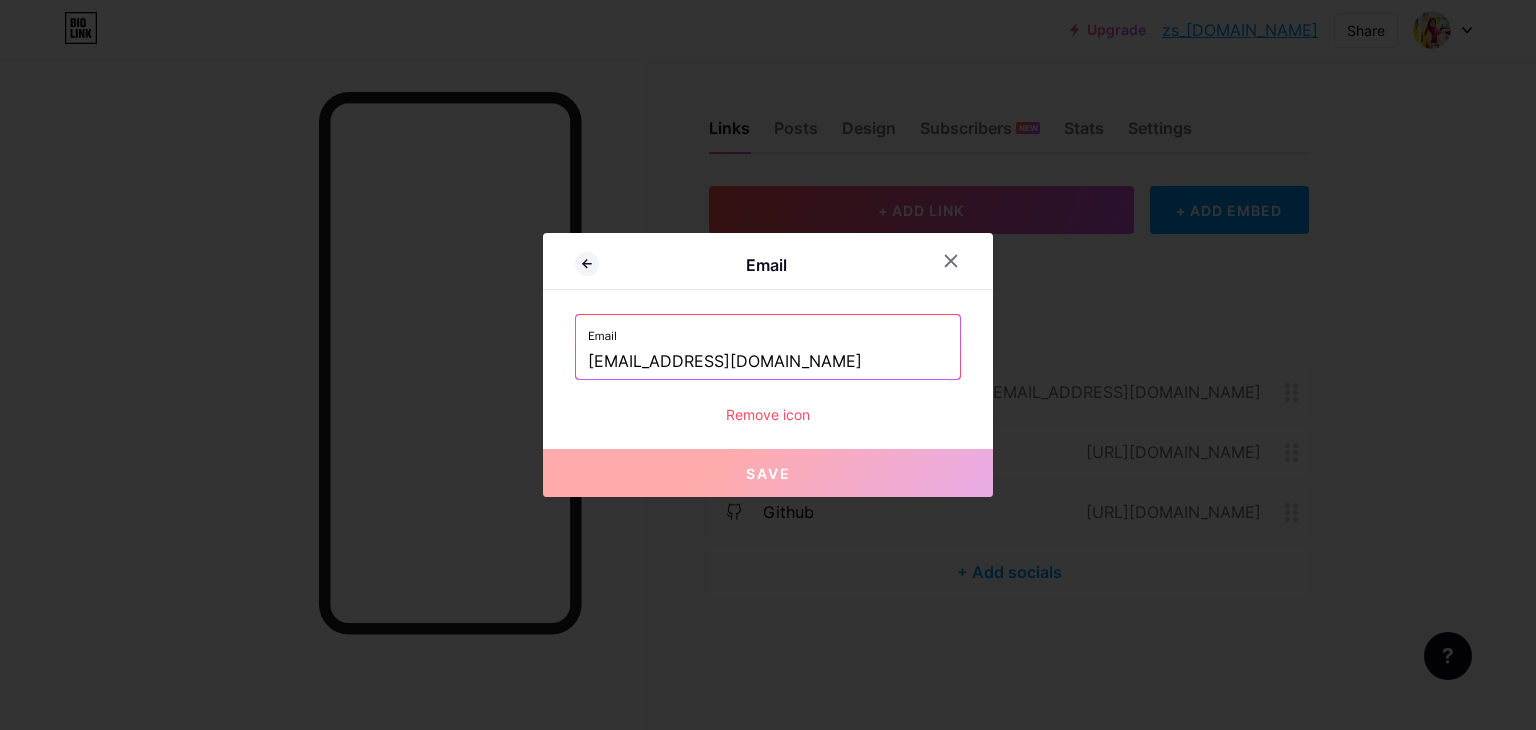 click on "[EMAIL_ADDRESS][DOMAIN_NAME]" at bounding box center [768, 362] 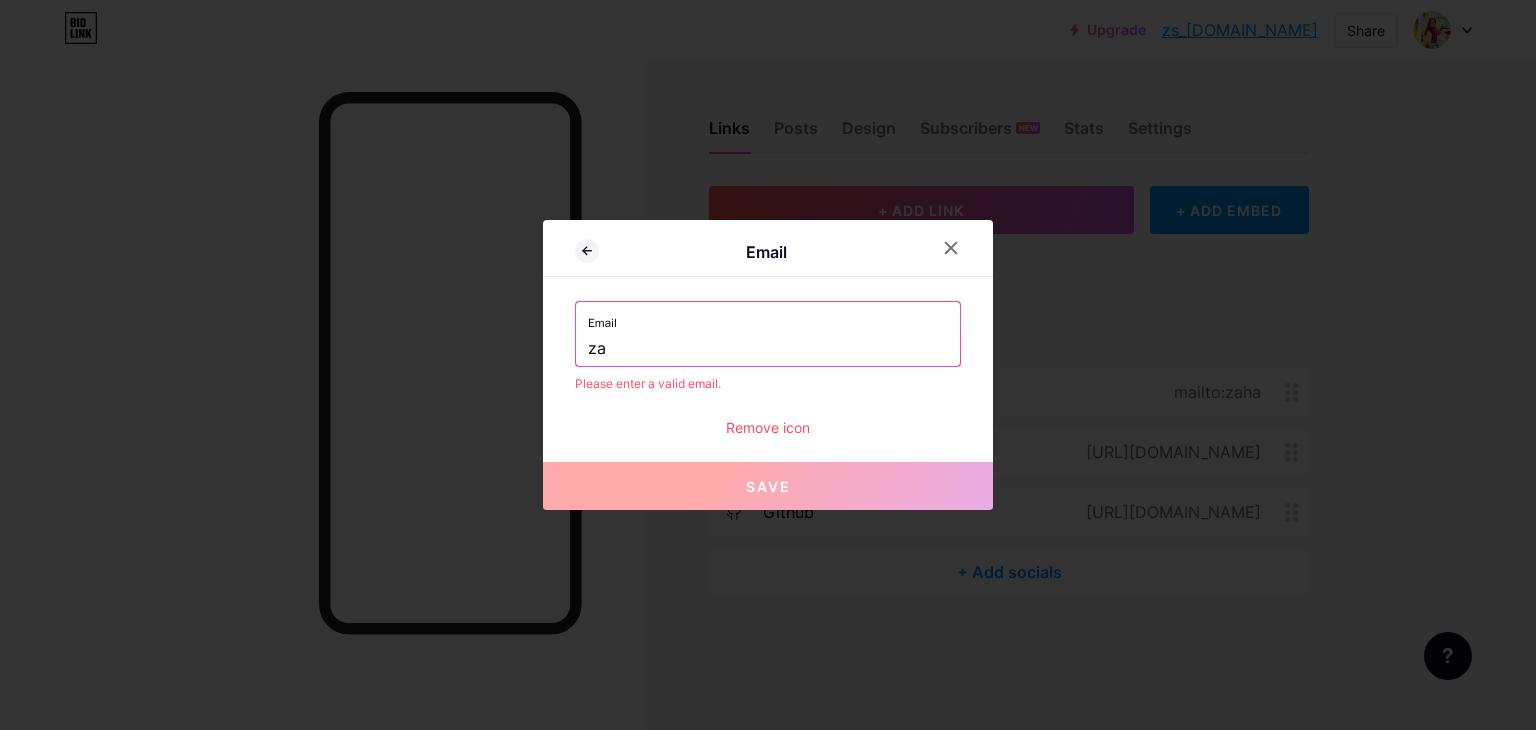 type on "z" 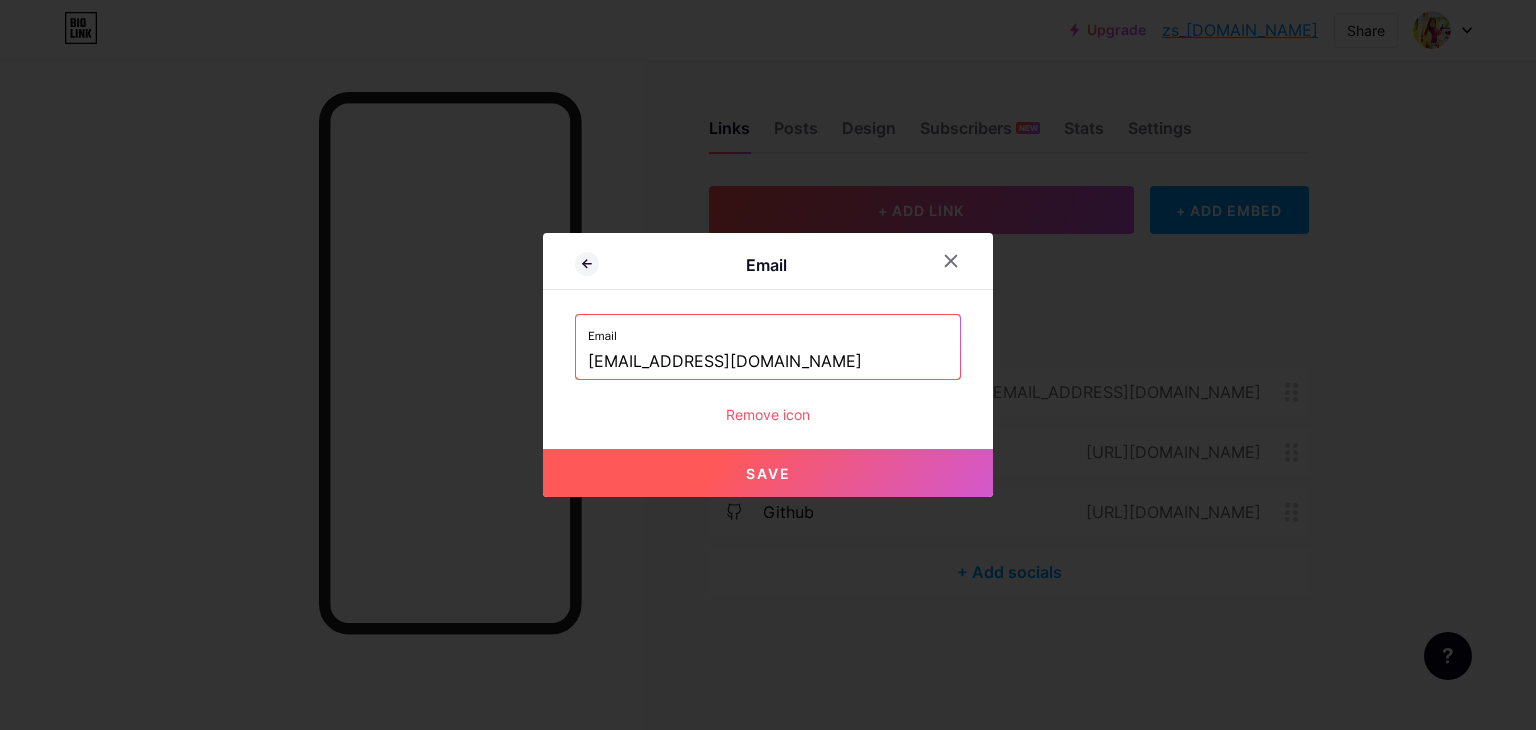 click on "Save" at bounding box center [768, 473] 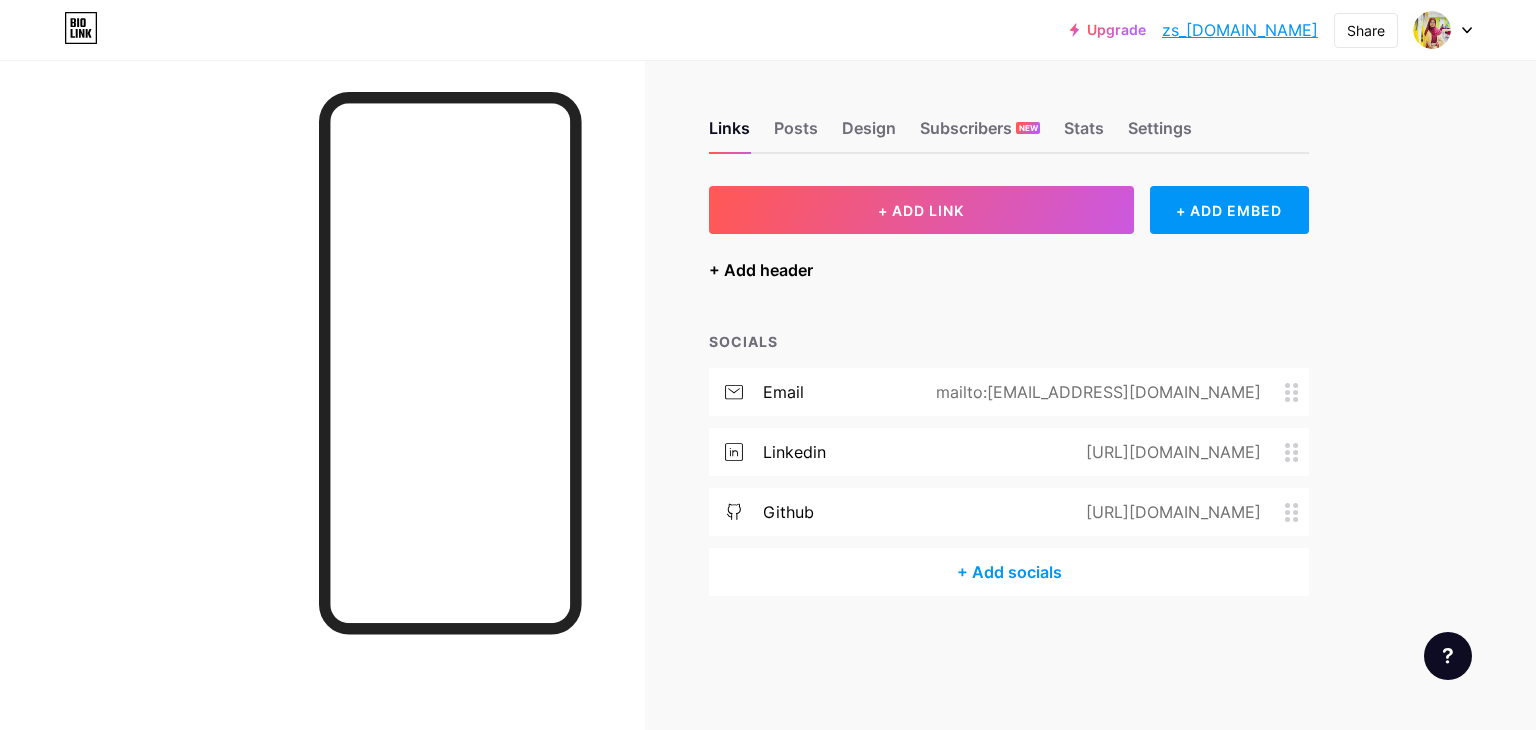 click on "+ Add header" at bounding box center [761, 270] 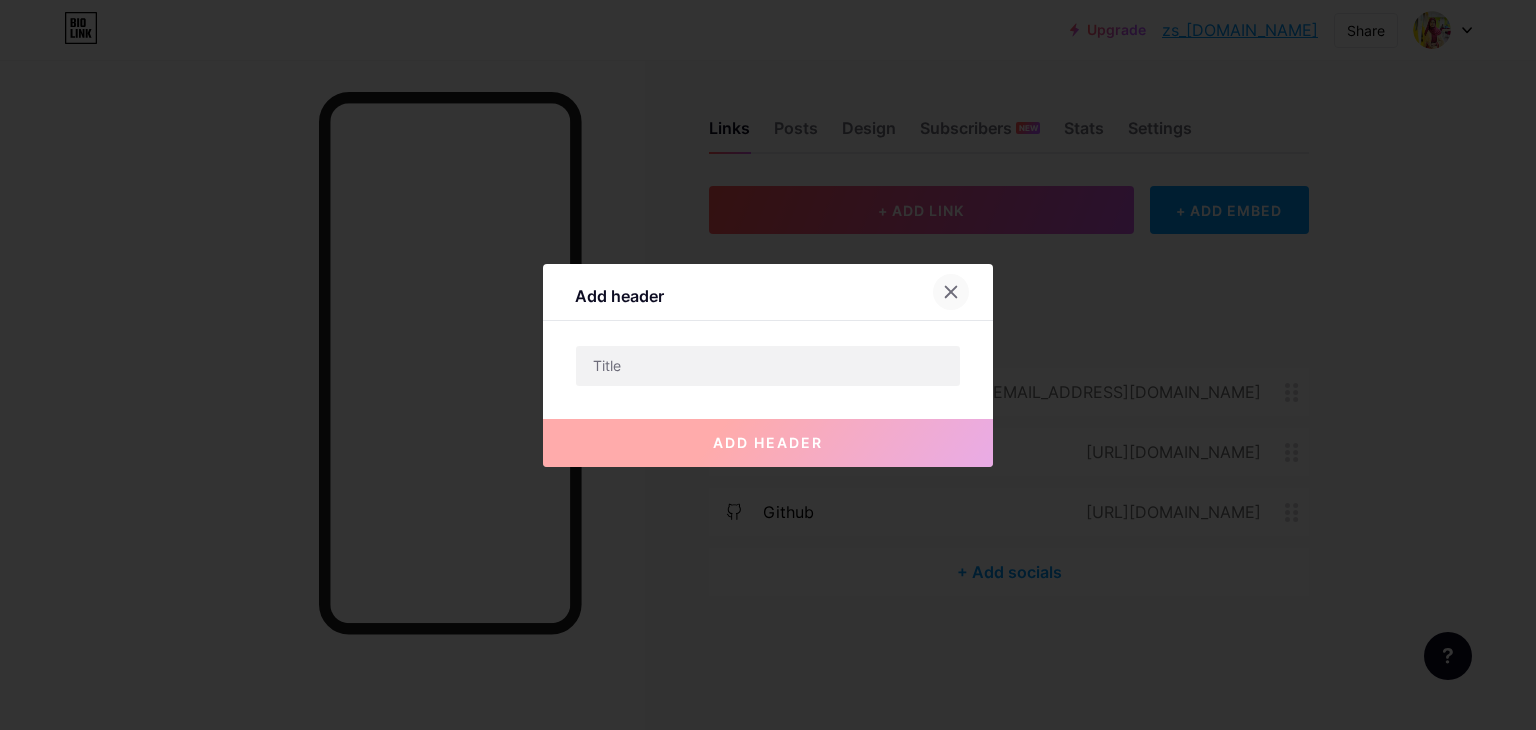 click at bounding box center [951, 292] 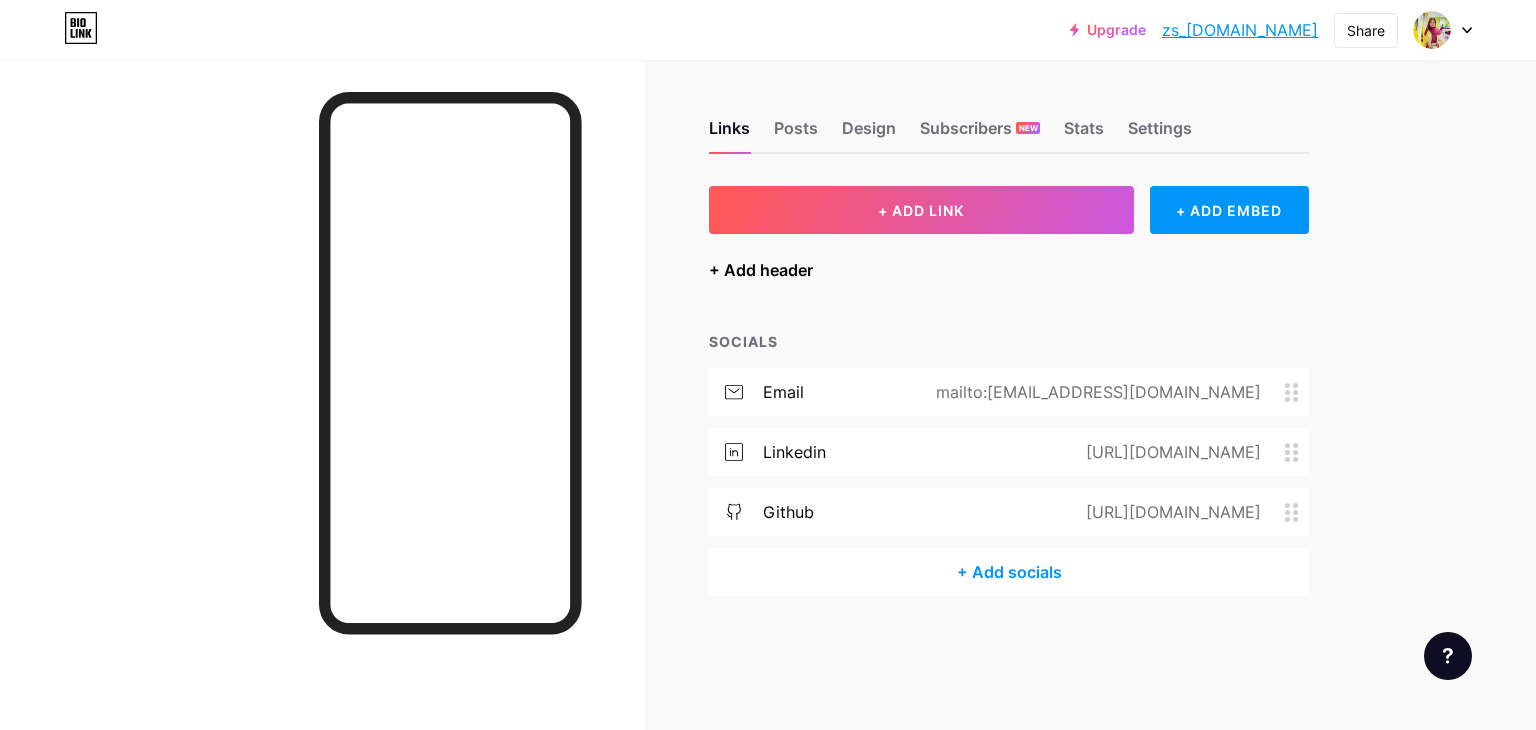 click on "+ Add header" at bounding box center [761, 270] 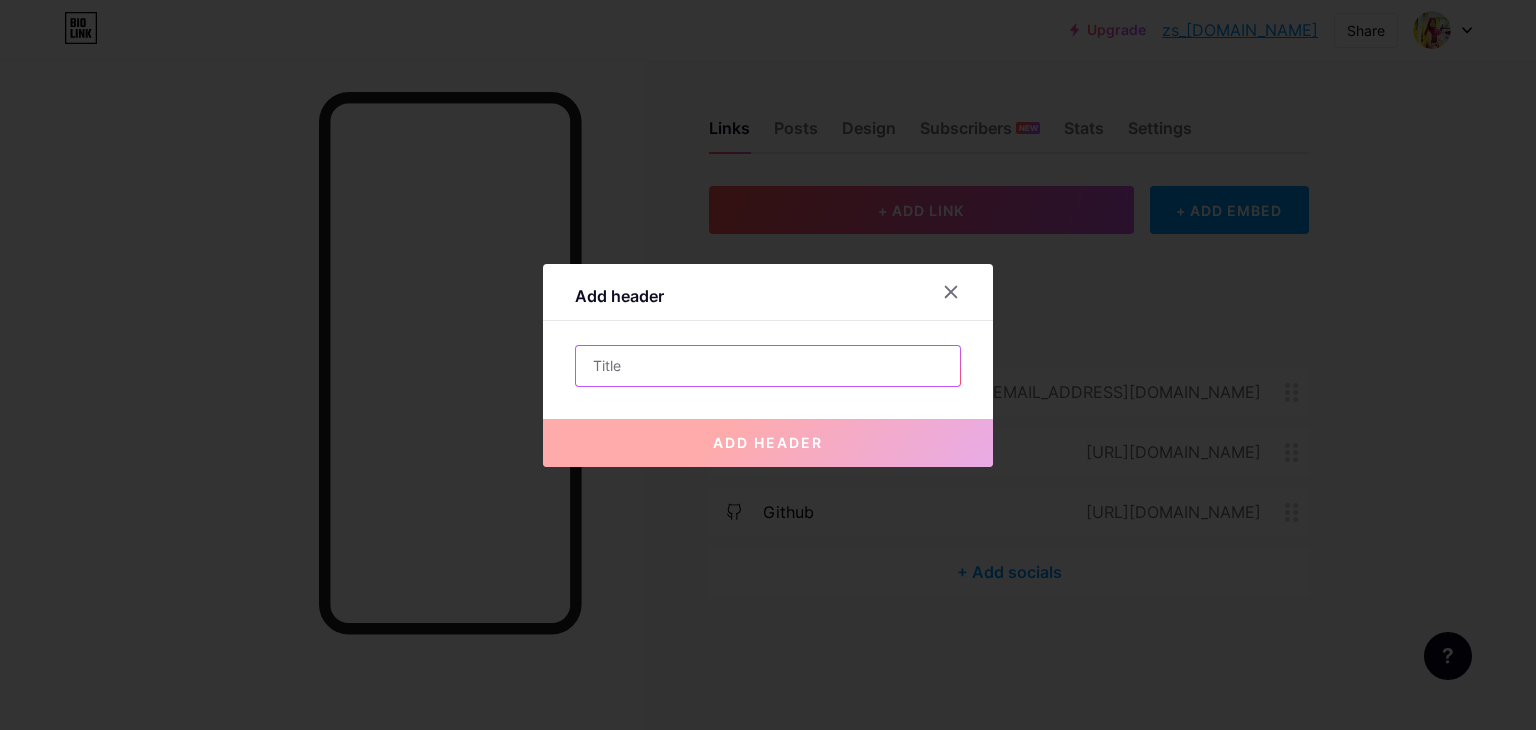 click at bounding box center (768, 366) 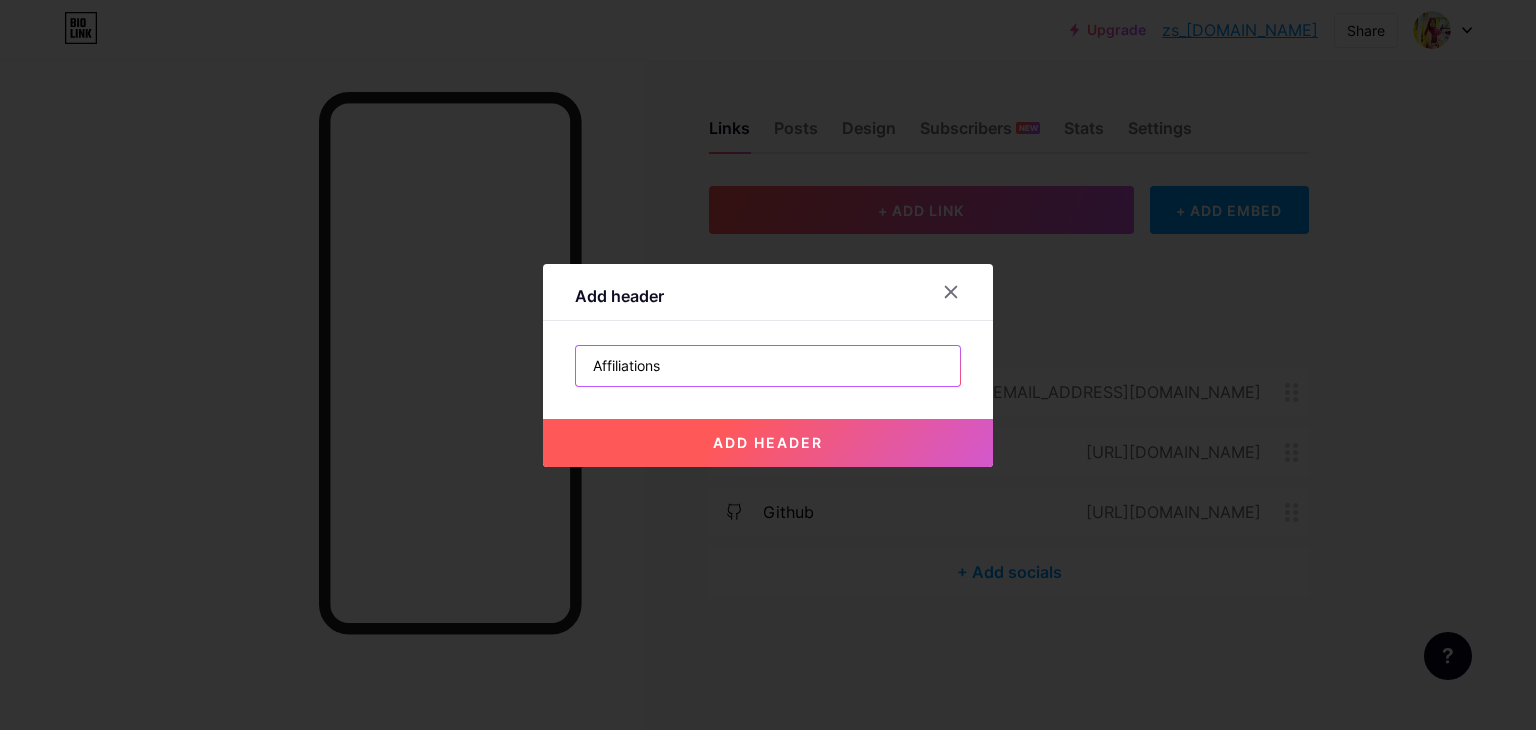 type on "Affiliations" 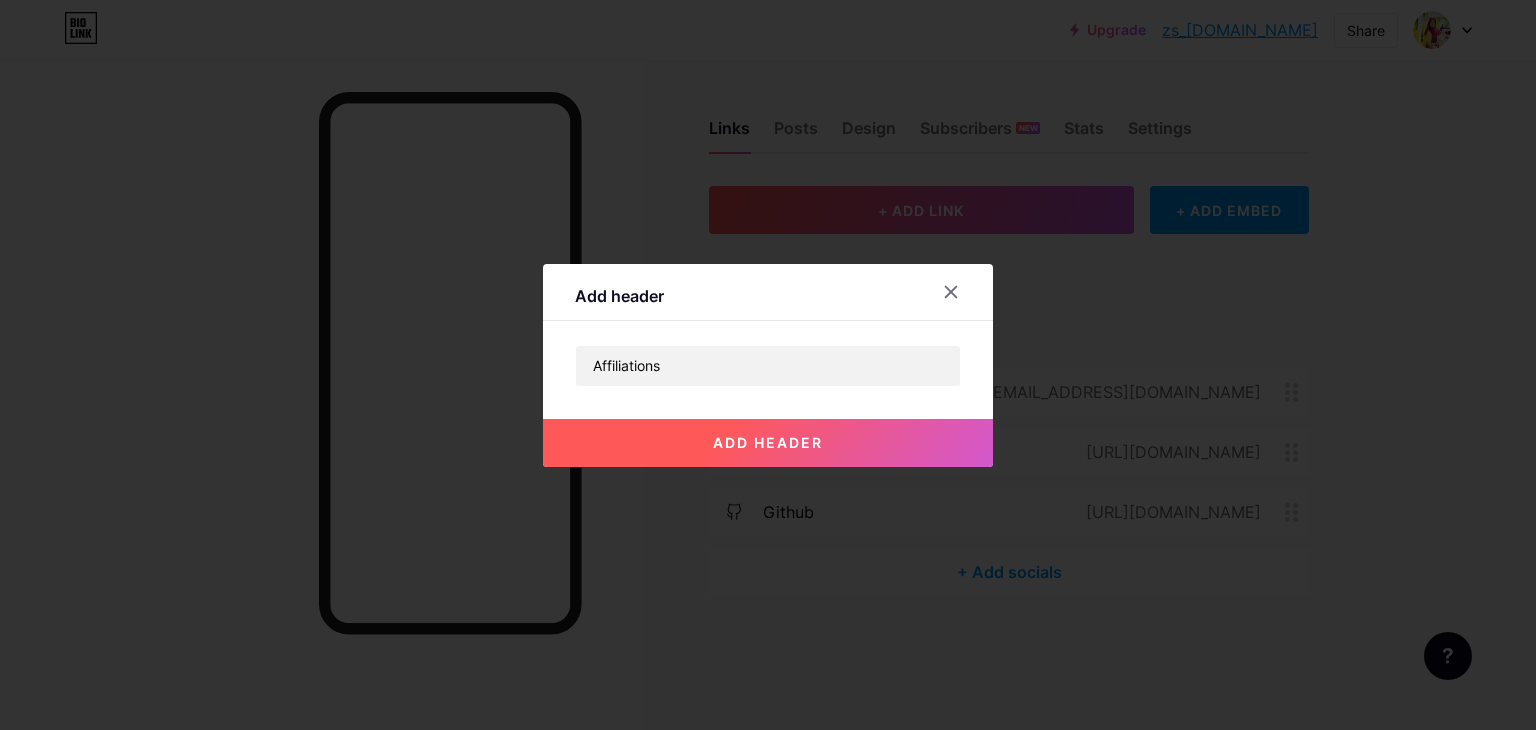 click on "add header" at bounding box center (768, 443) 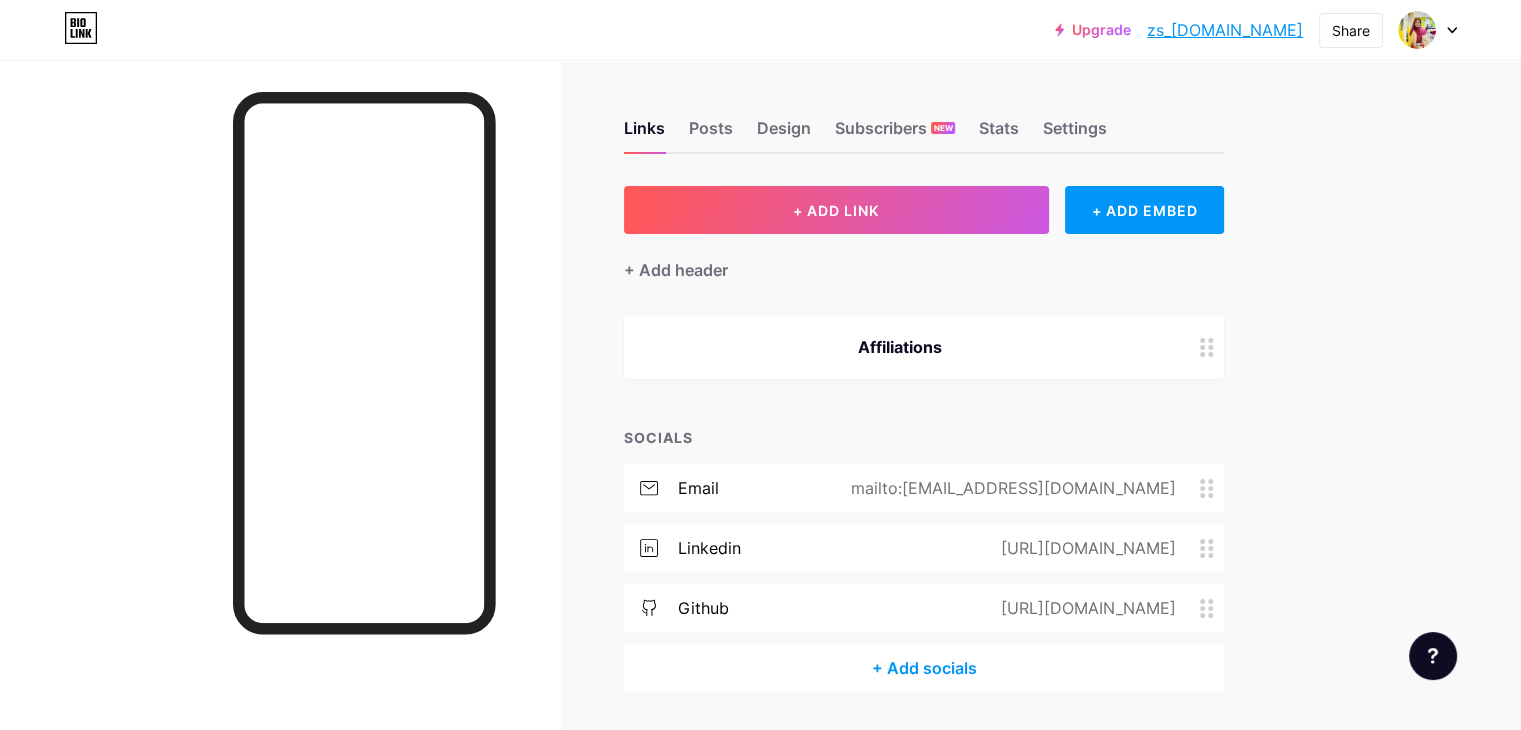 click 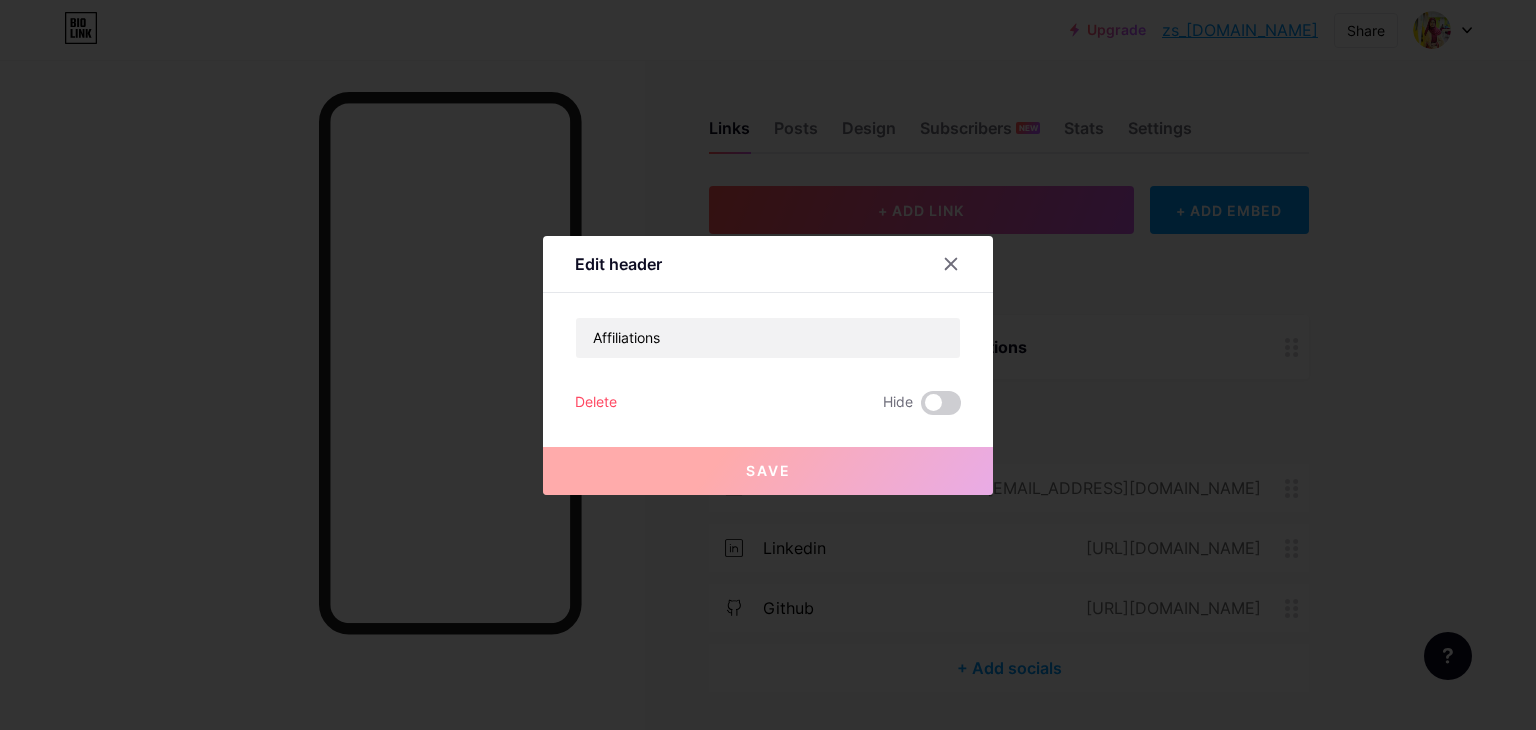 click 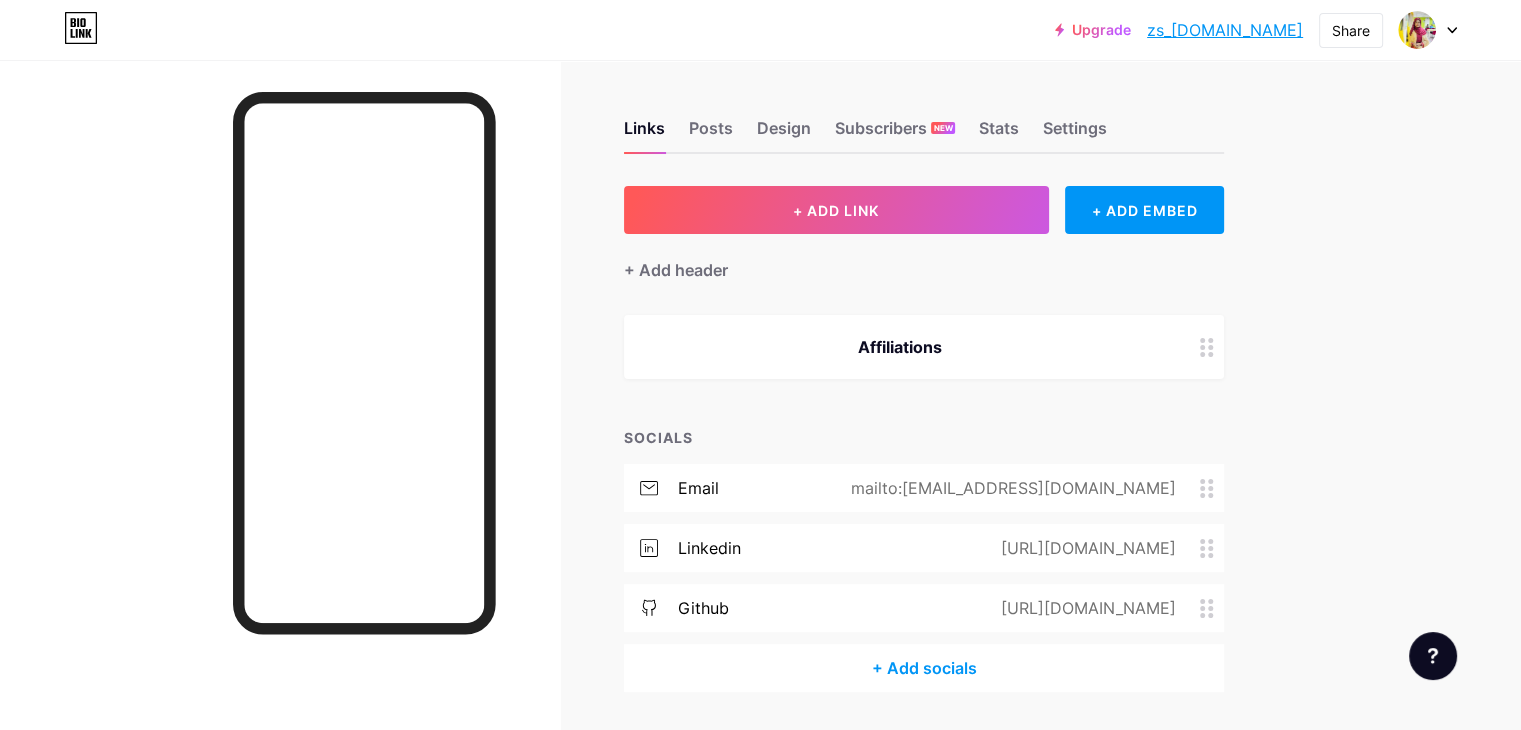 click on "Affiliations" at bounding box center [900, 347] 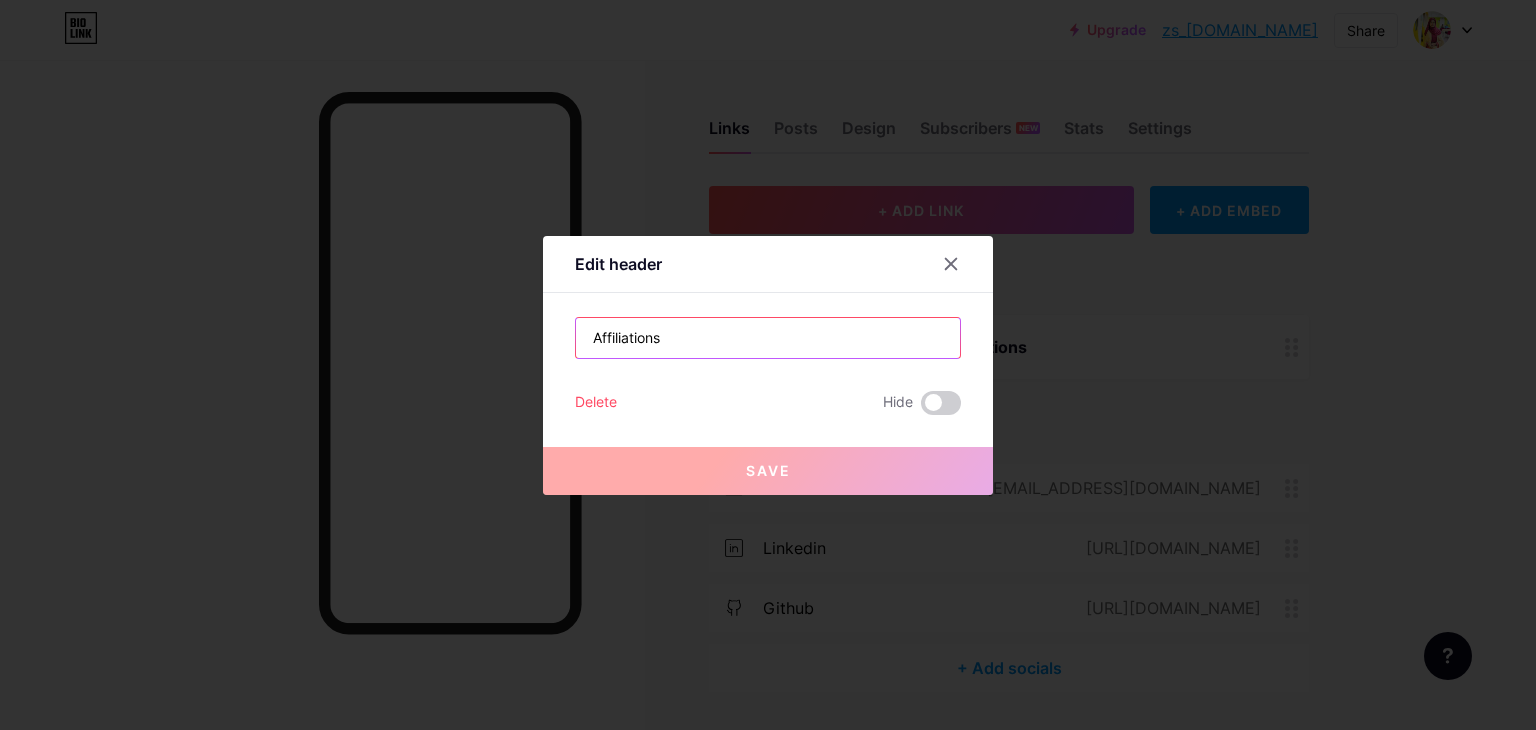 click on "Affiliations" at bounding box center (768, 338) 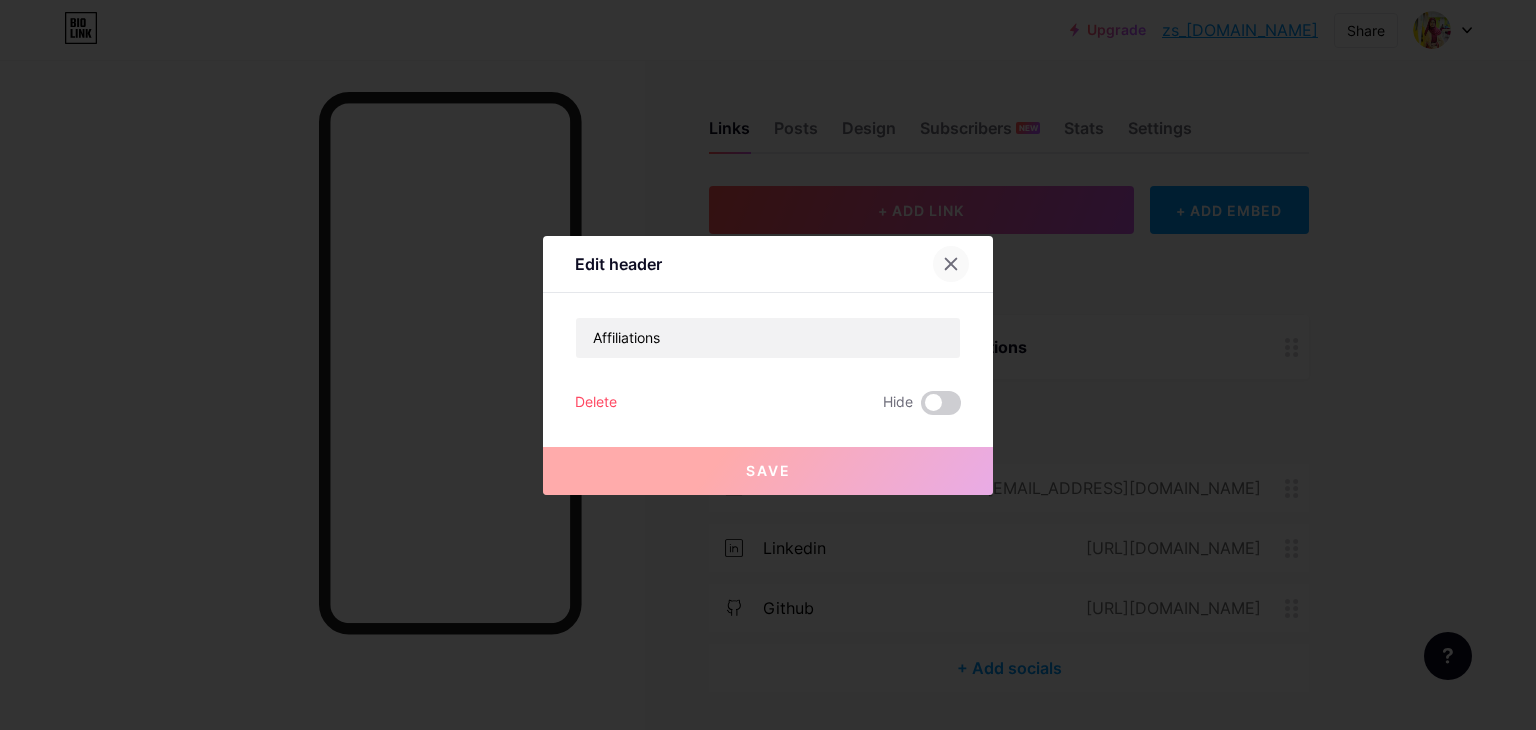 click 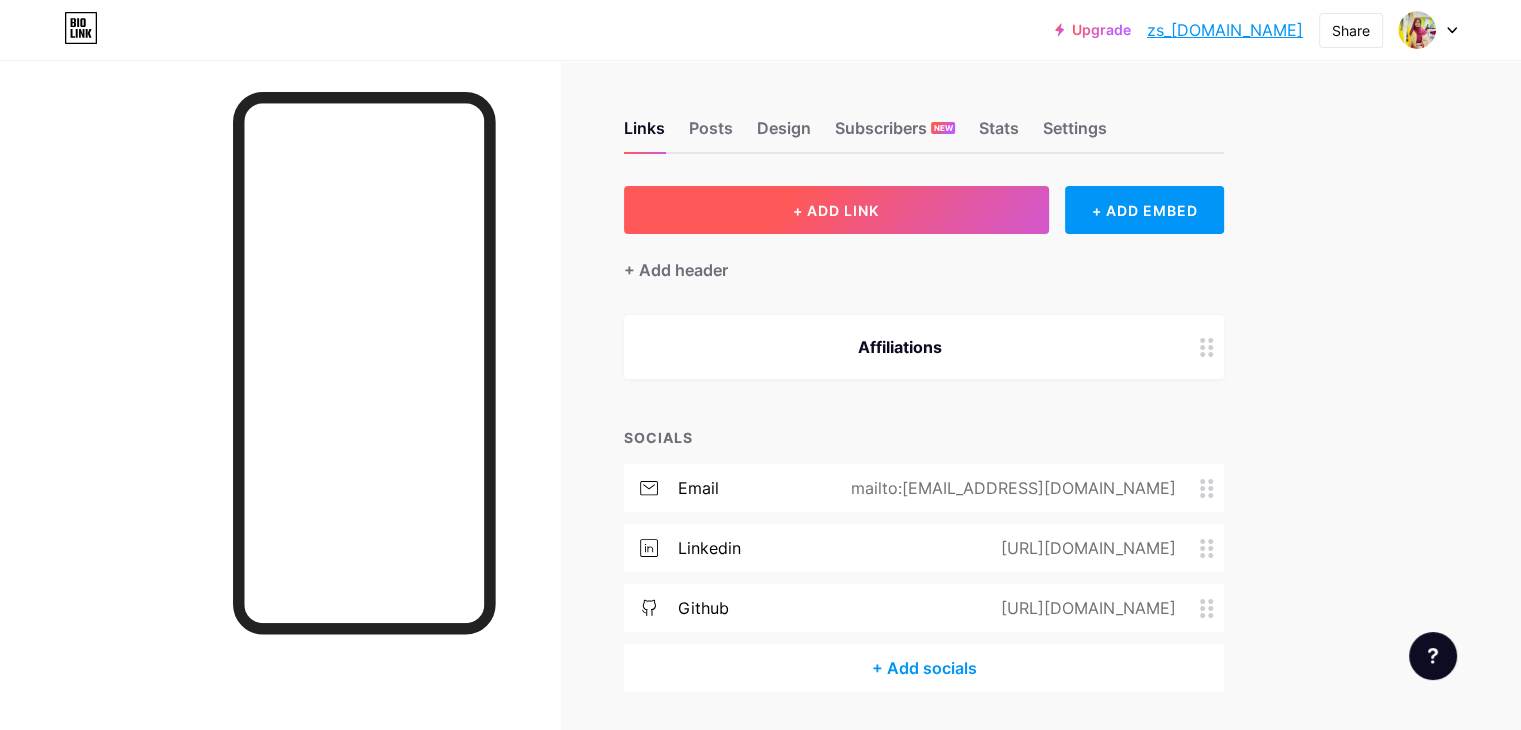 click on "+ ADD LINK" at bounding box center (836, 210) 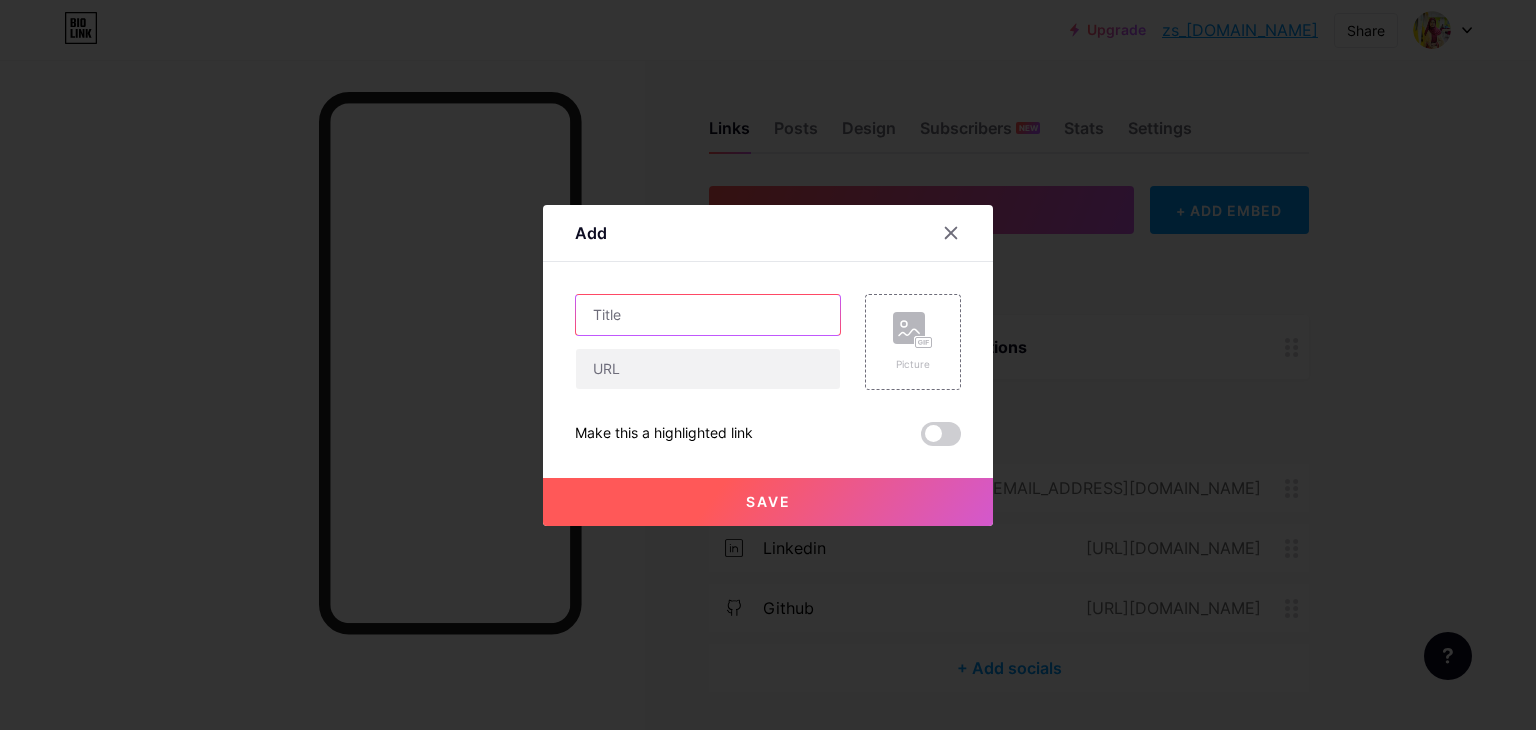 click at bounding box center [708, 315] 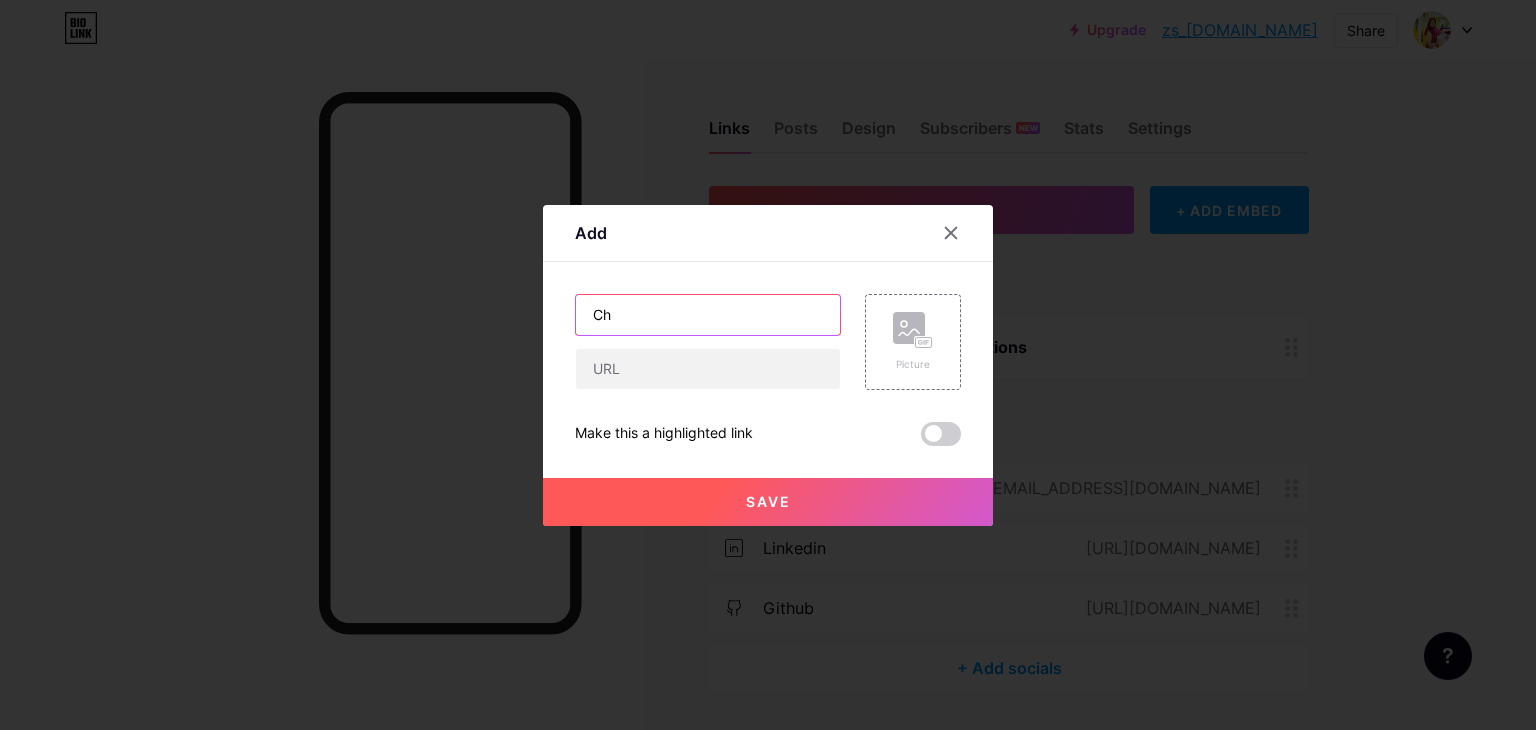 type on "C" 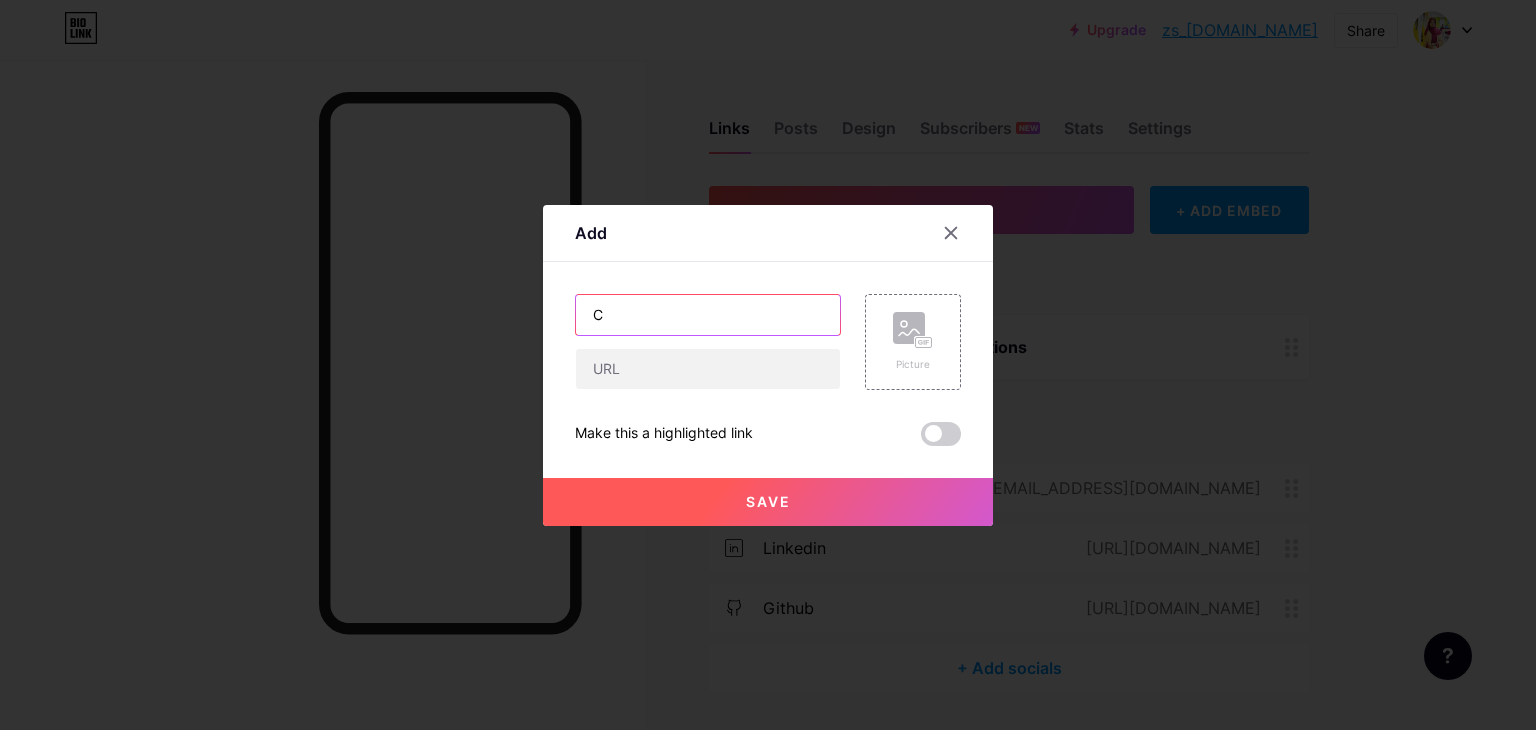 type 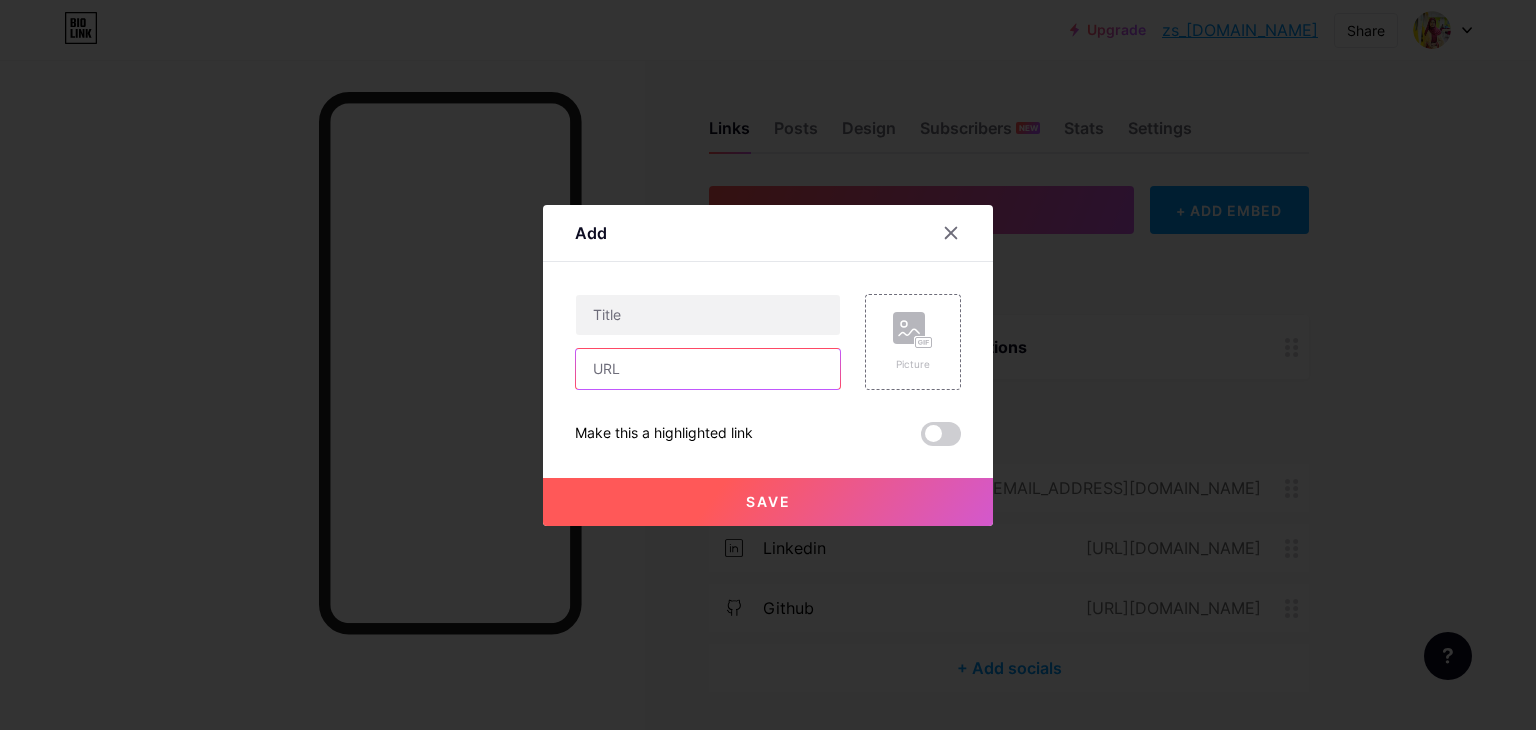 click at bounding box center (708, 369) 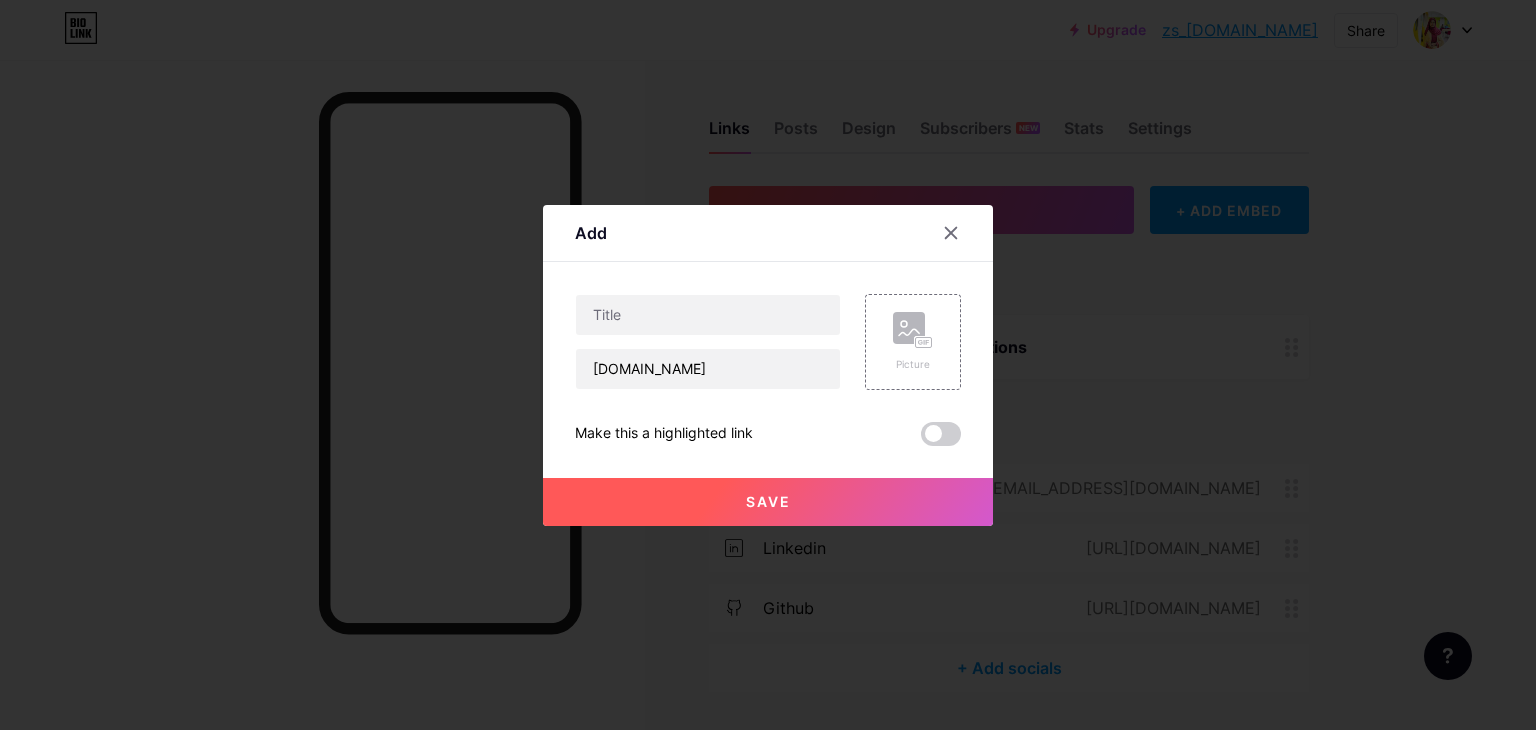 click on "Save" at bounding box center (768, 502) 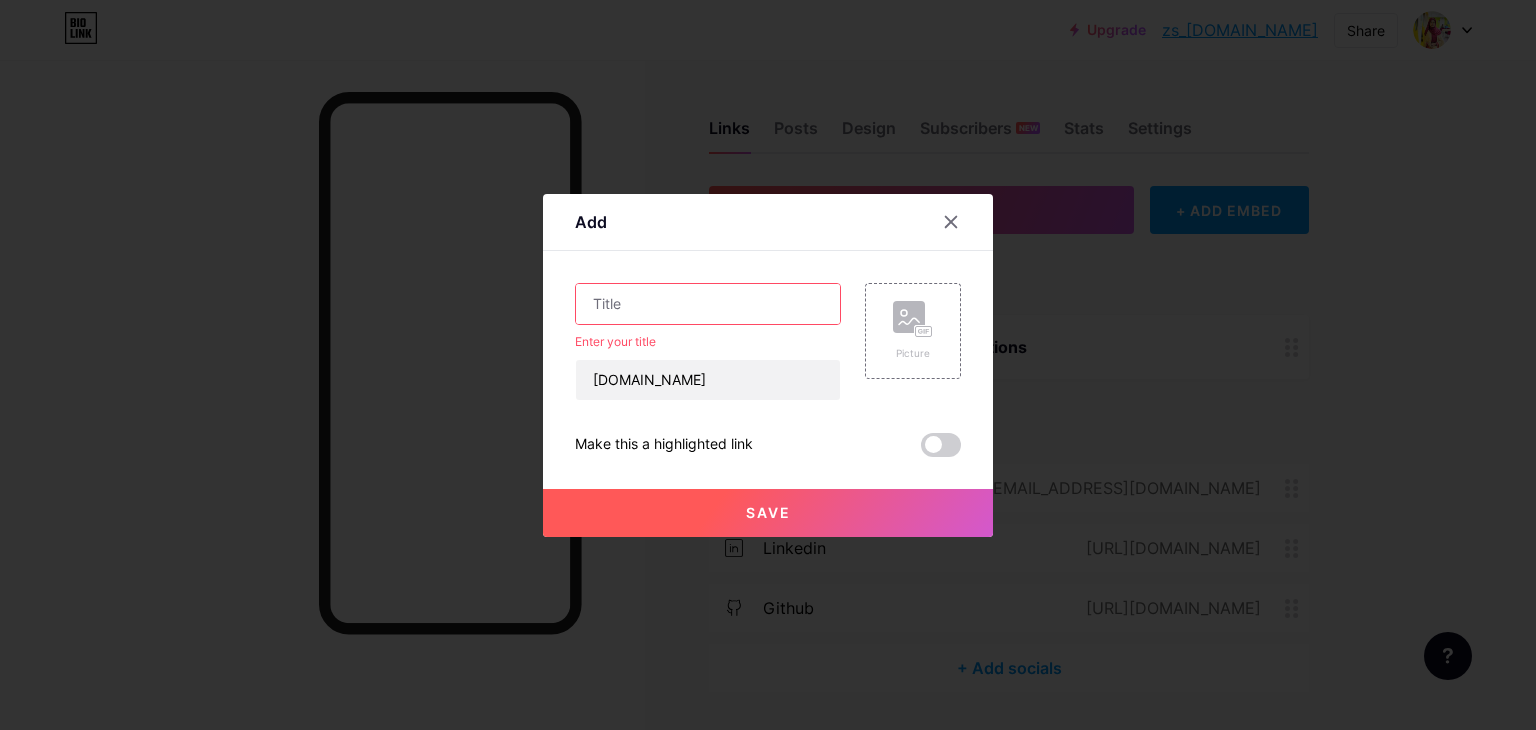 click at bounding box center (708, 304) 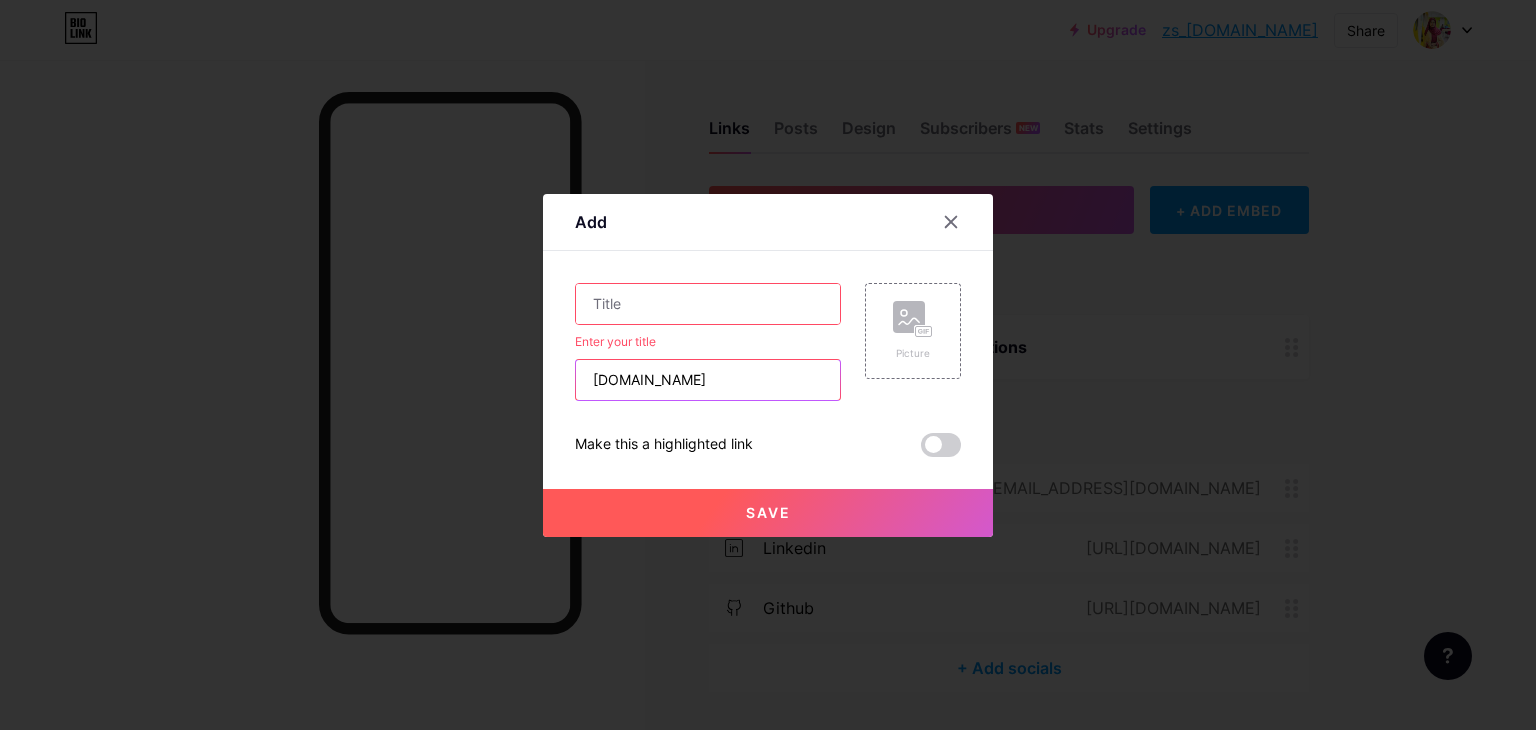 click on "[DOMAIN_NAME]" at bounding box center (708, 380) 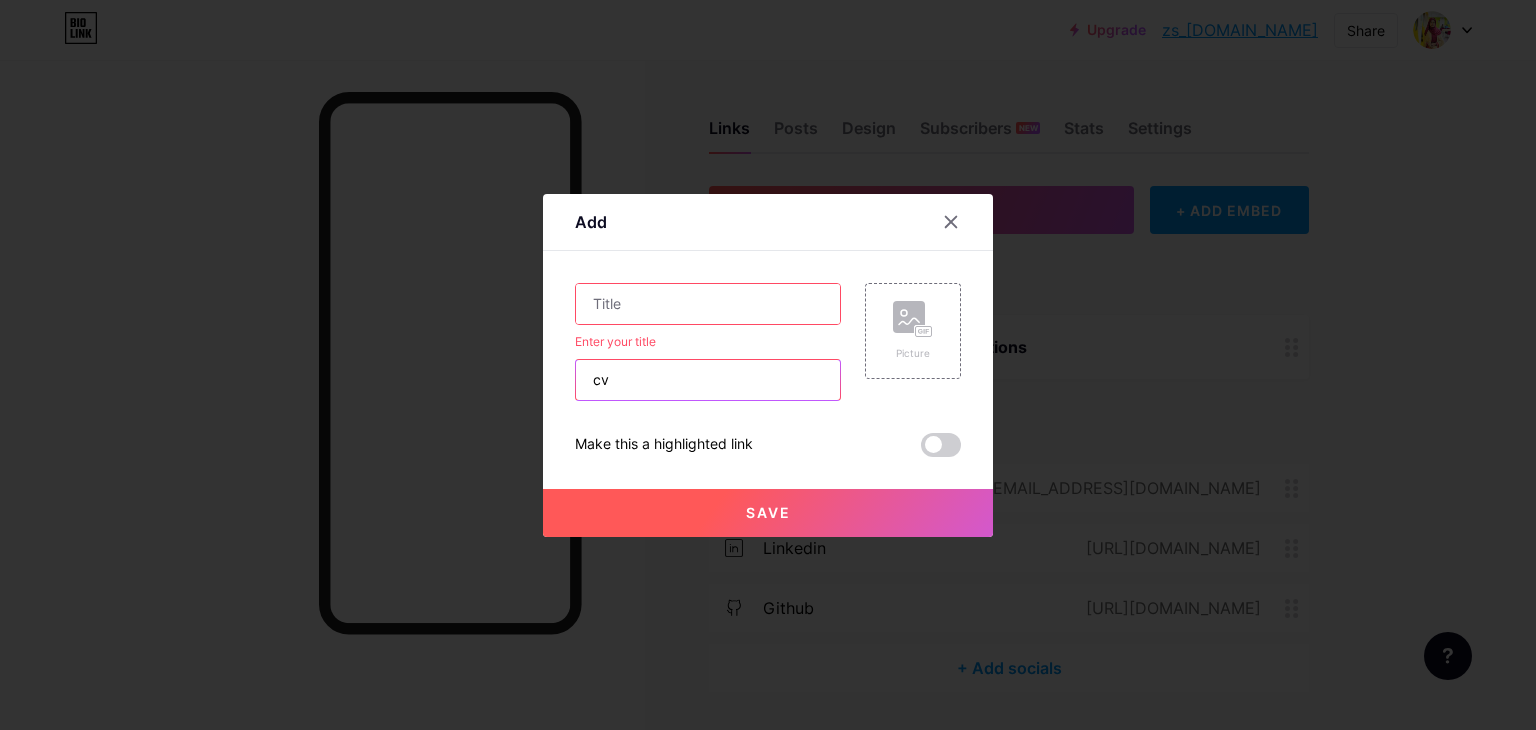 type on "c" 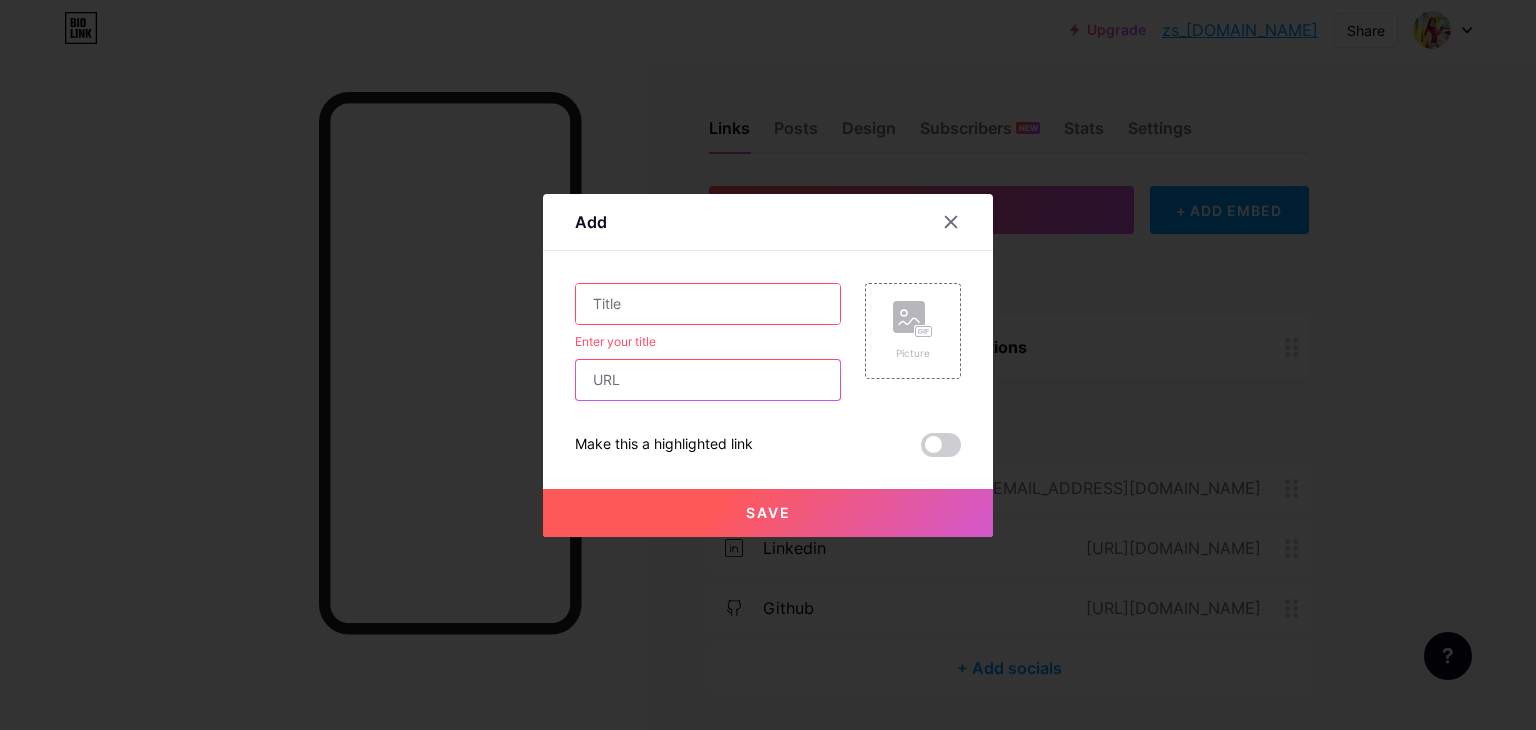 type 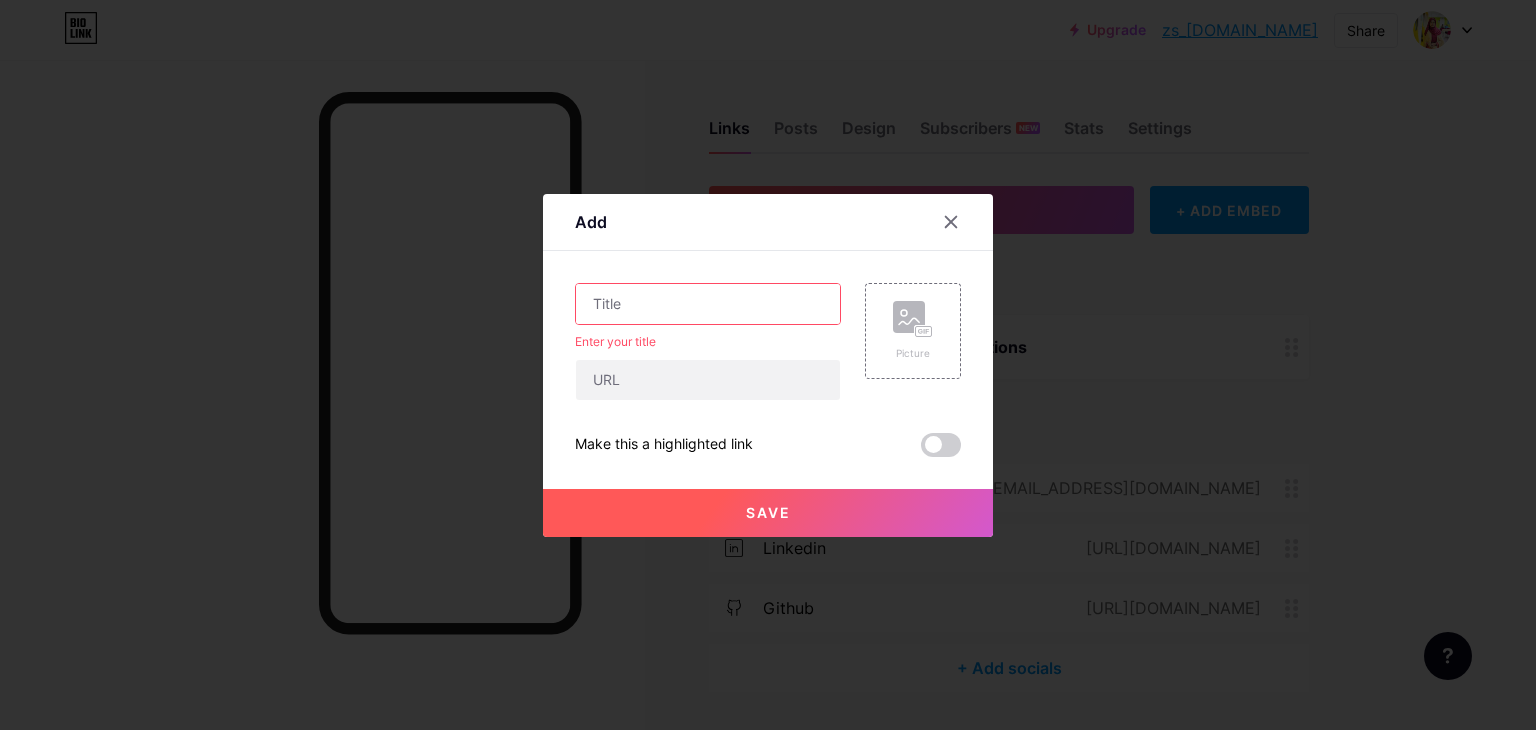 click at bounding box center (708, 304) 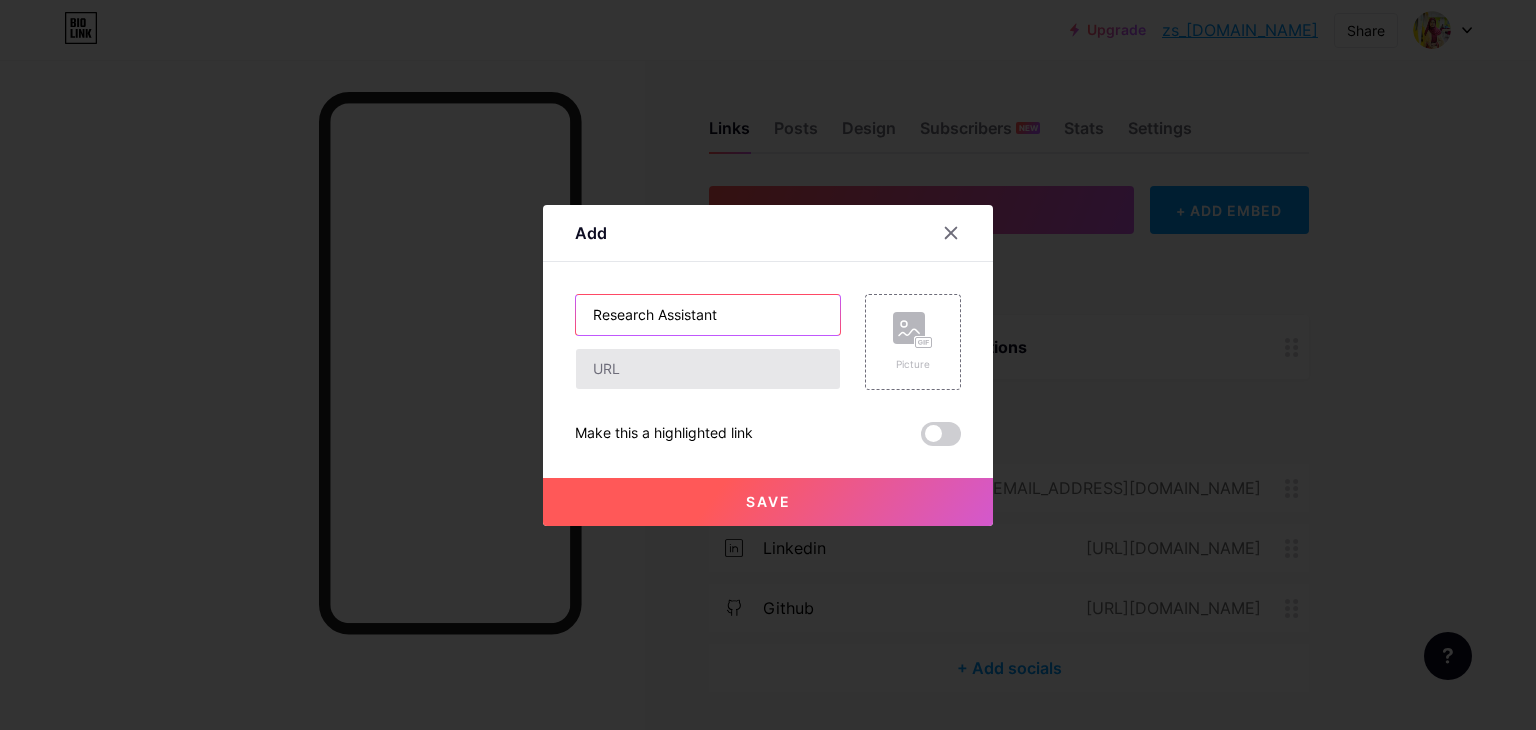 type on "Research Assistant" 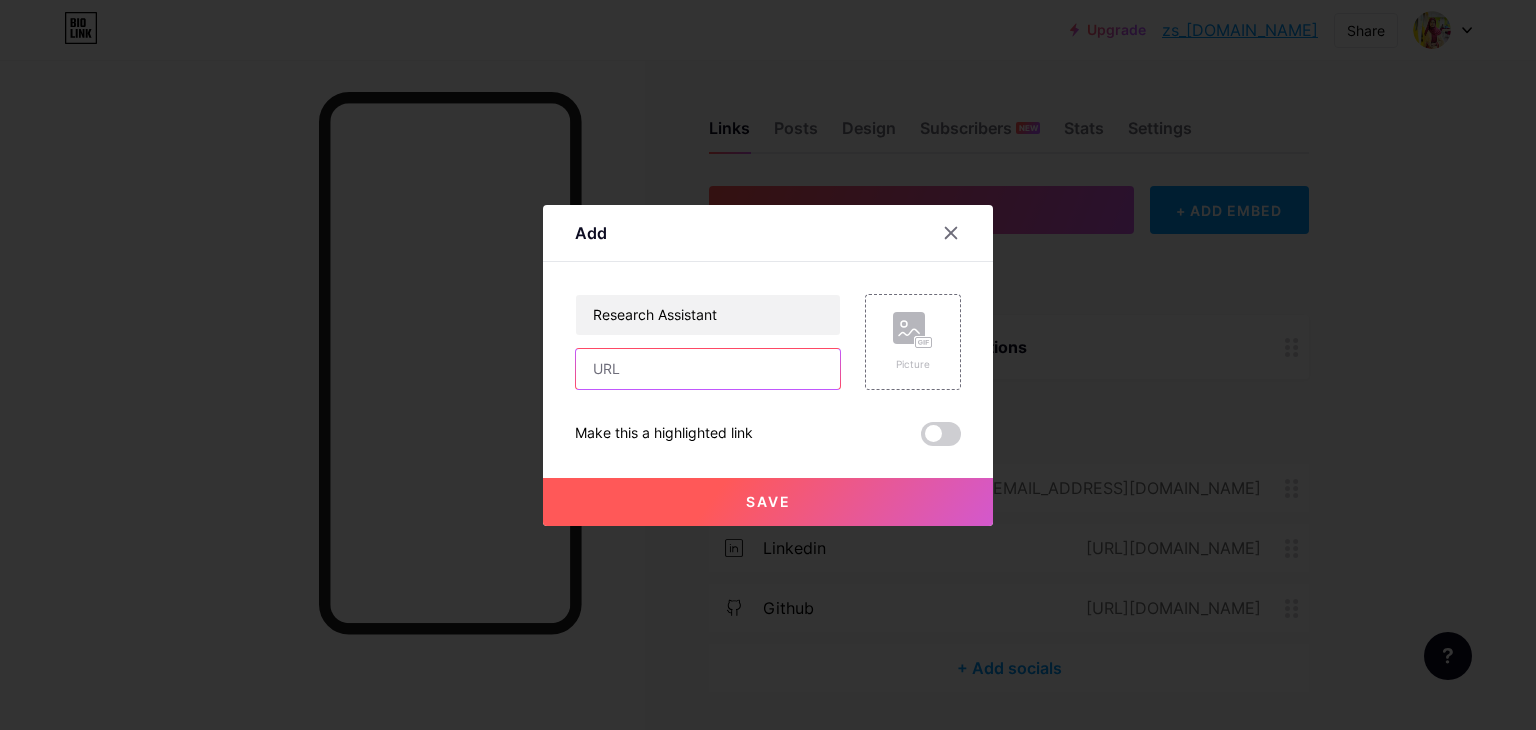 click at bounding box center [708, 369] 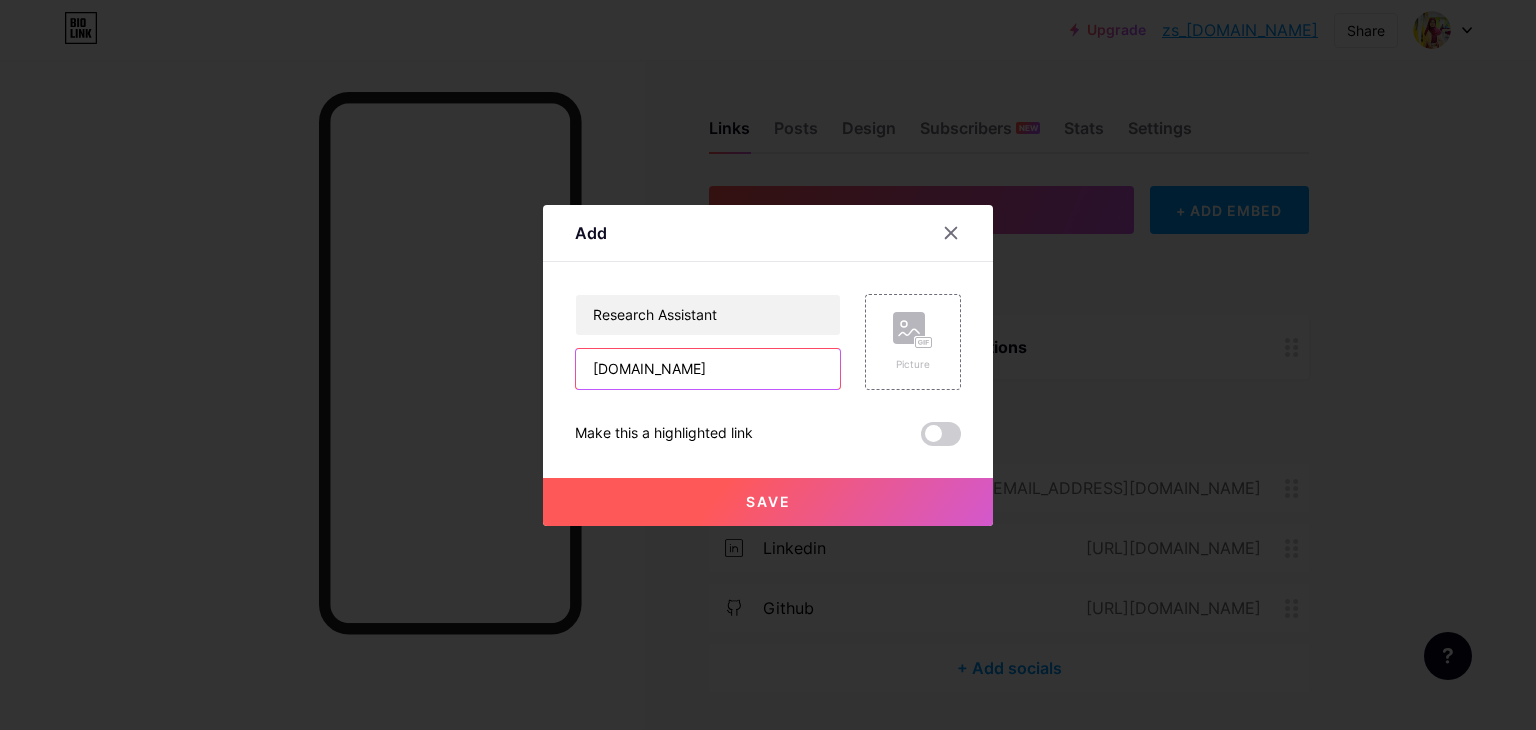 type on "[DOMAIN_NAME]" 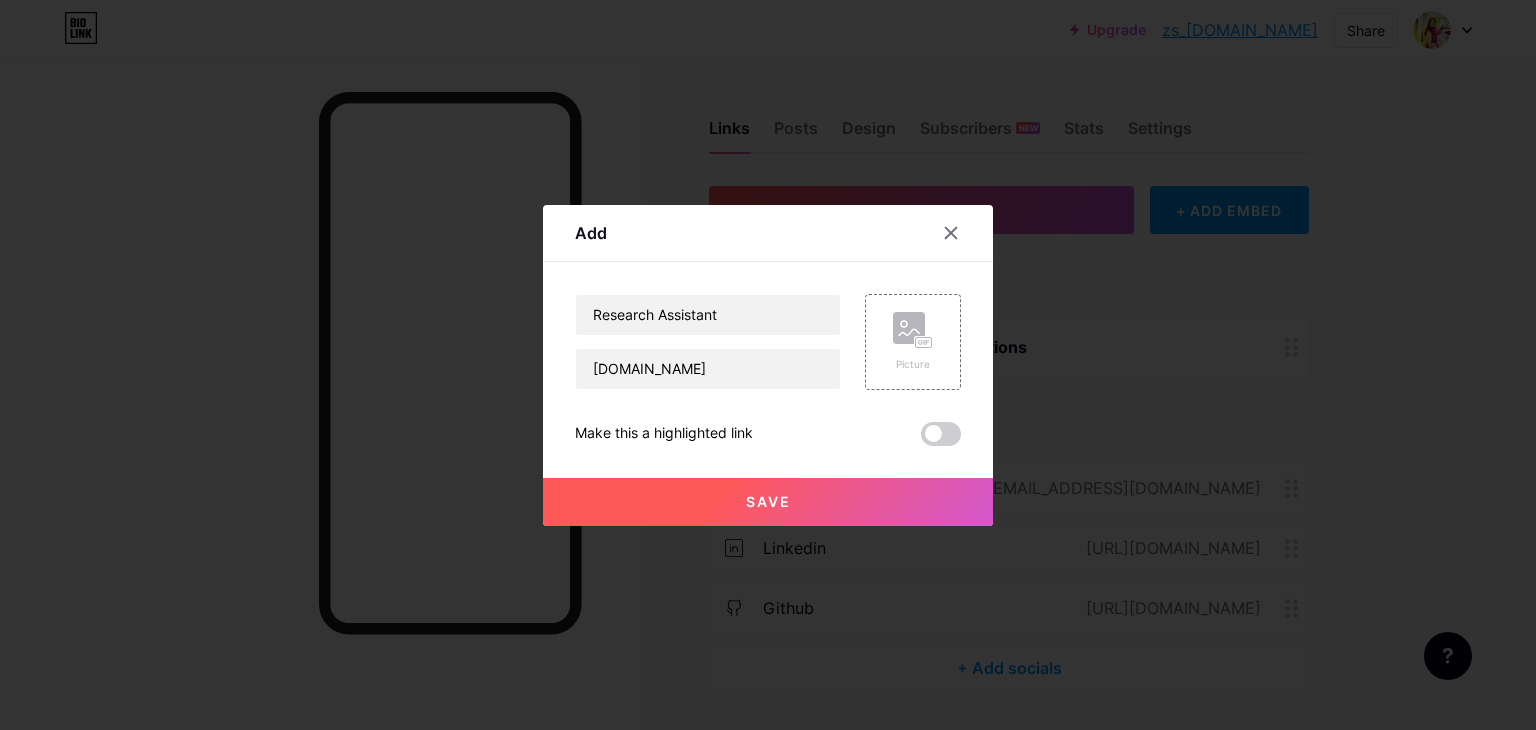 click on "Save" at bounding box center (768, 502) 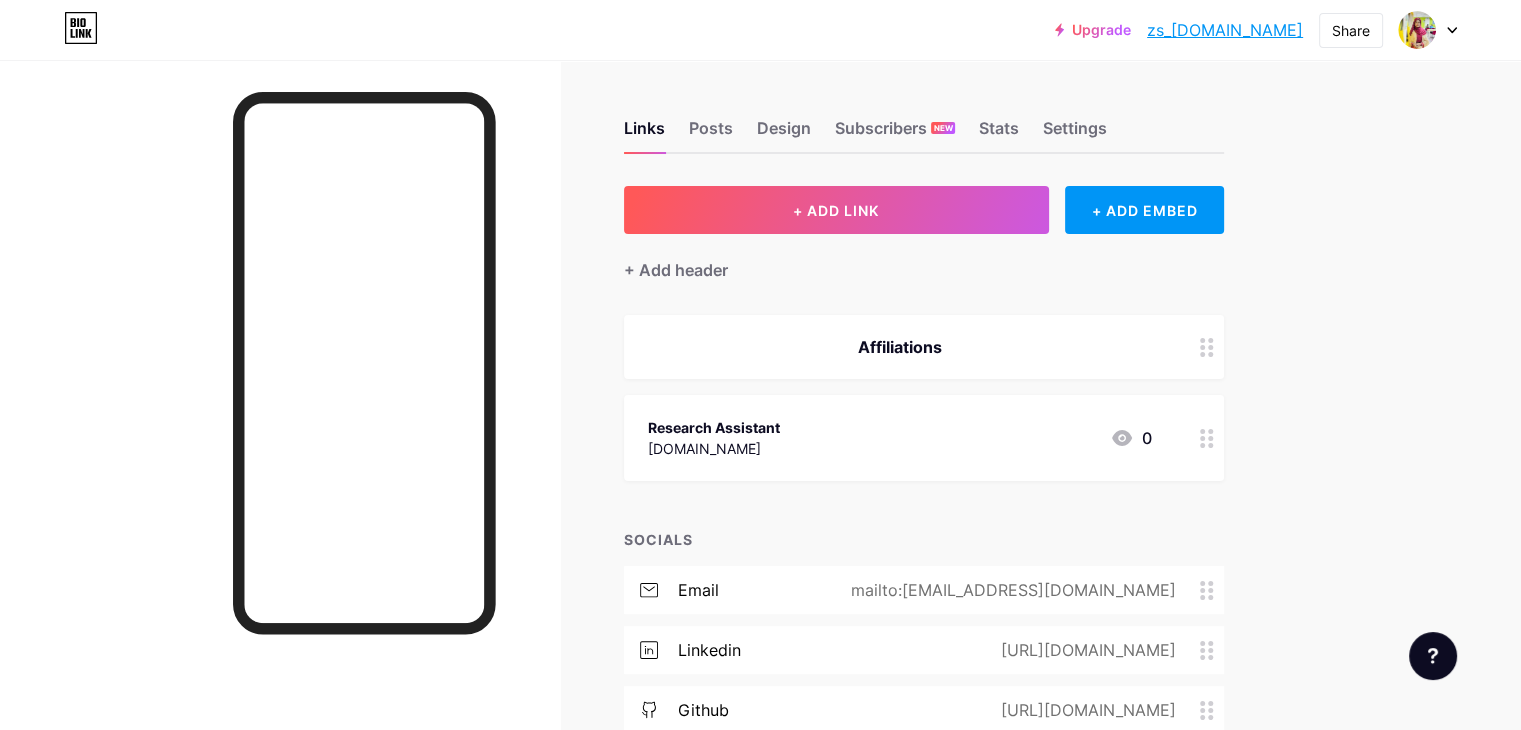 click 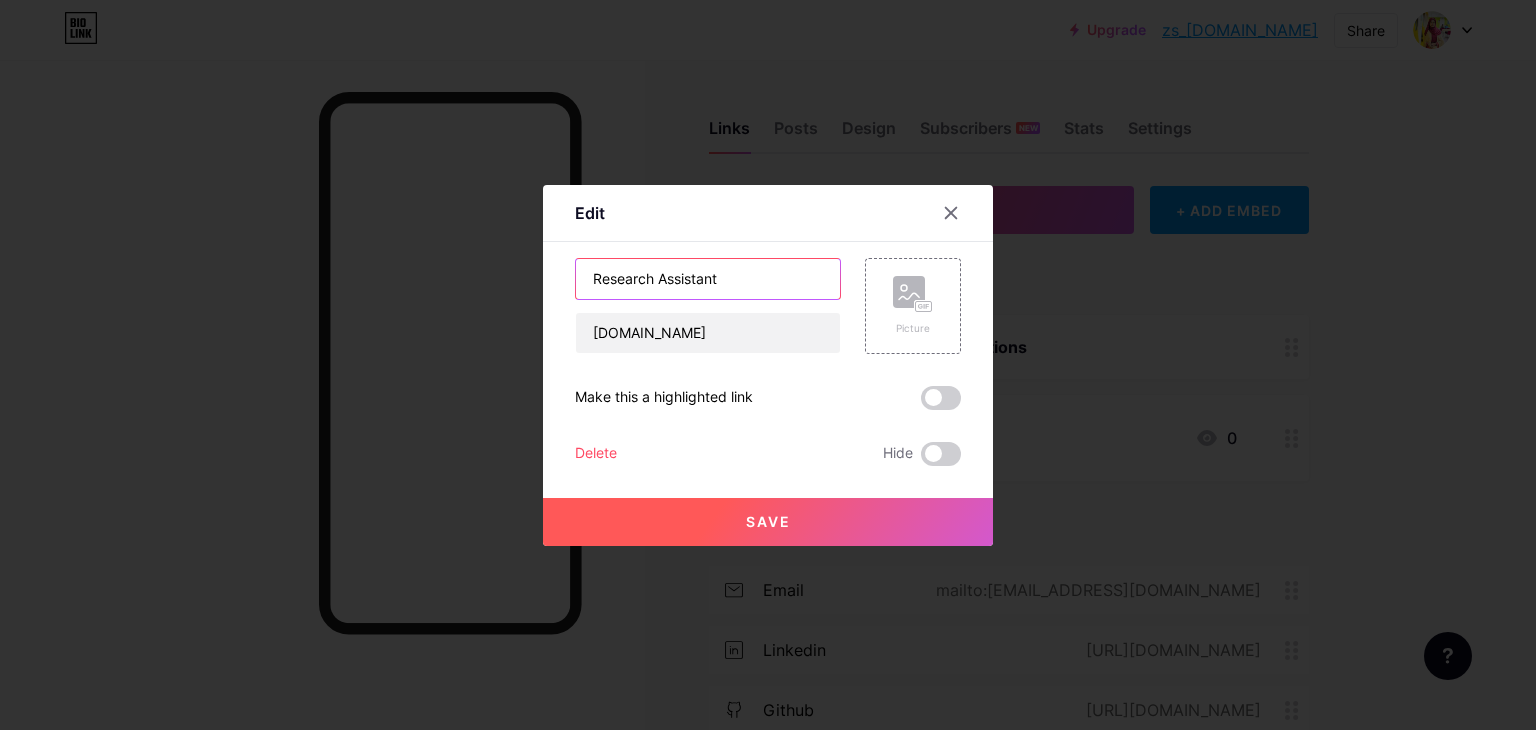 click on "Research Assistant" at bounding box center (708, 279) 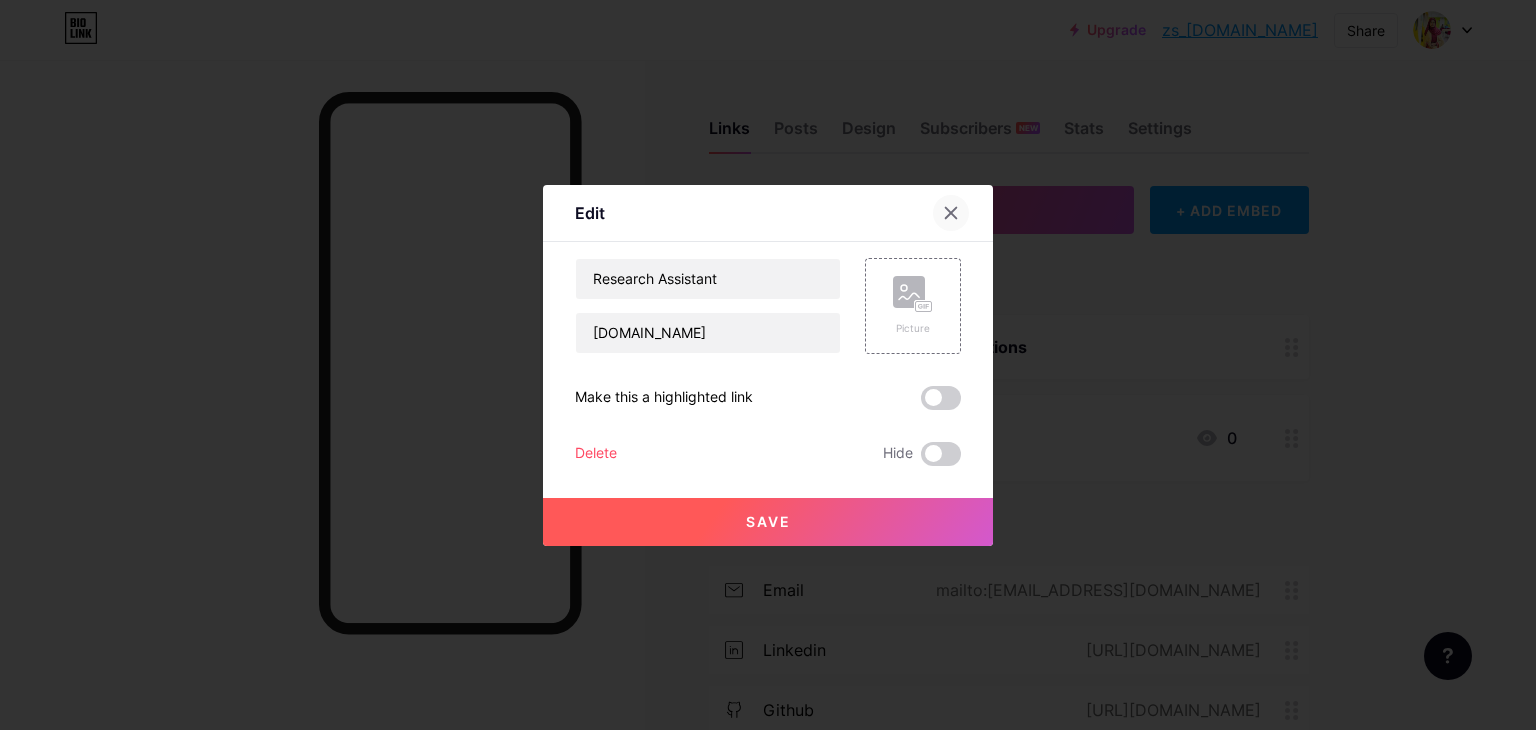 click at bounding box center [951, 213] 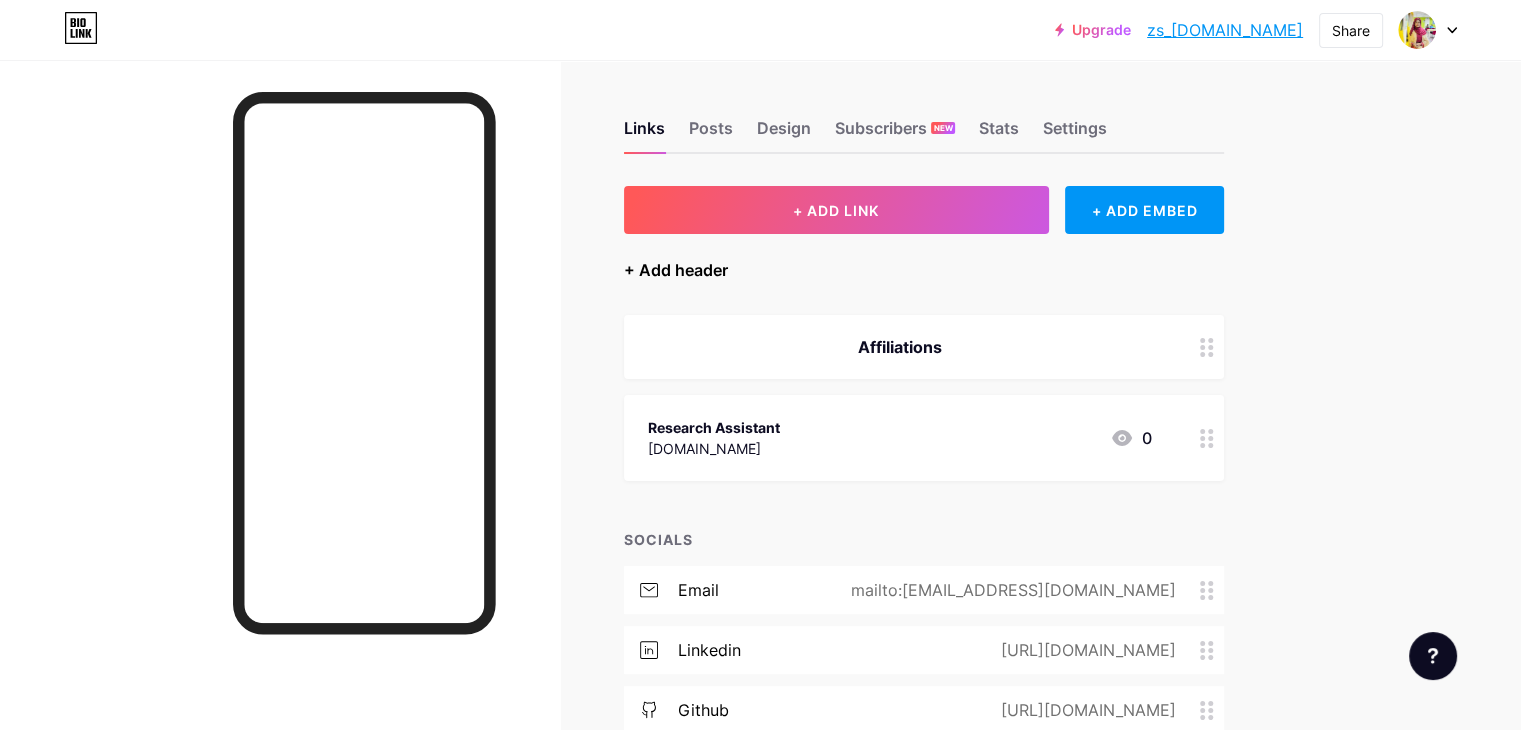 click on "+ Add header" at bounding box center [676, 270] 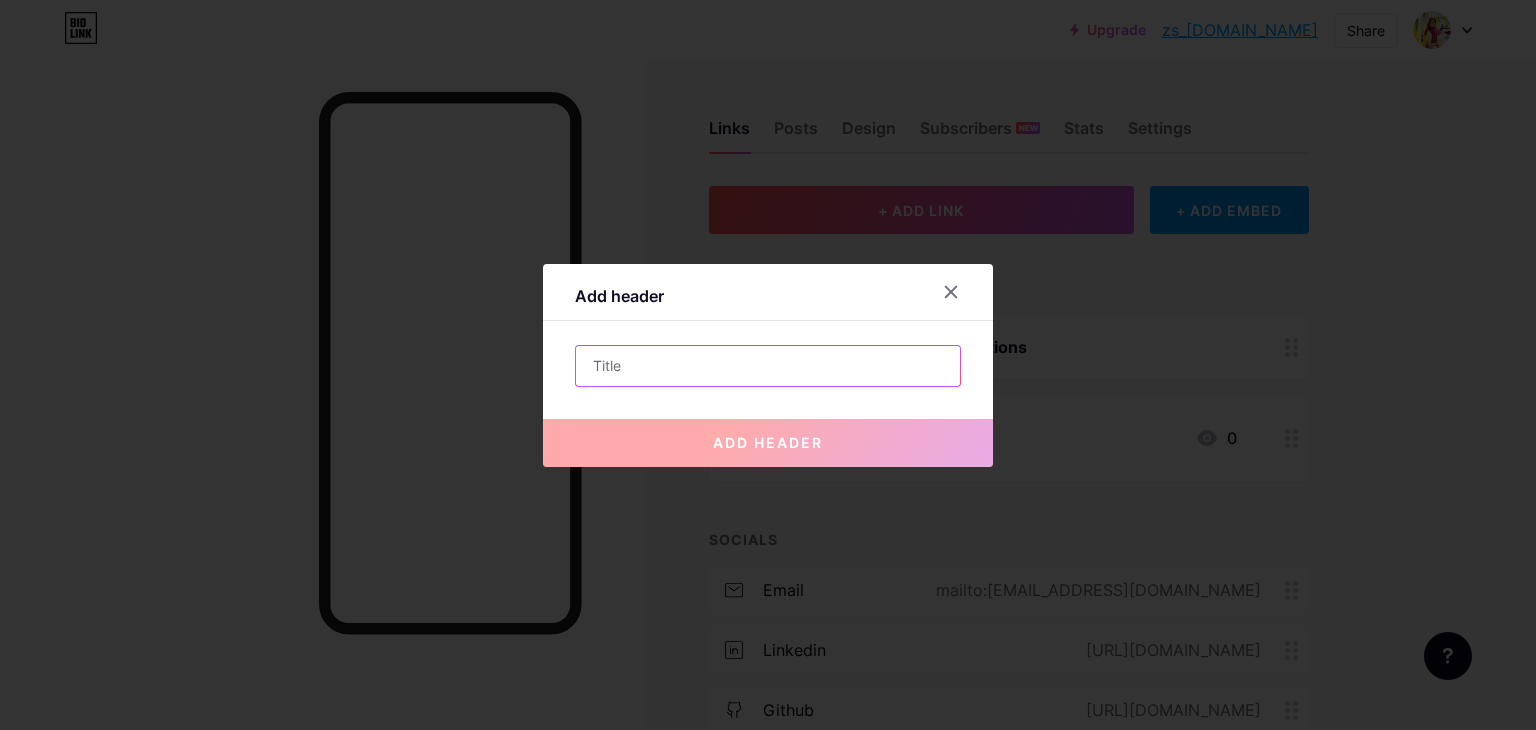 click at bounding box center (768, 366) 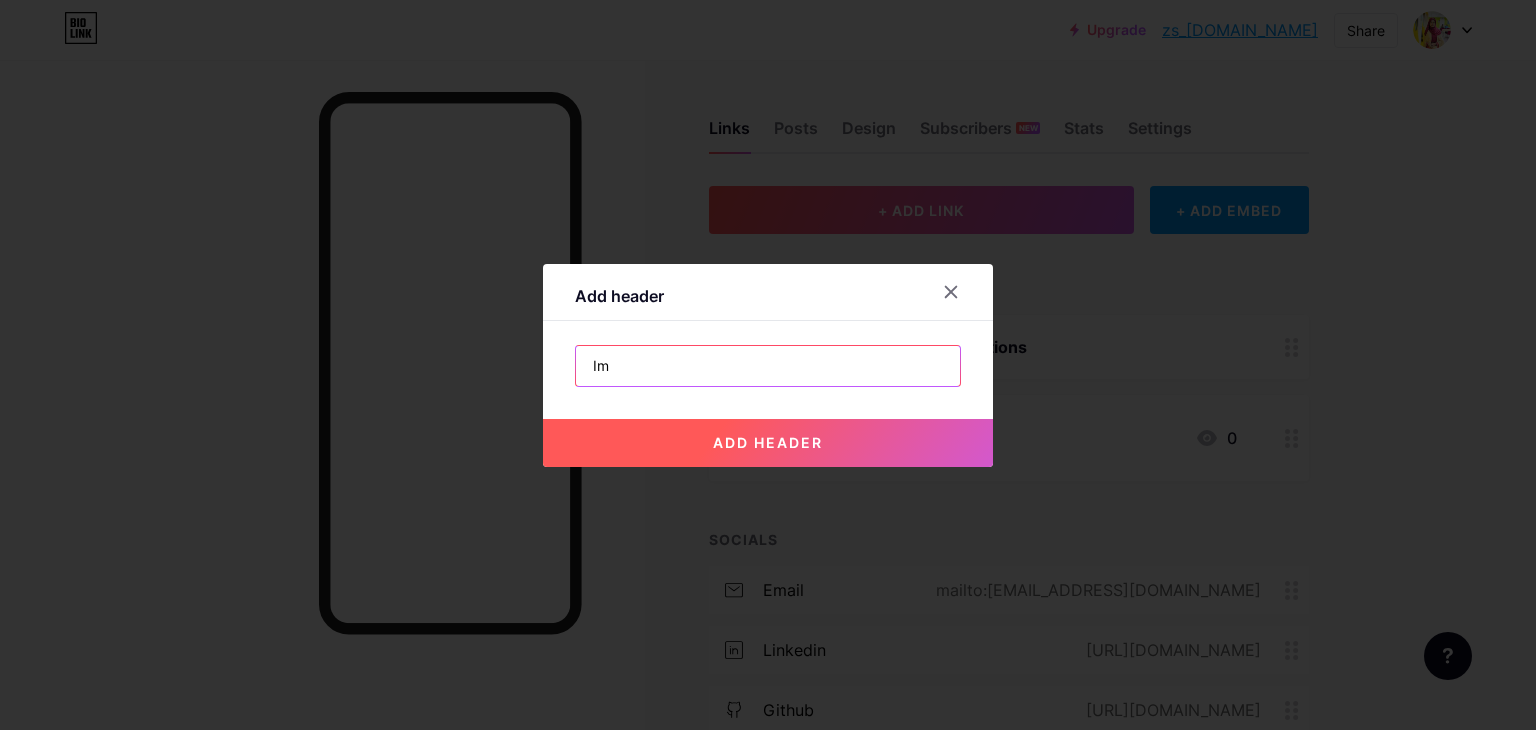 type on "I" 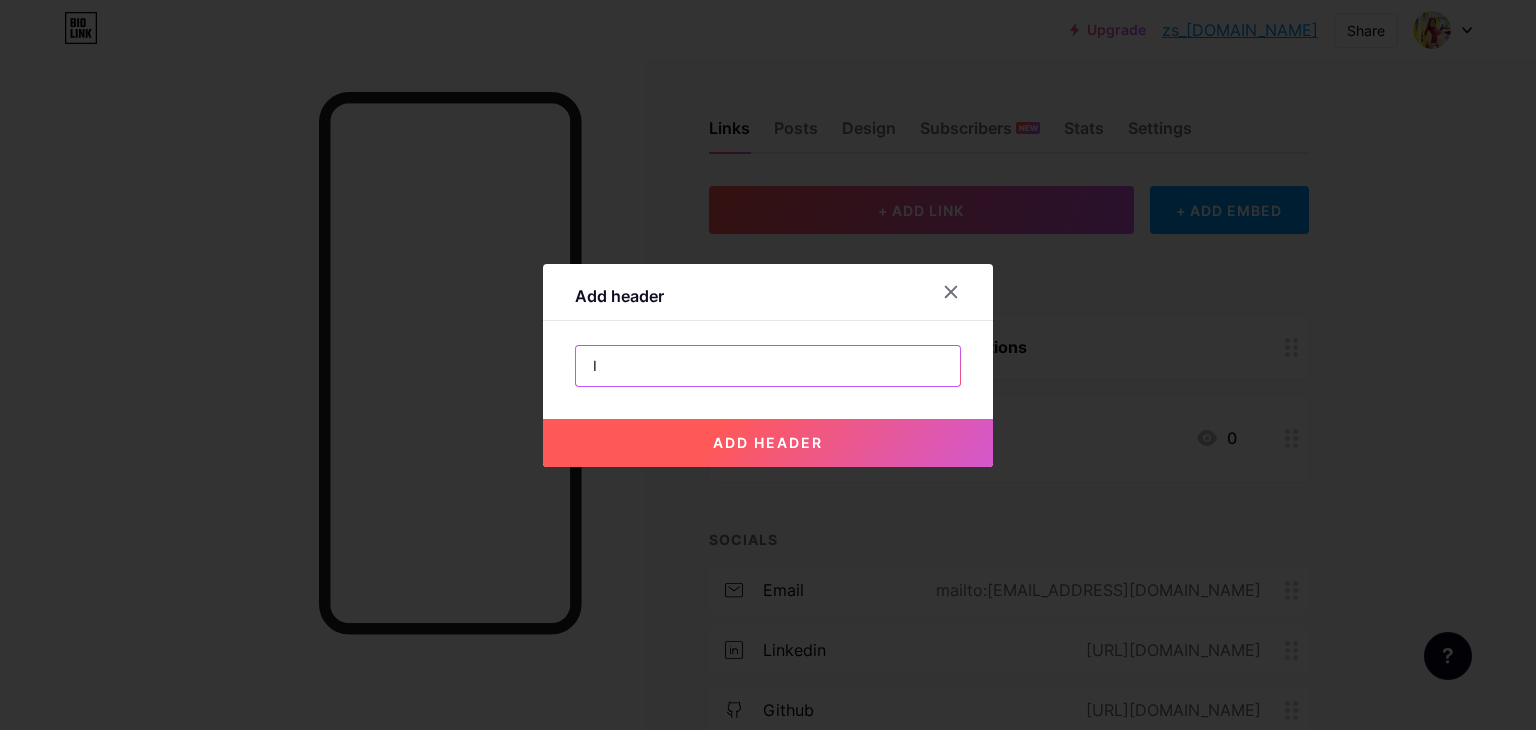 type 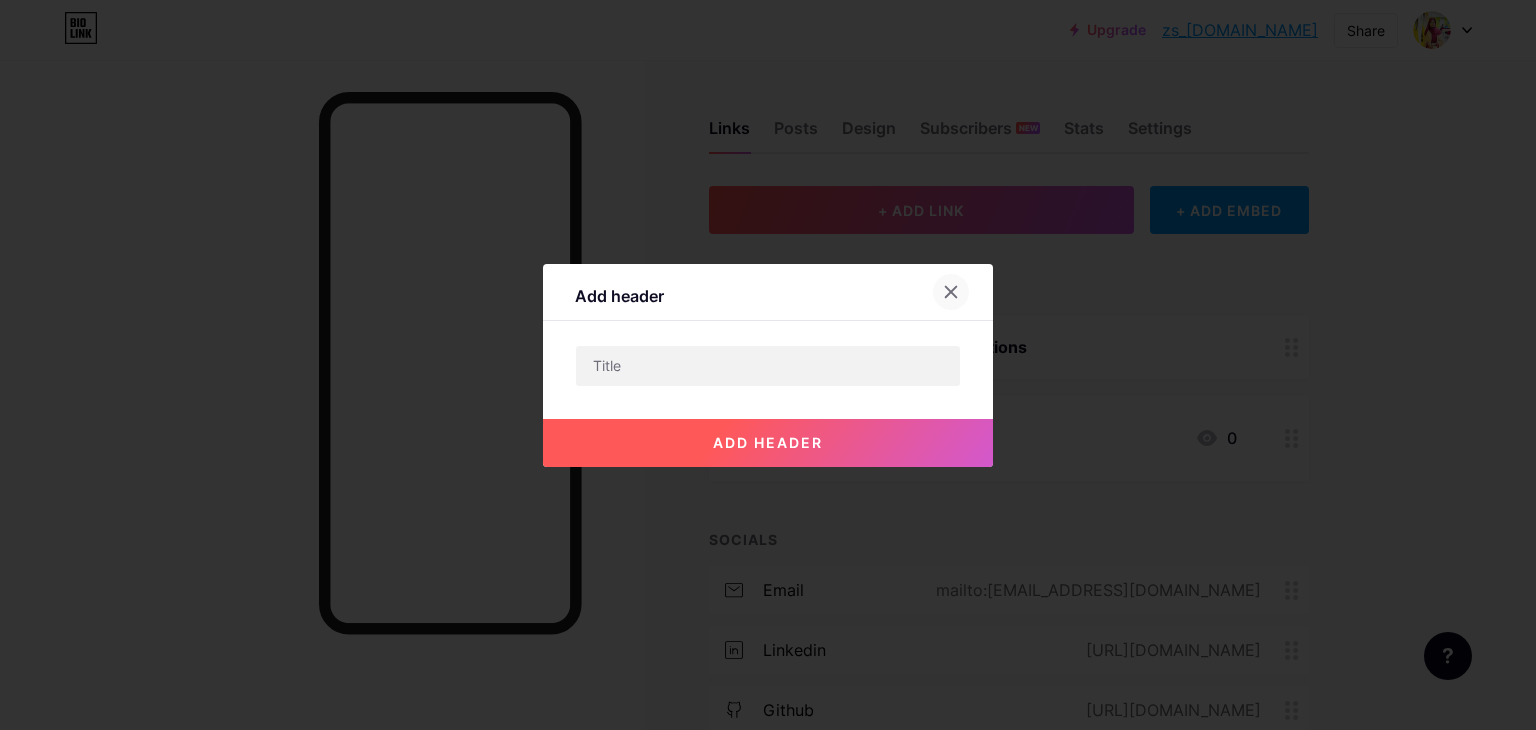click at bounding box center [951, 292] 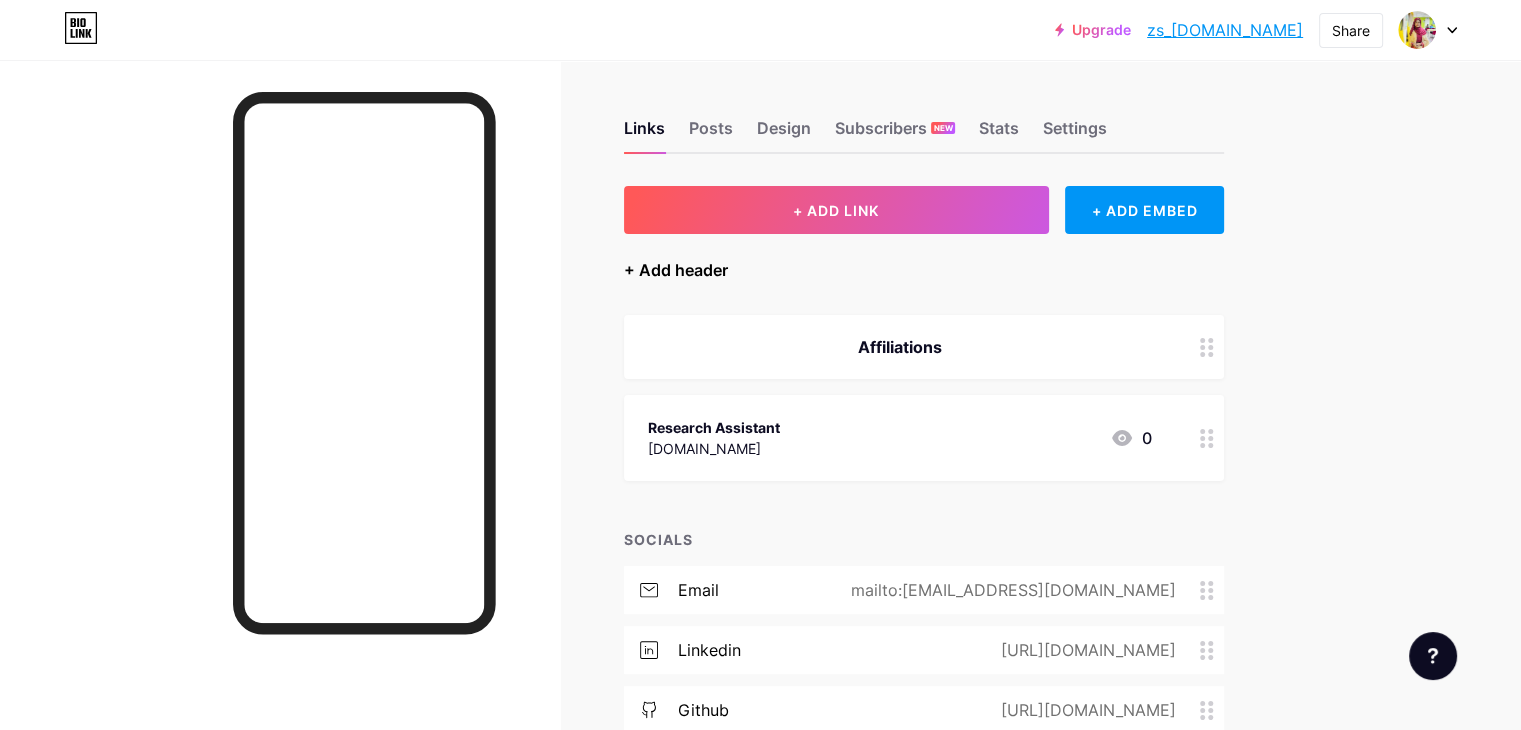 click on "+ Add header" at bounding box center [676, 270] 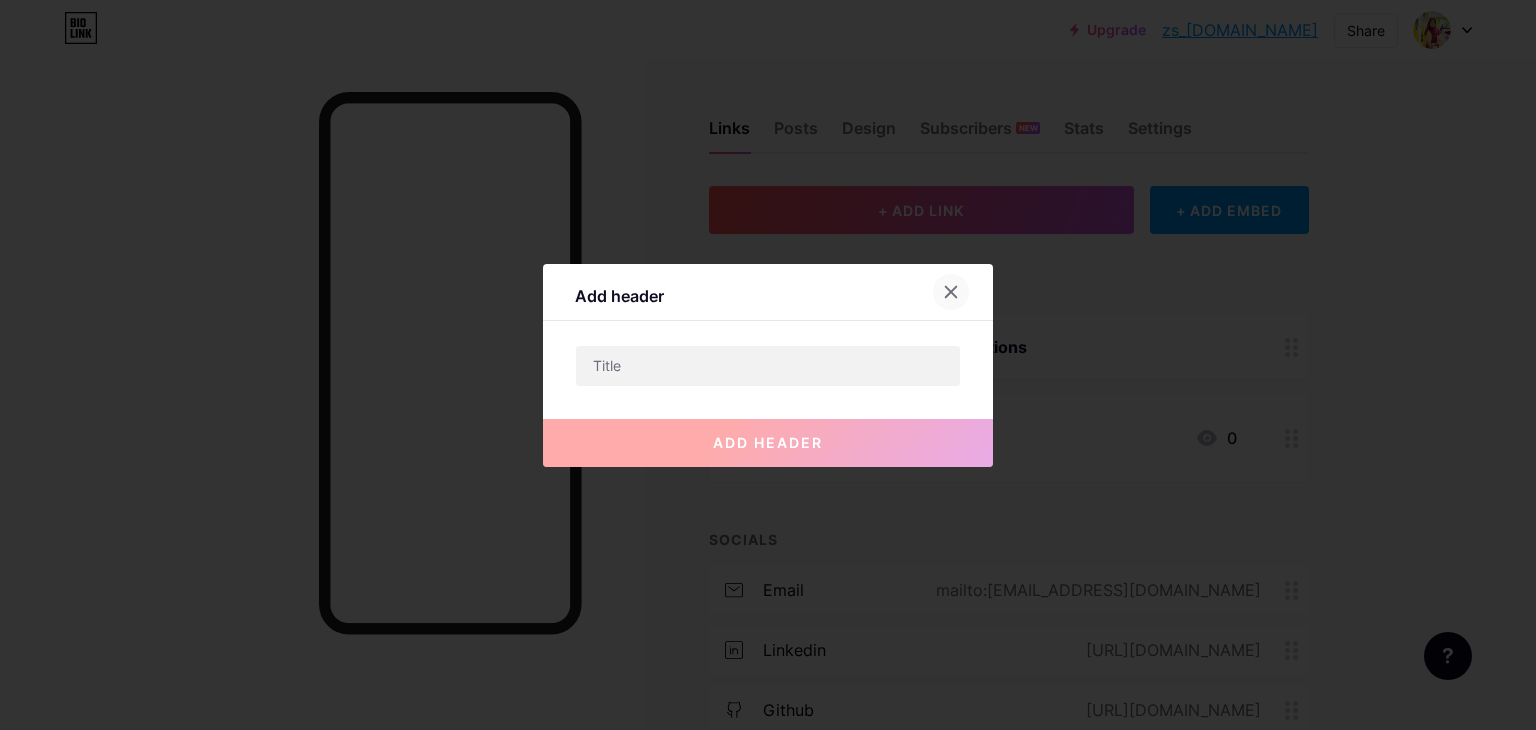 click 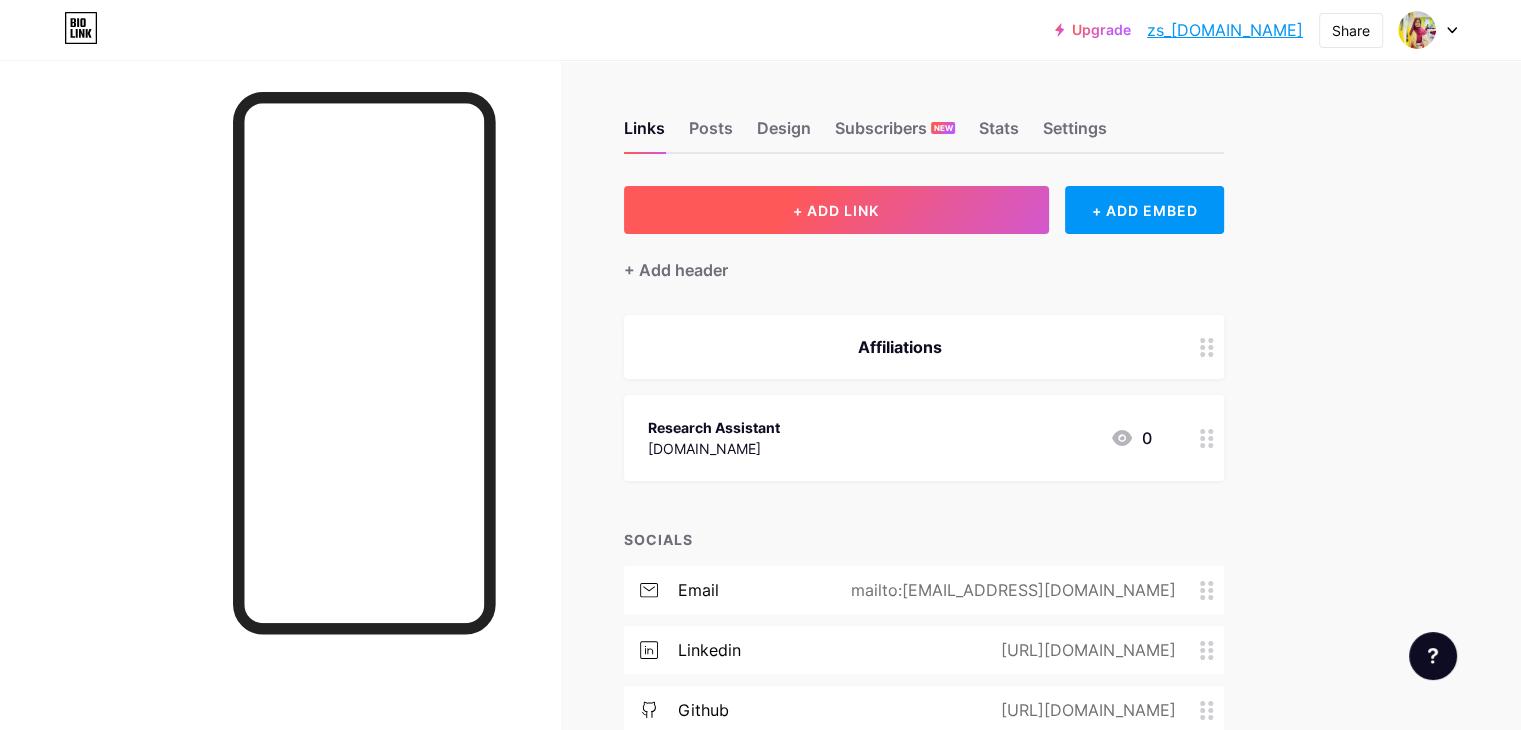 click on "+ ADD LINK" at bounding box center (836, 210) 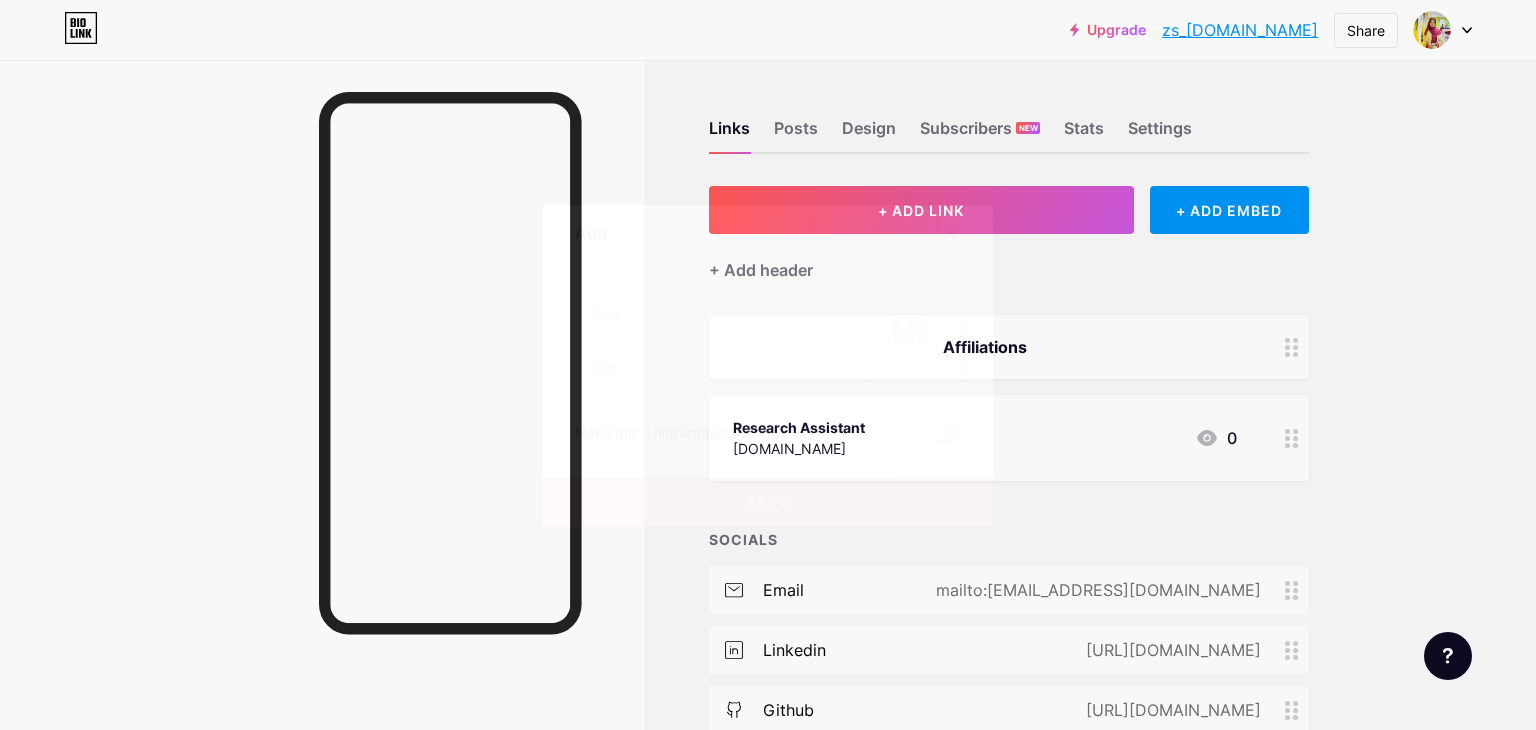 click at bounding box center (768, 365) 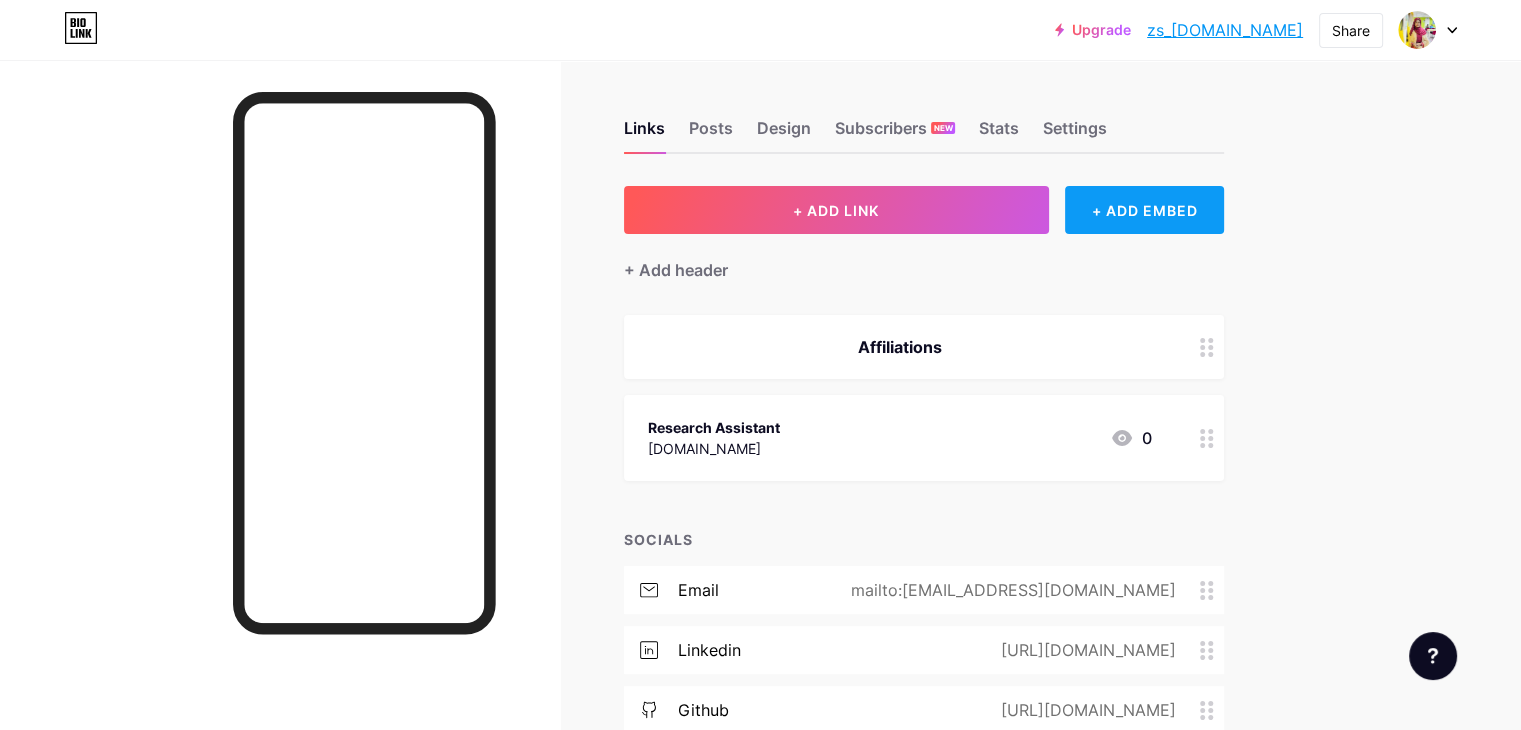 click on "+ ADD EMBED" at bounding box center [1144, 210] 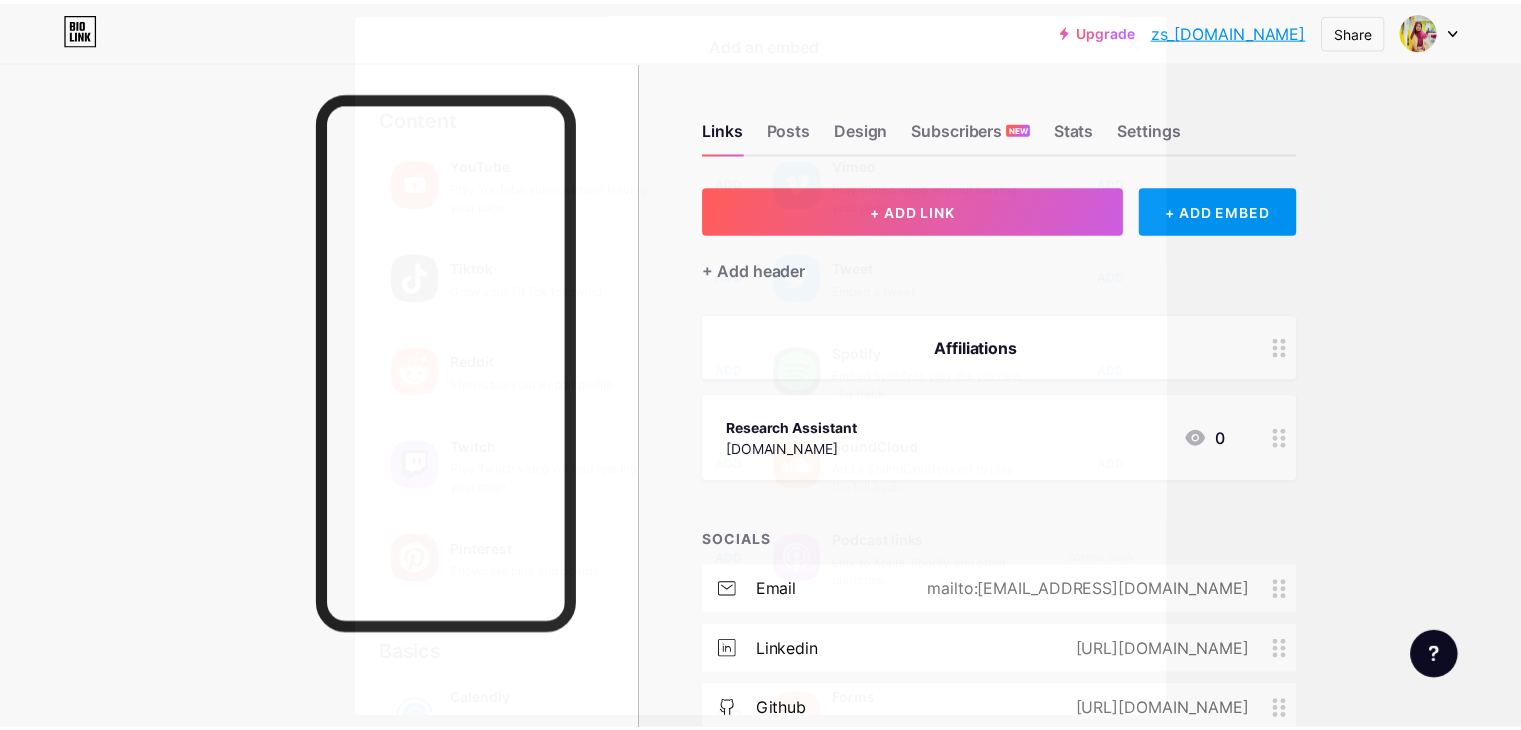 scroll, scrollTop: 0, scrollLeft: 0, axis: both 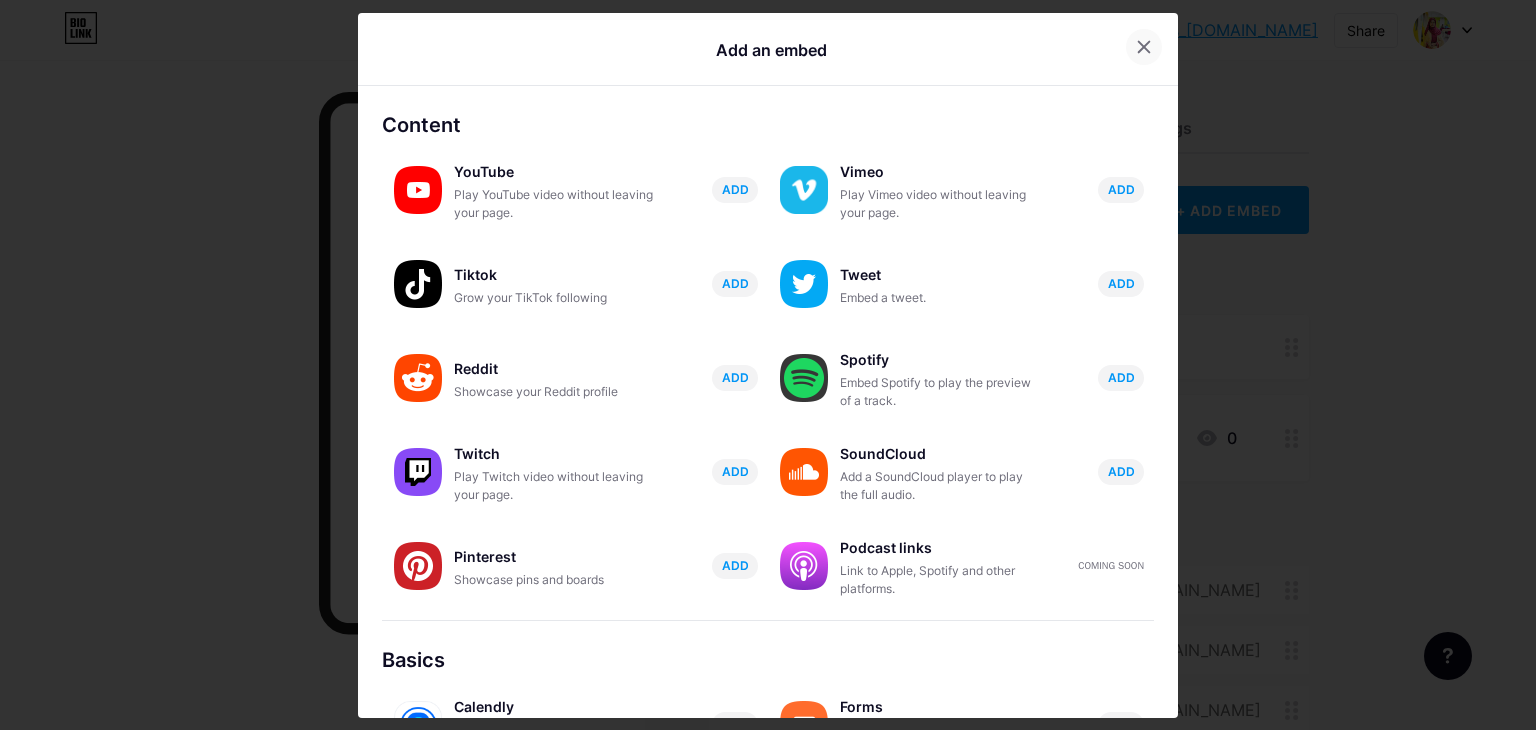 click at bounding box center (1144, 47) 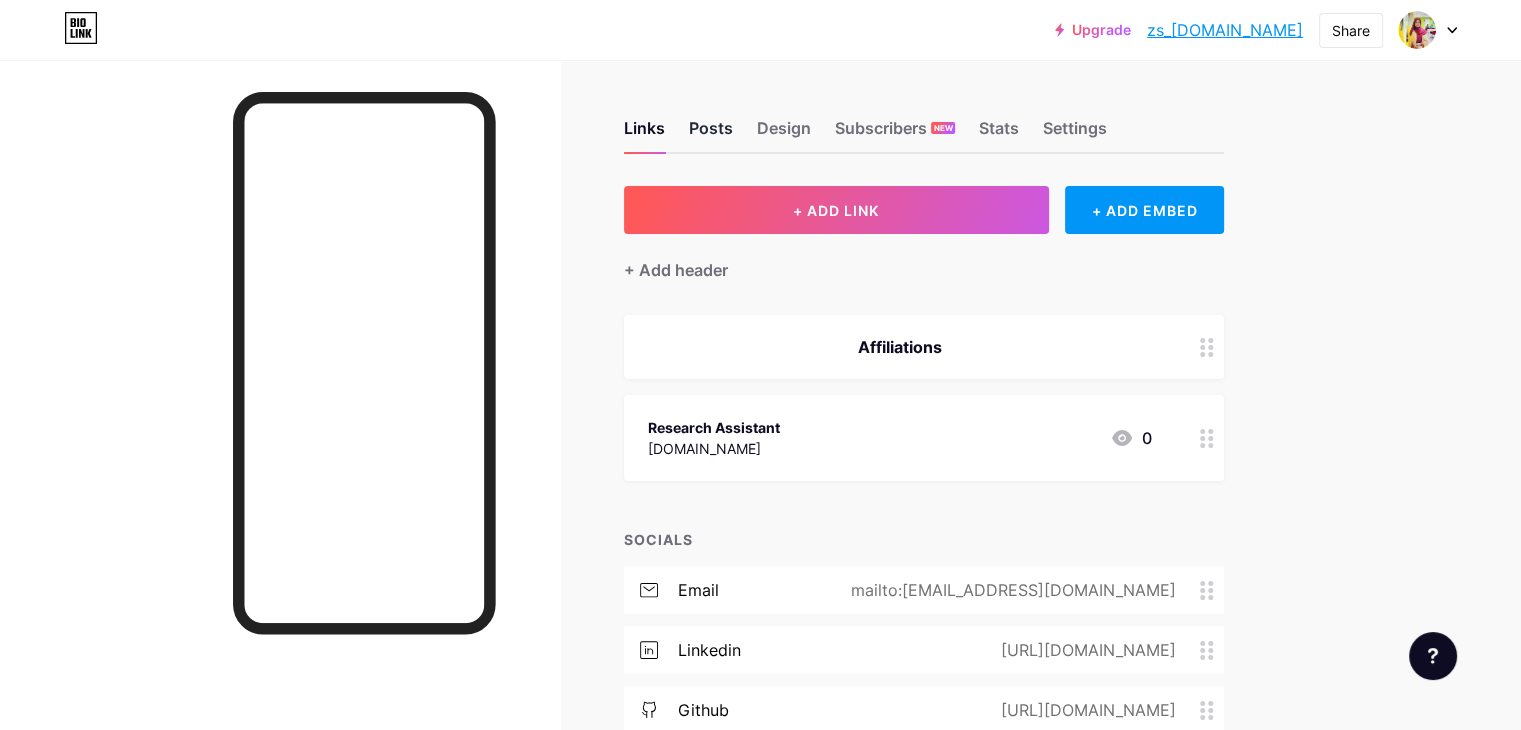 click on "Posts" at bounding box center [711, 134] 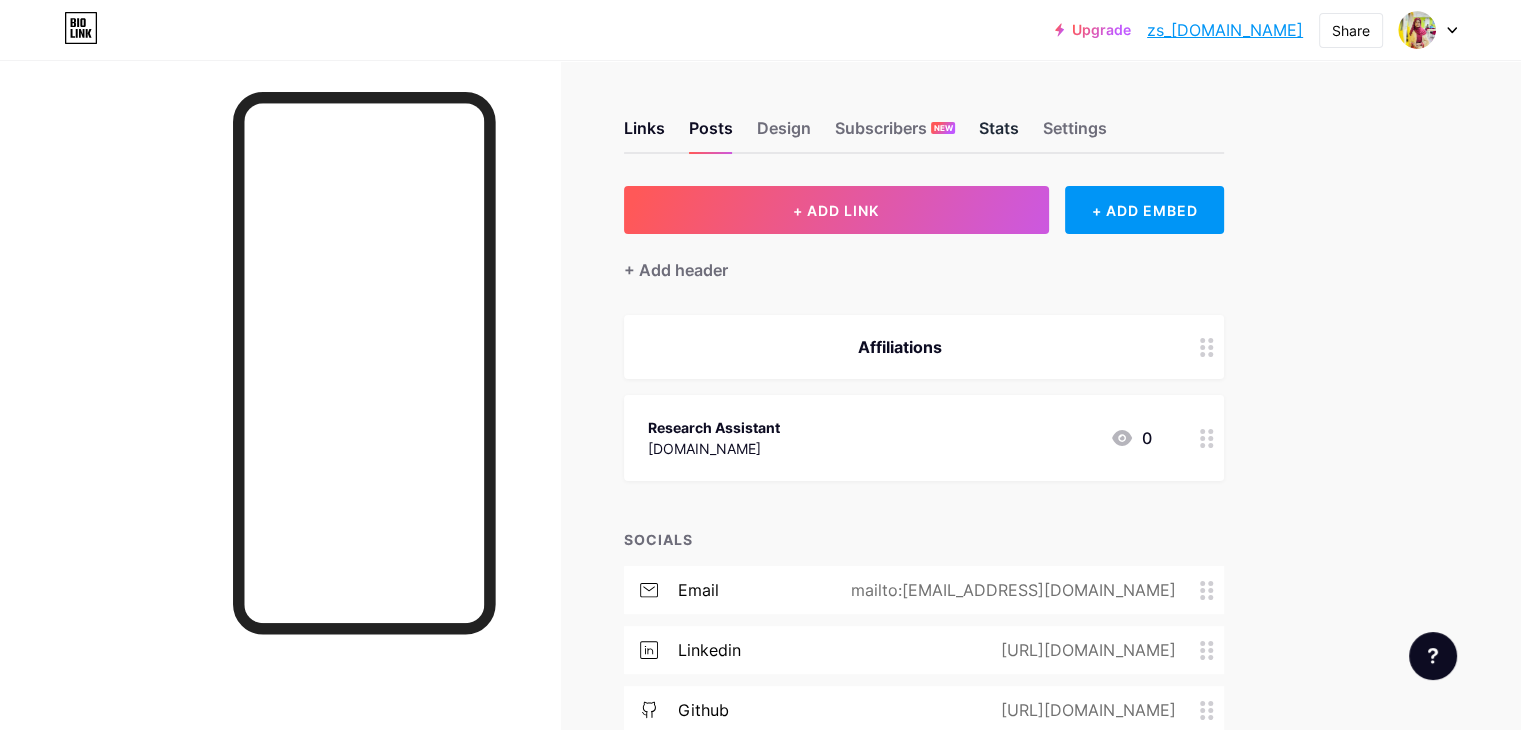 click on "Stats" at bounding box center (999, 134) 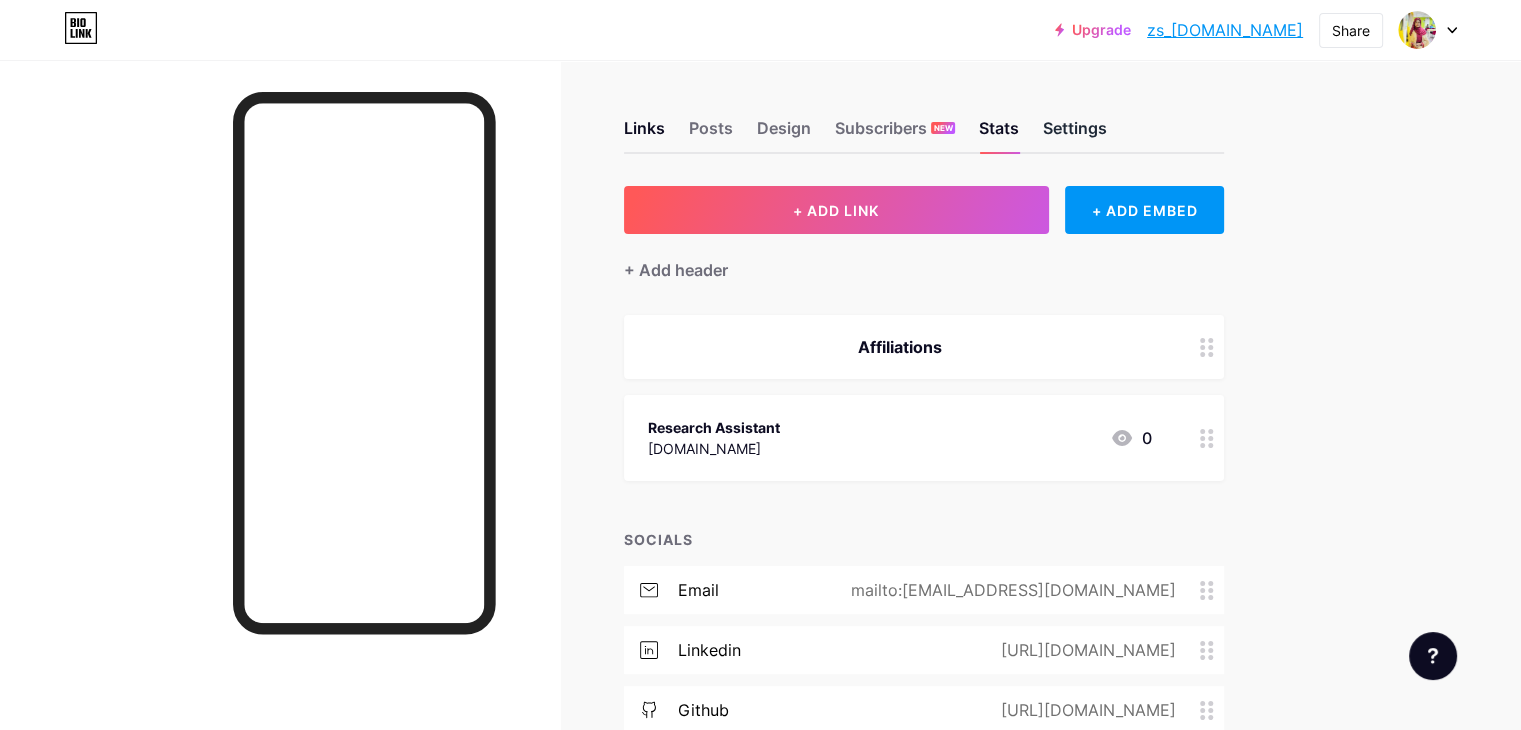 click on "Settings" at bounding box center (1075, 134) 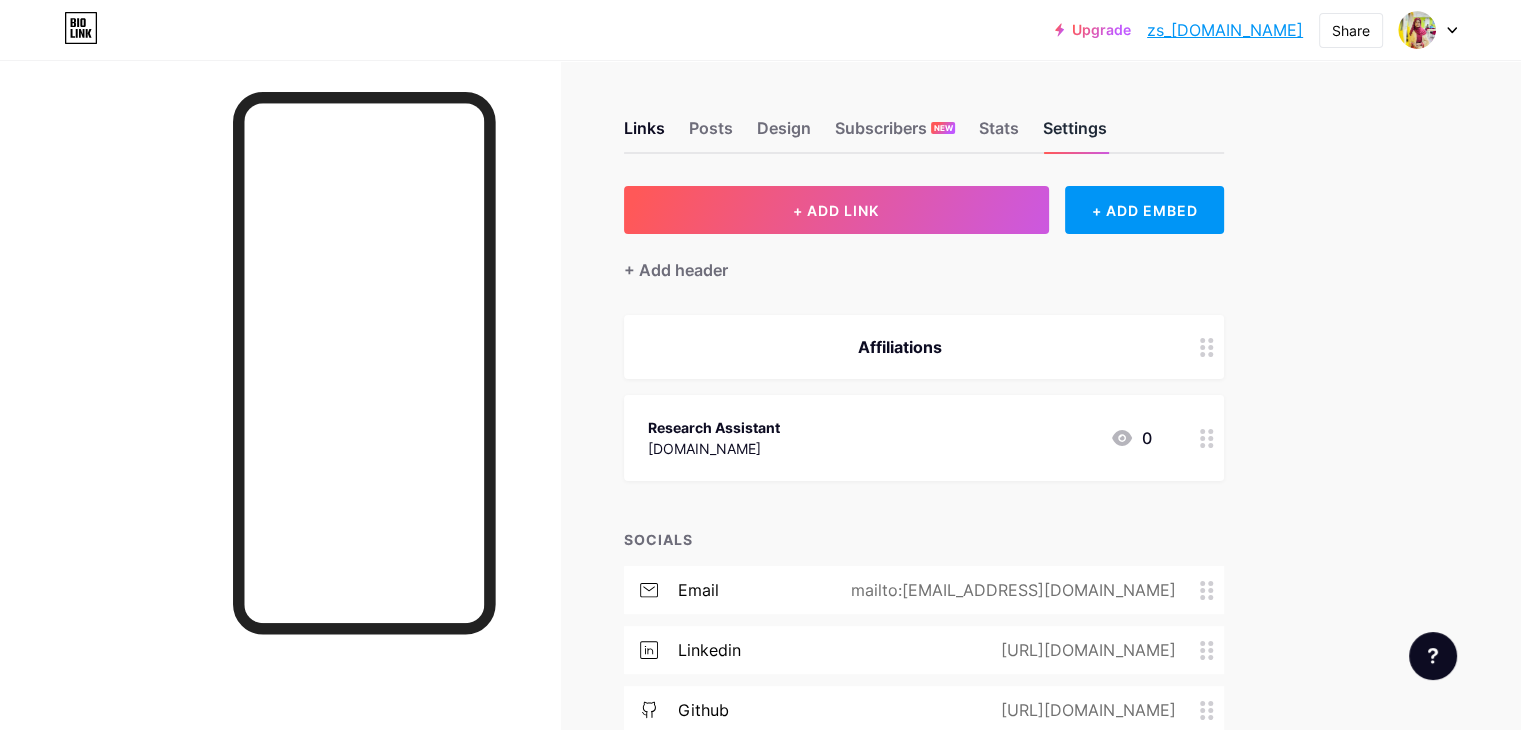 click on "Settings" at bounding box center [1075, 134] 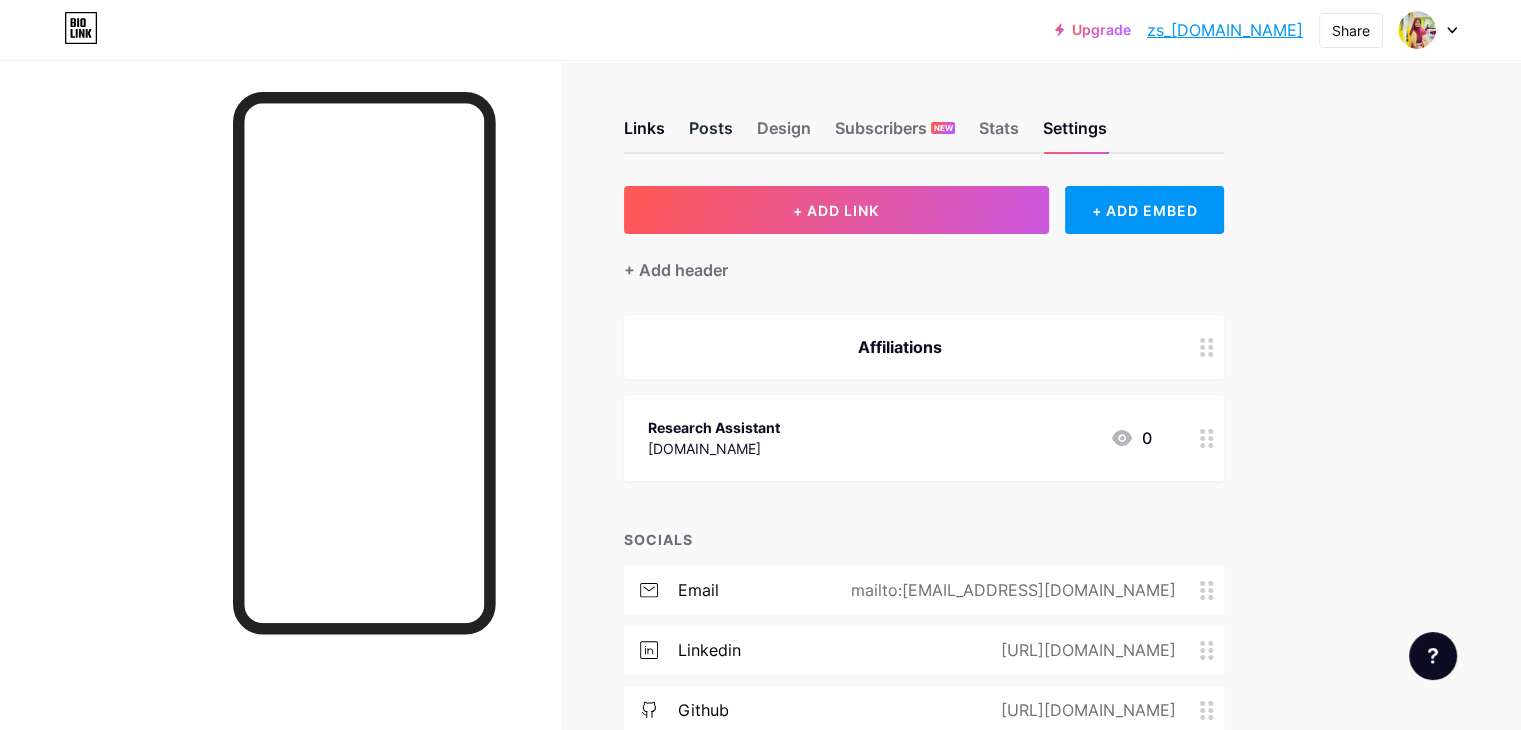 click on "Posts" at bounding box center [711, 134] 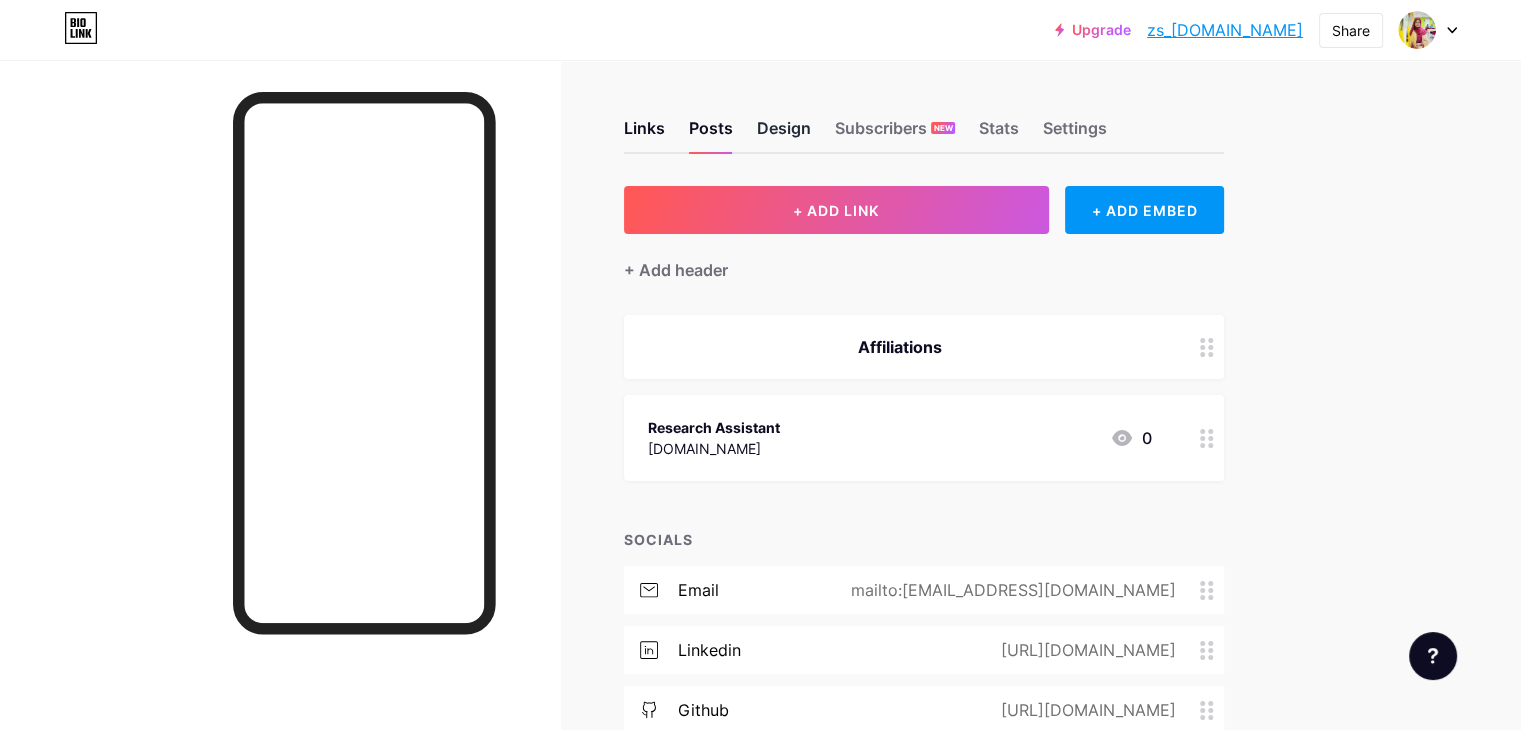 click on "Design" at bounding box center [784, 134] 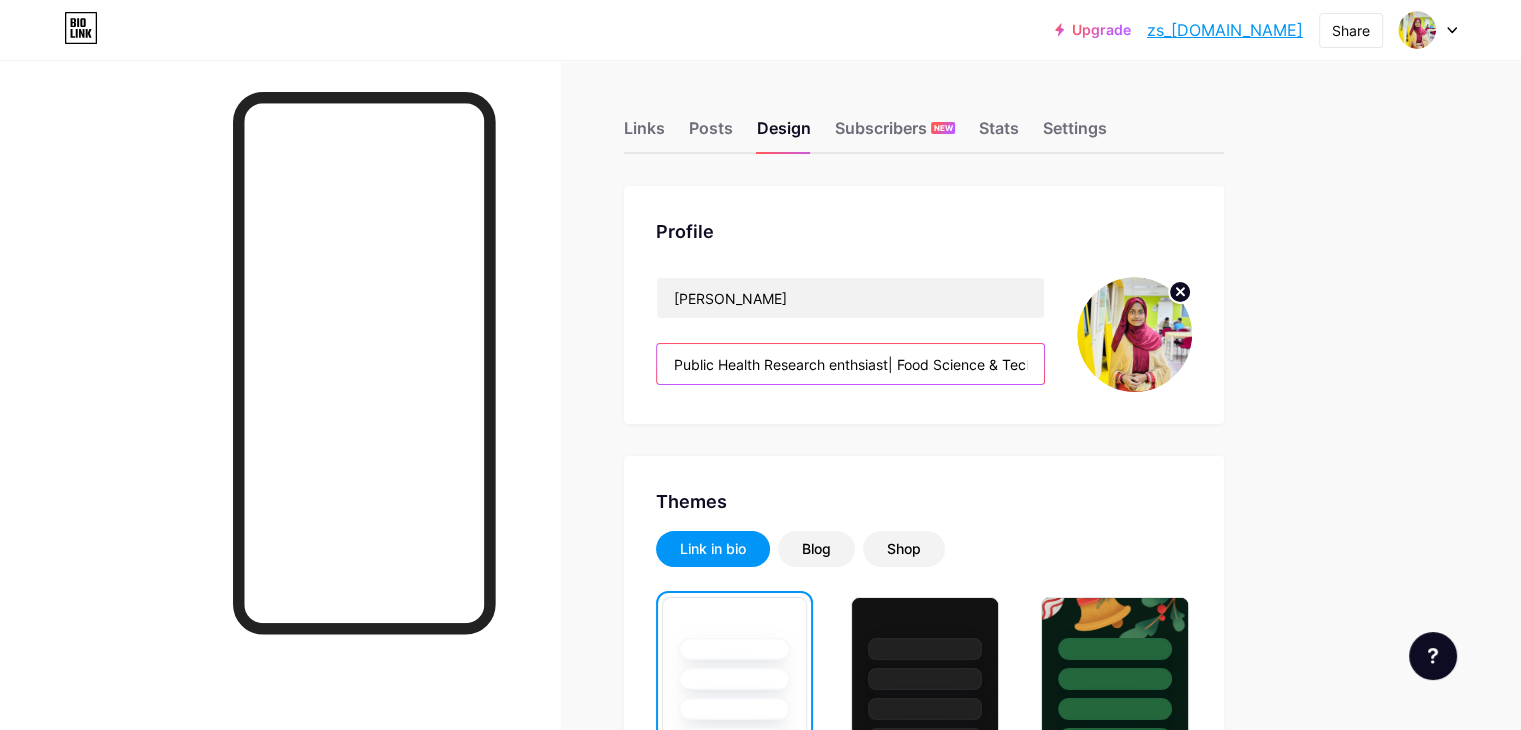 click on "Public Health Research enthsiast| Food Science & Technology Graduate" at bounding box center [850, 364] 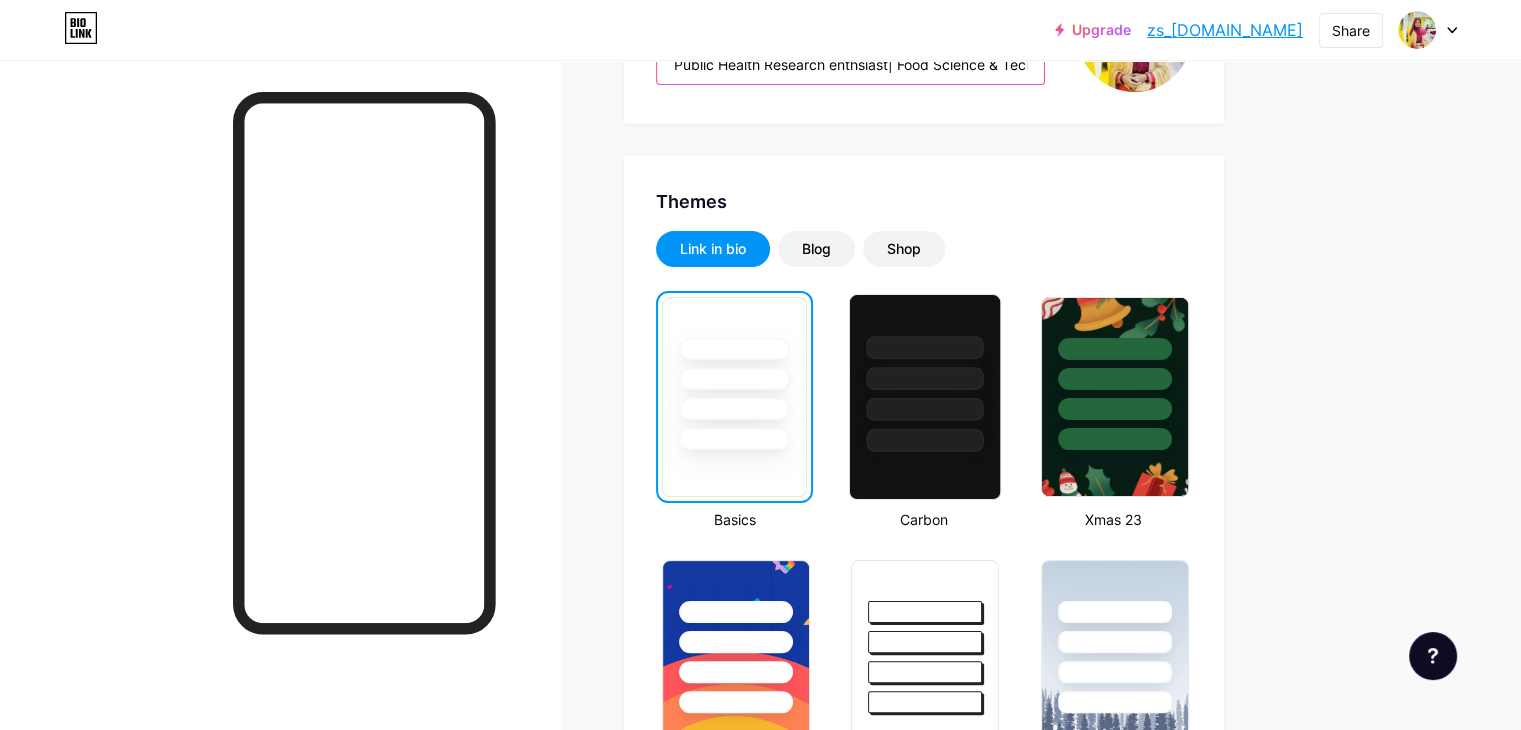 scroll, scrollTop: 600, scrollLeft: 0, axis: vertical 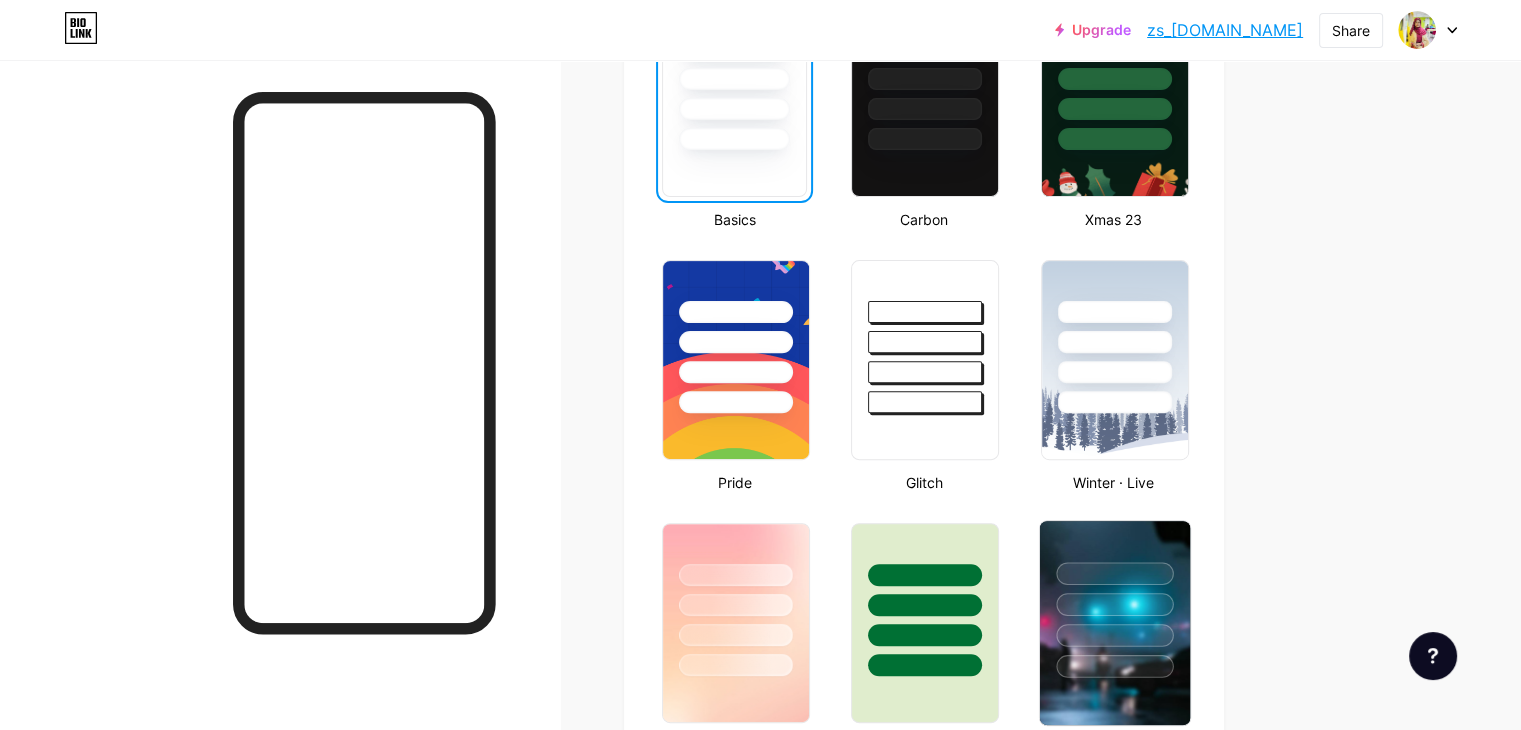click at bounding box center [1114, 573] 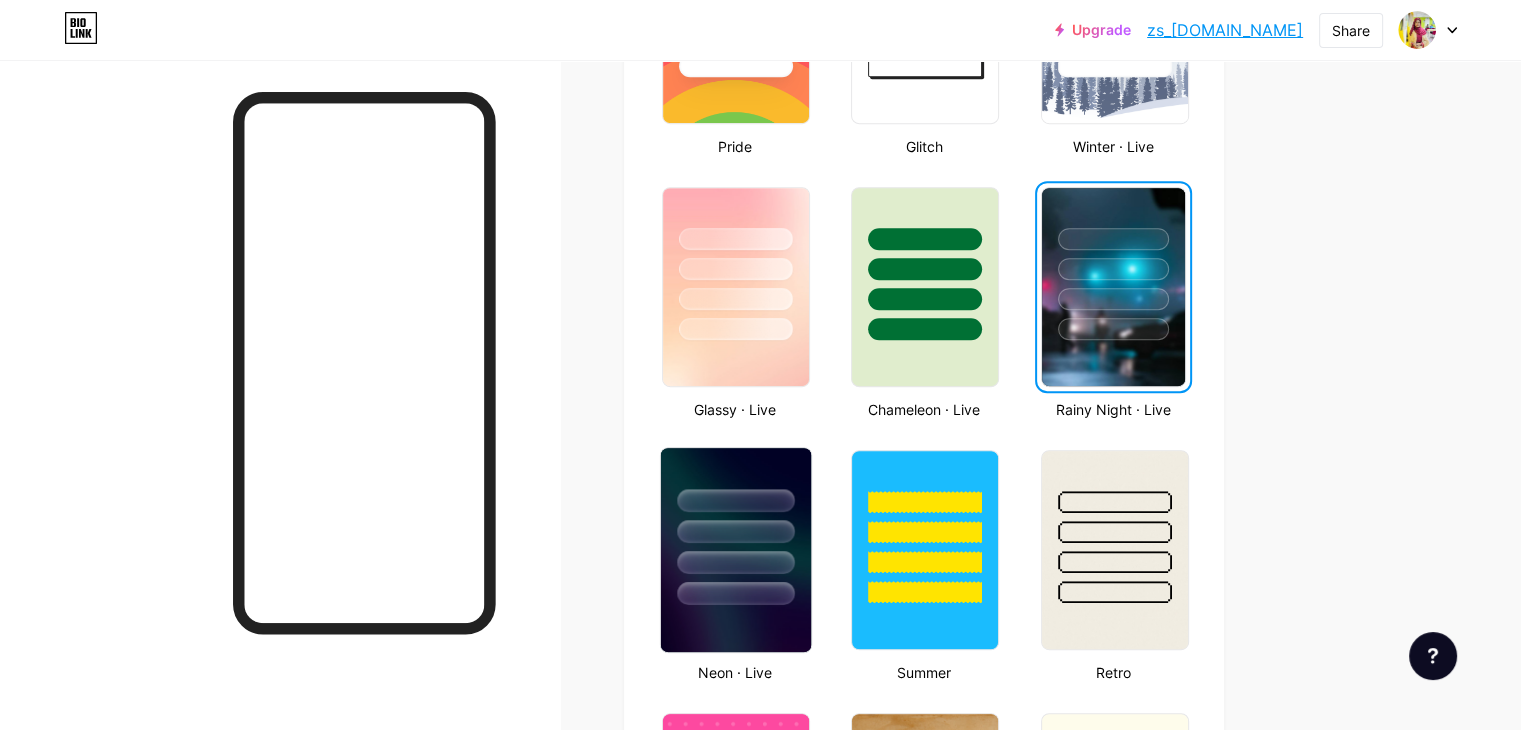scroll, scrollTop: 1000, scrollLeft: 0, axis: vertical 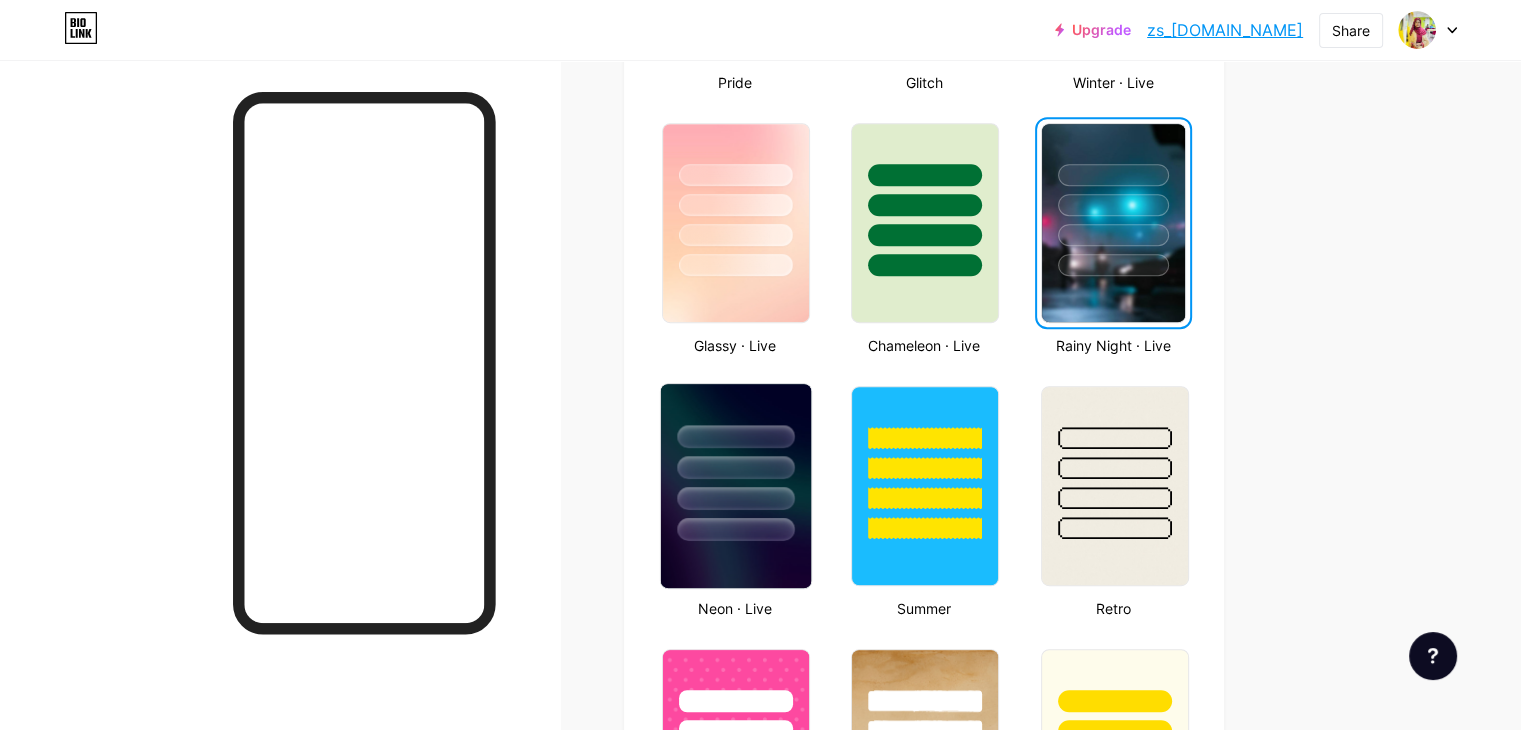 click at bounding box center [735, 498] 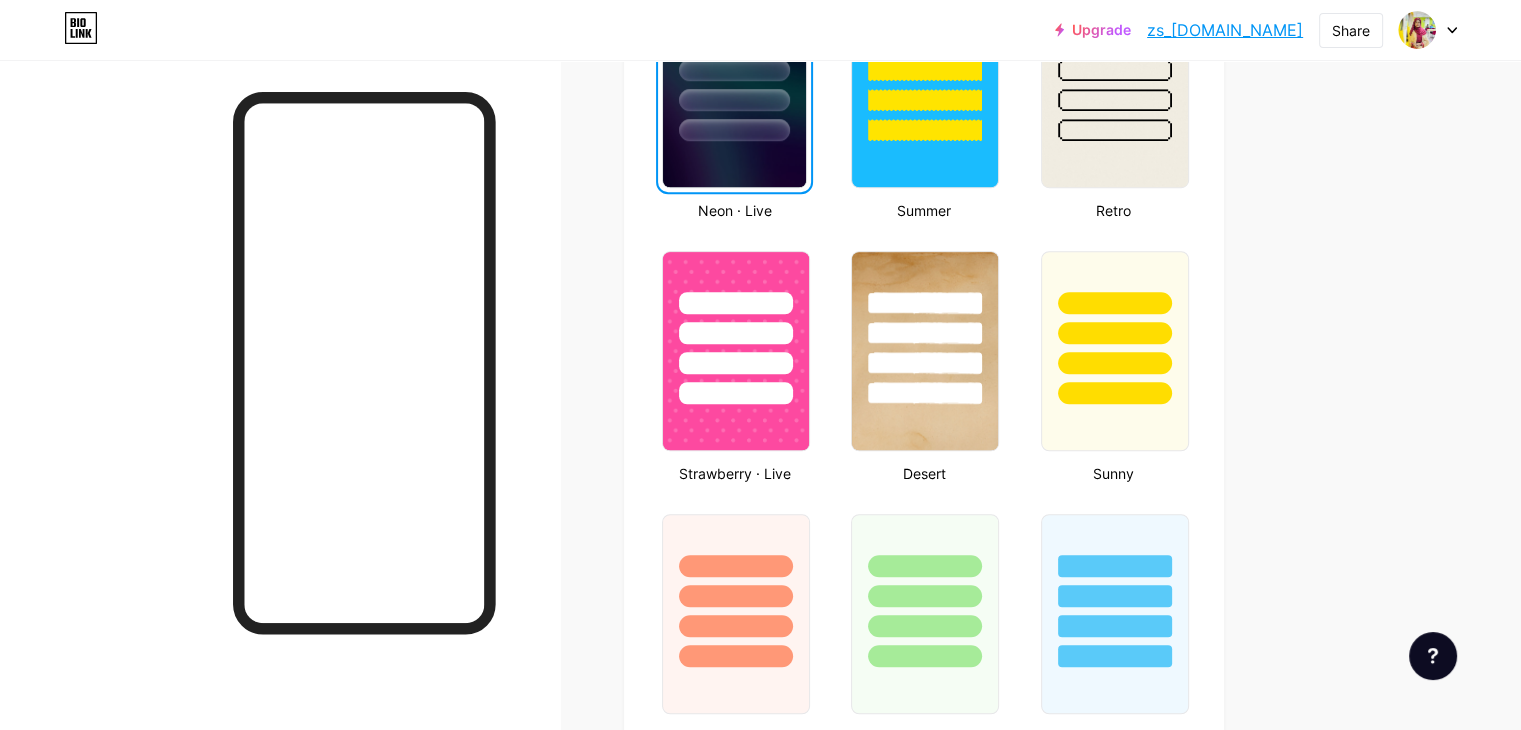 scroll, scrollTop: 1400, scrollLeft: 0, axis: vertical 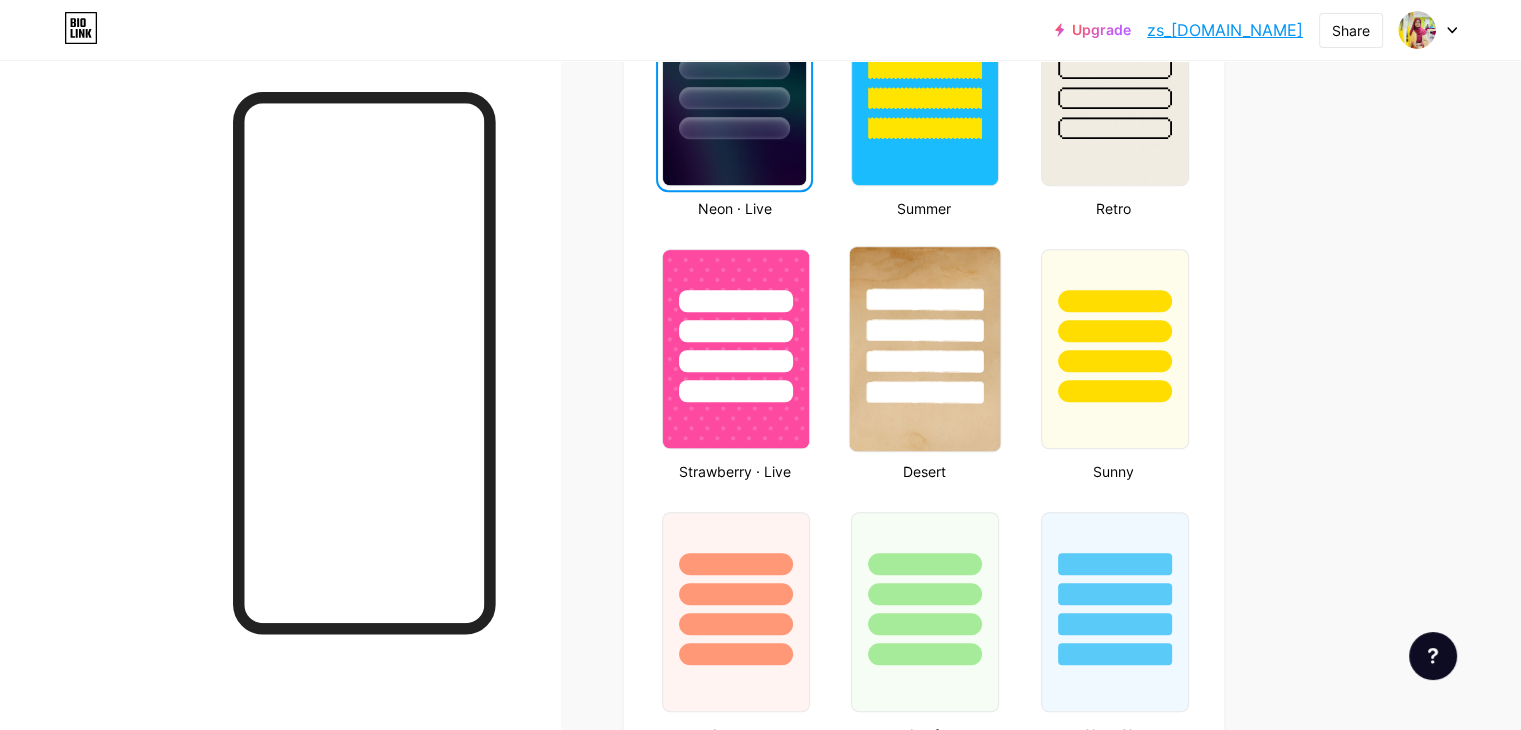 click at bounding box center [925, 392] 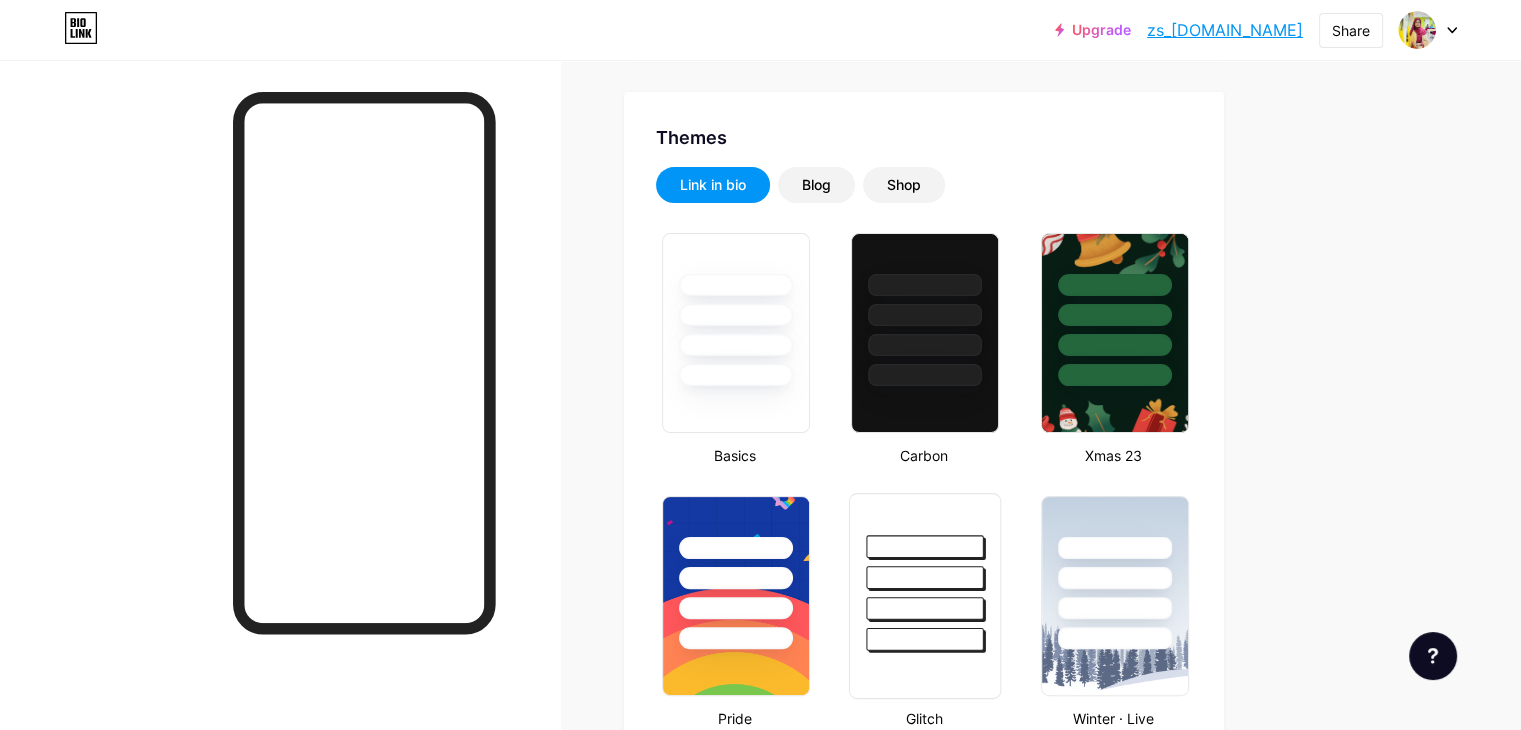scroll, scrollTop: 200, scrollLeft: 0, axis: vertical 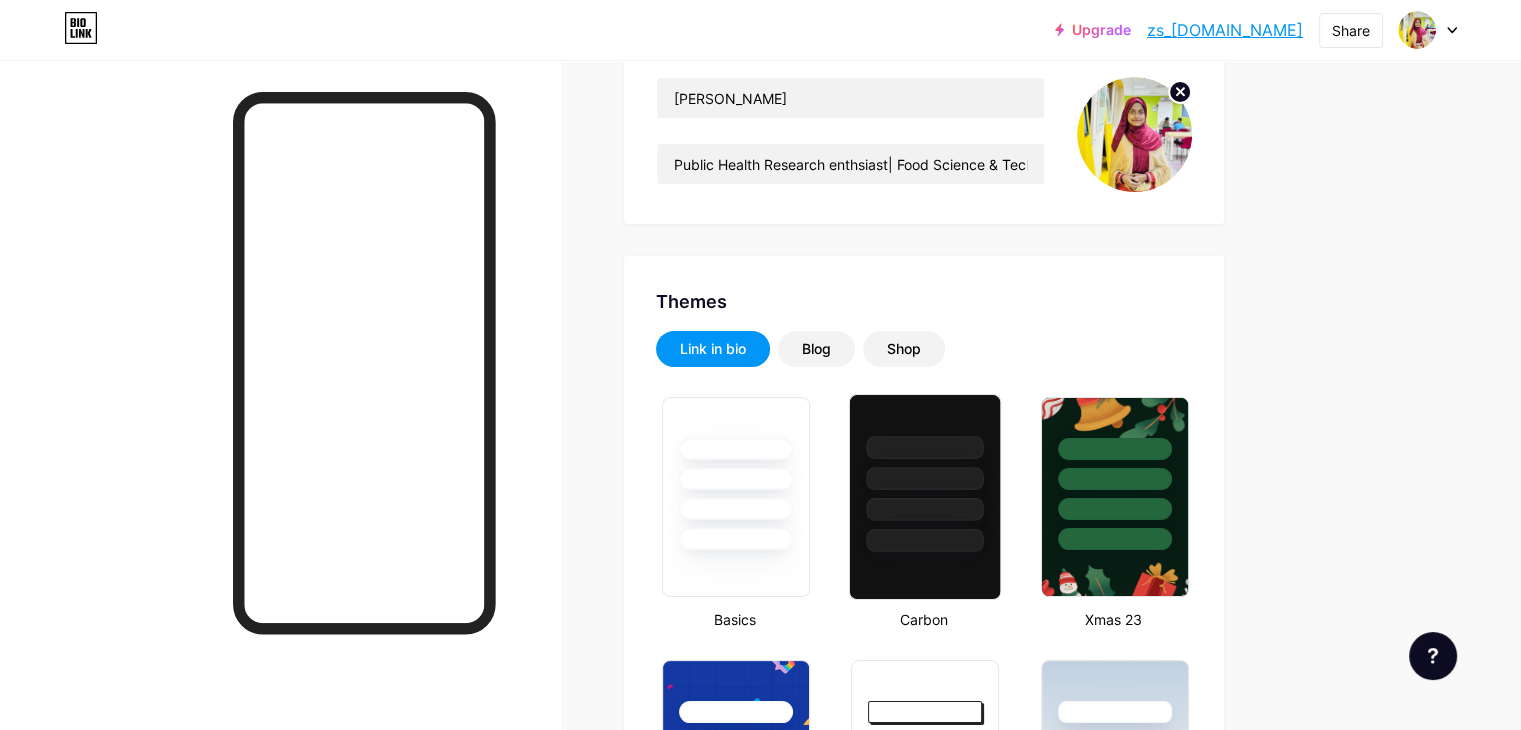 click at bounding box center [925, 447] 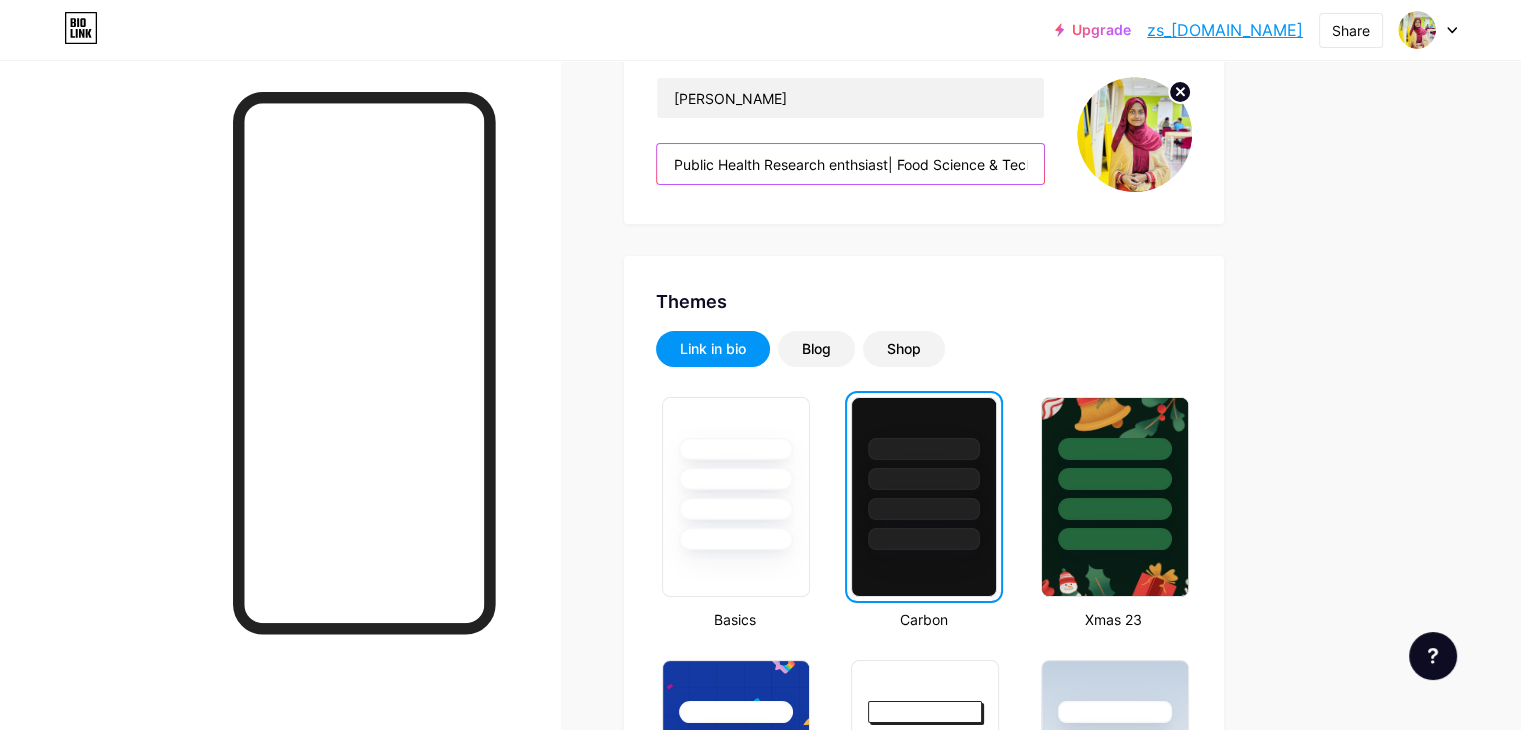 click on "Public Health Research enthsiast| Food Science & Technology Graduate" at bounding box center [850, 164] 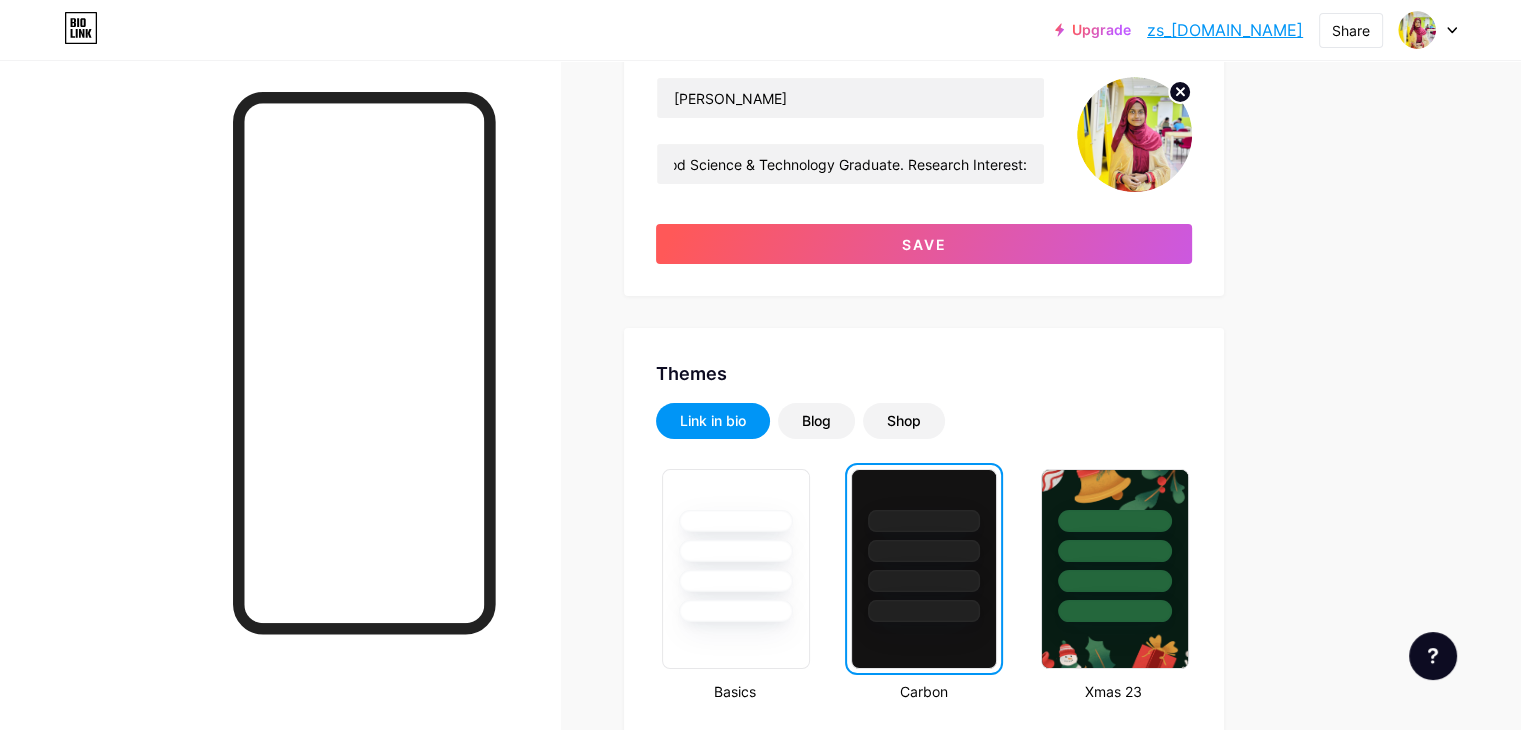 scroll, scrollTop: 0, scrollLeft: 0, axis: both 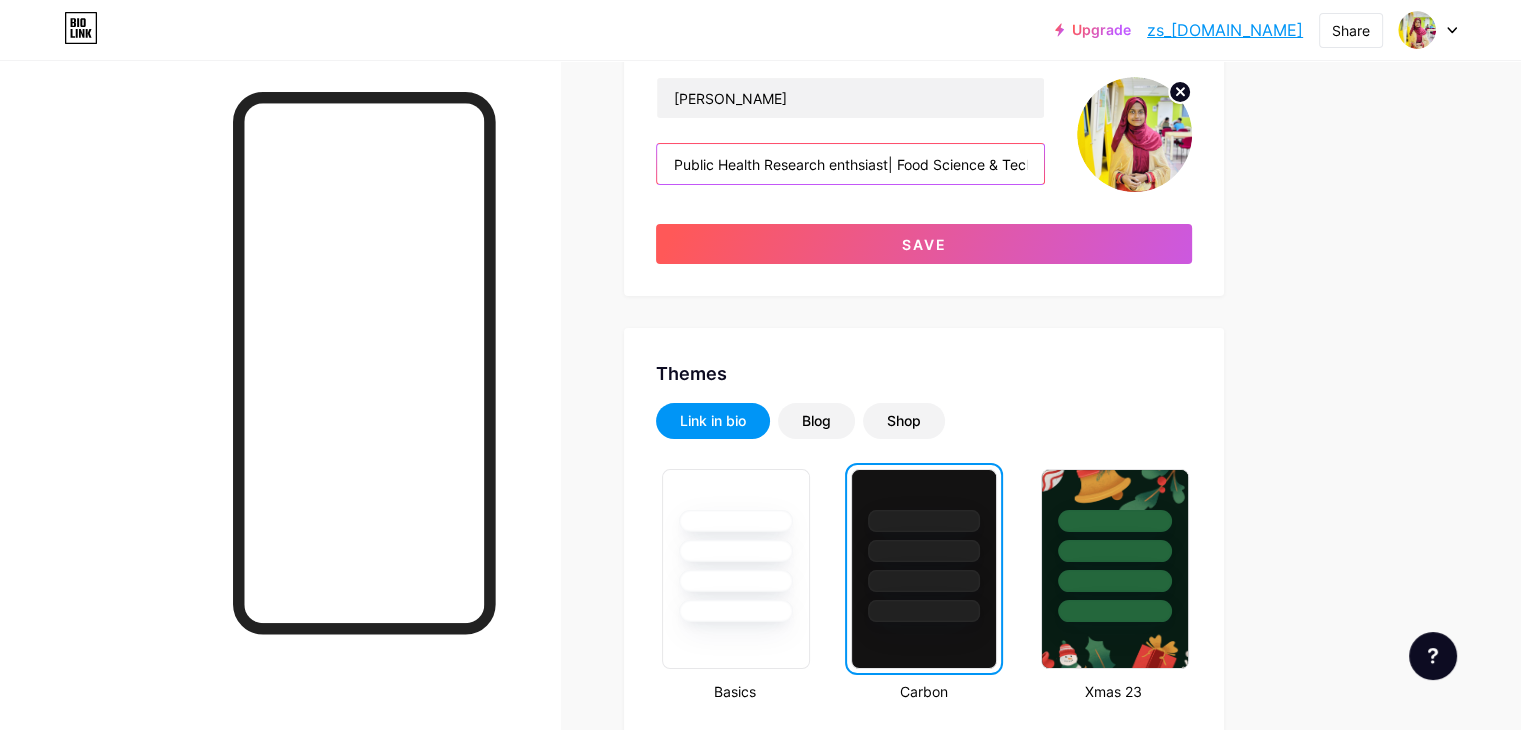 click on "Public Health Research enthsiast| Food Science & Technology Graduate. Research Interest:" at bounding box center (850, 164) 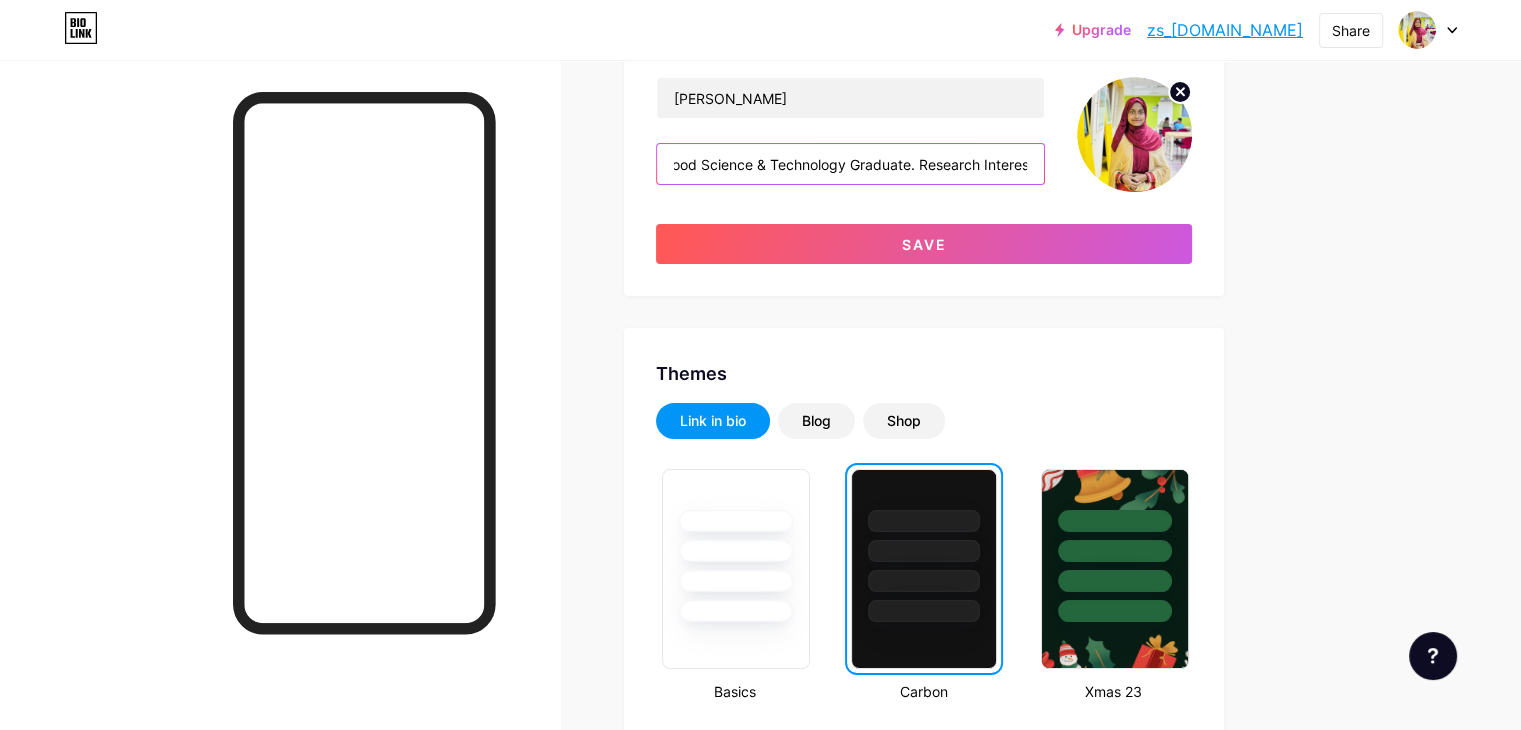 scroll, scrollTop: 0, scrollLeft: 252, axis: horizontal 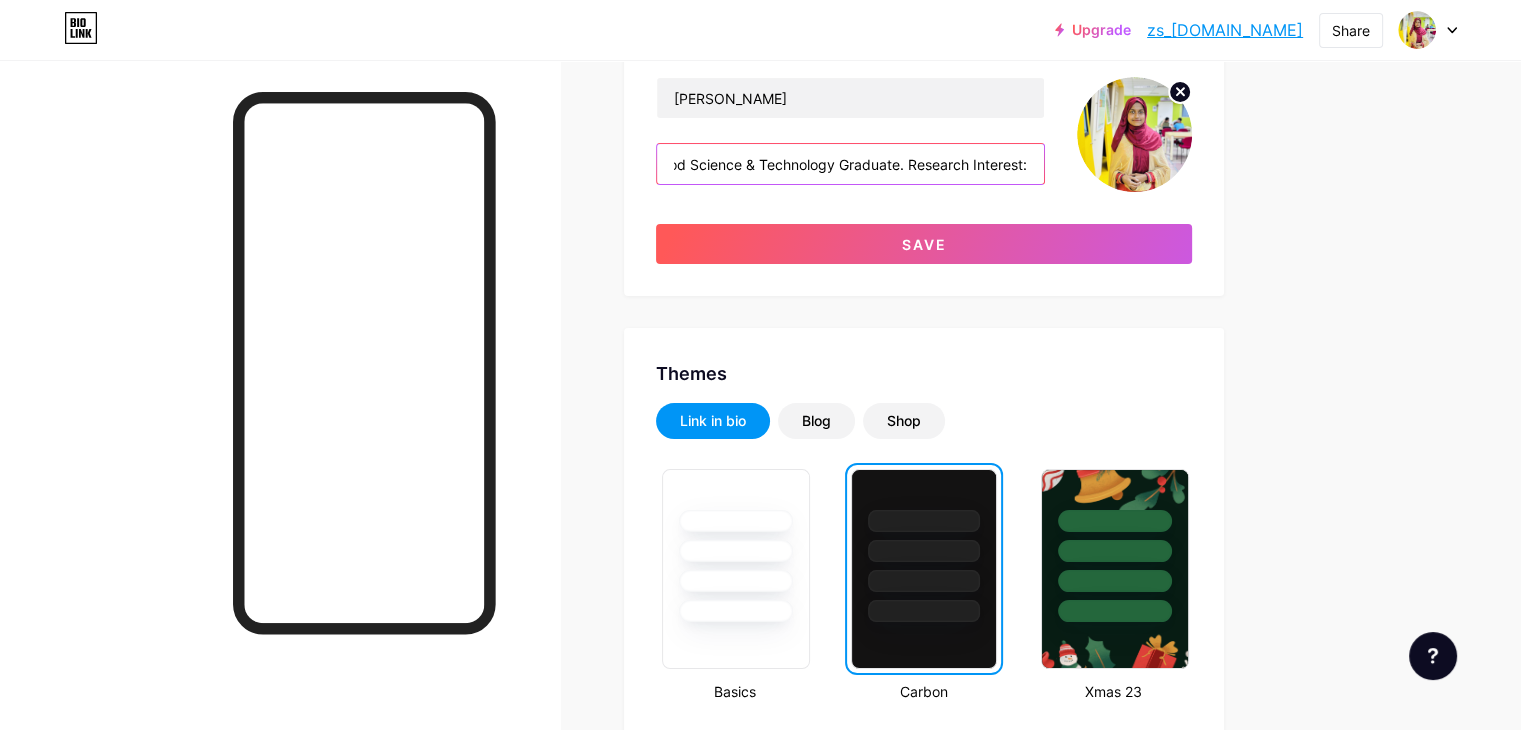 click on "Public Health Research enthsiast| Food Science & Technology Graduate. Research Interest:" at bounding box center (850, 164) 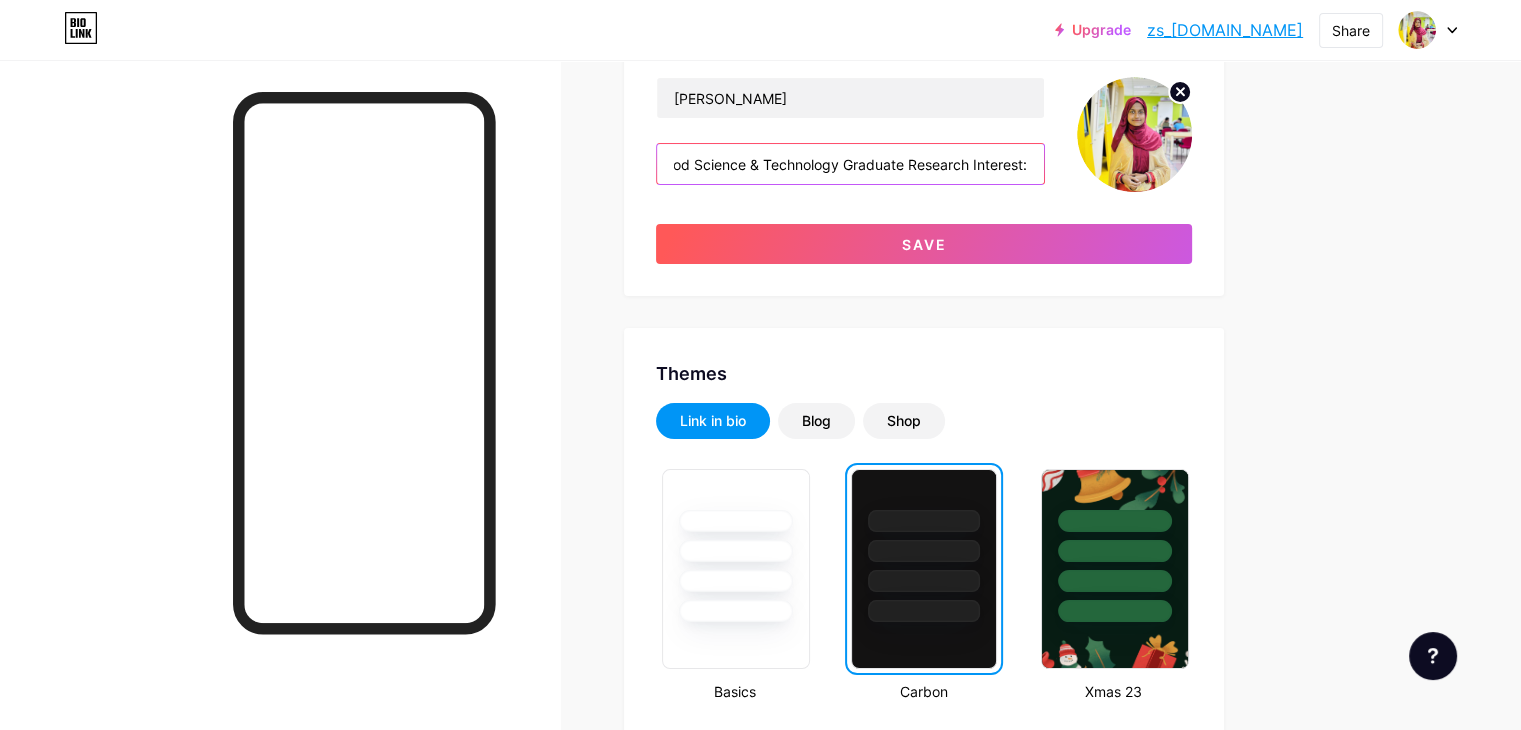 scroll, scrollTop: 0, scrollLeft: 248, axis: horizontal 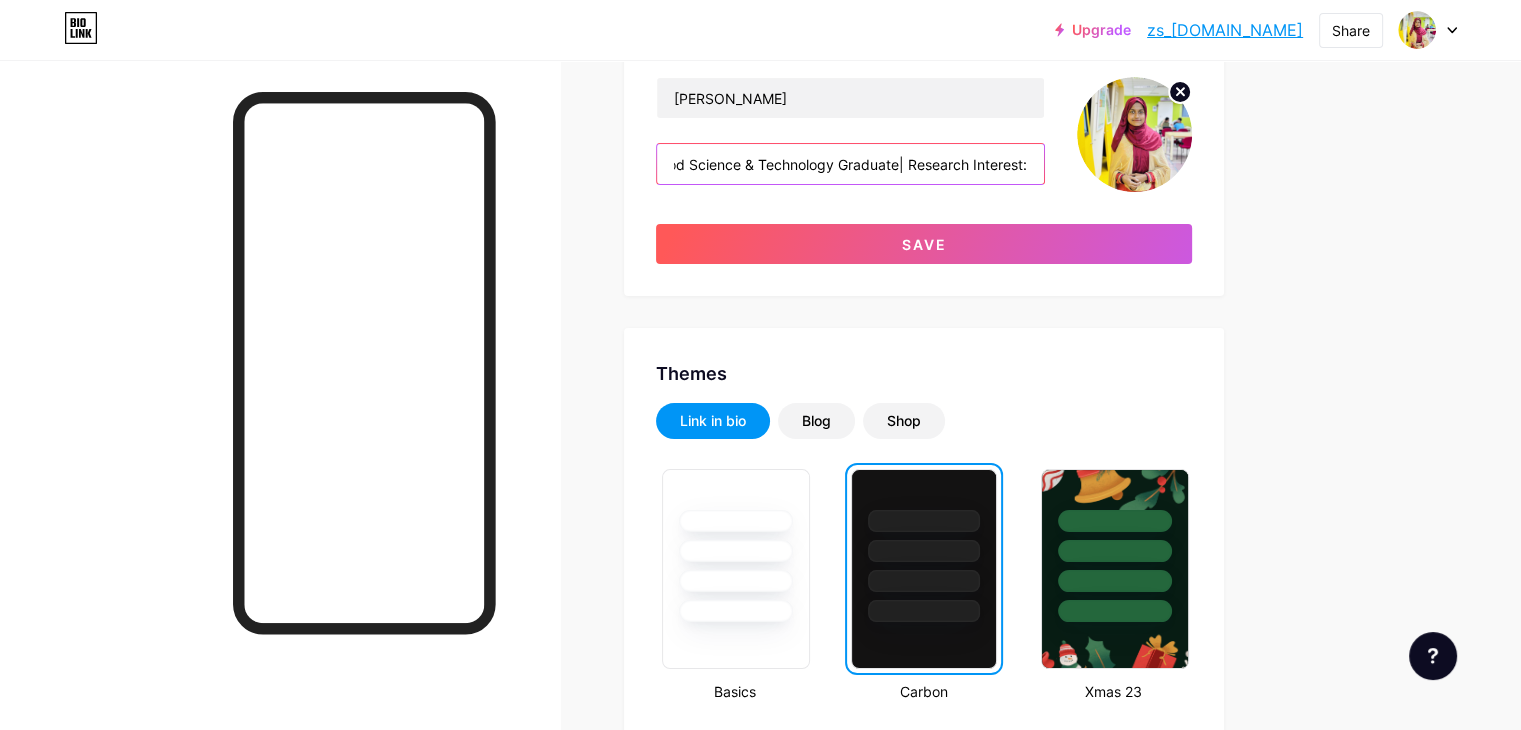 click on "Public Health Research enthsiast| Food Science & Technology Graduate| Research Interest:" at bounding box center [850, 164] 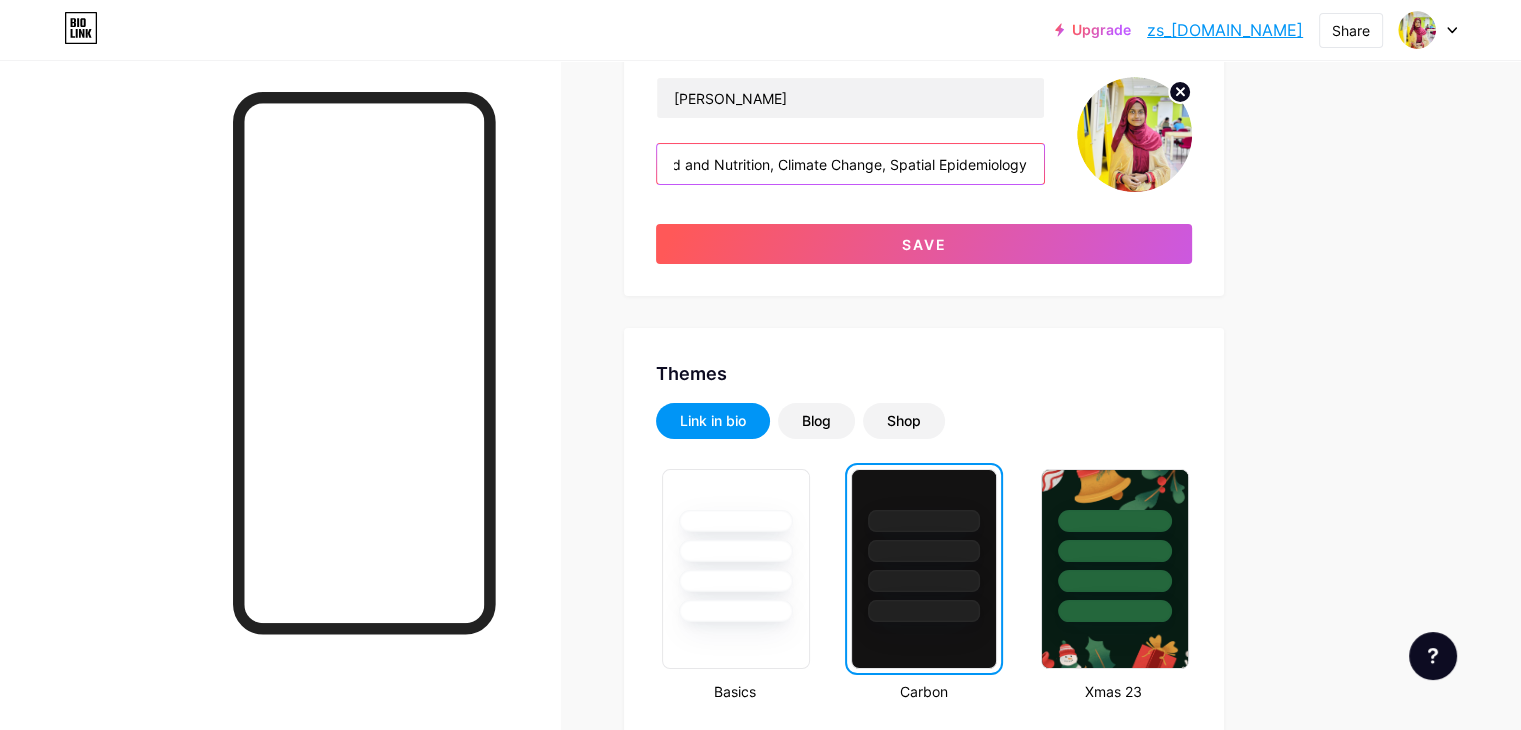 scroll, scrollTop: 0, scrollLeft: 730, axis: horizontal 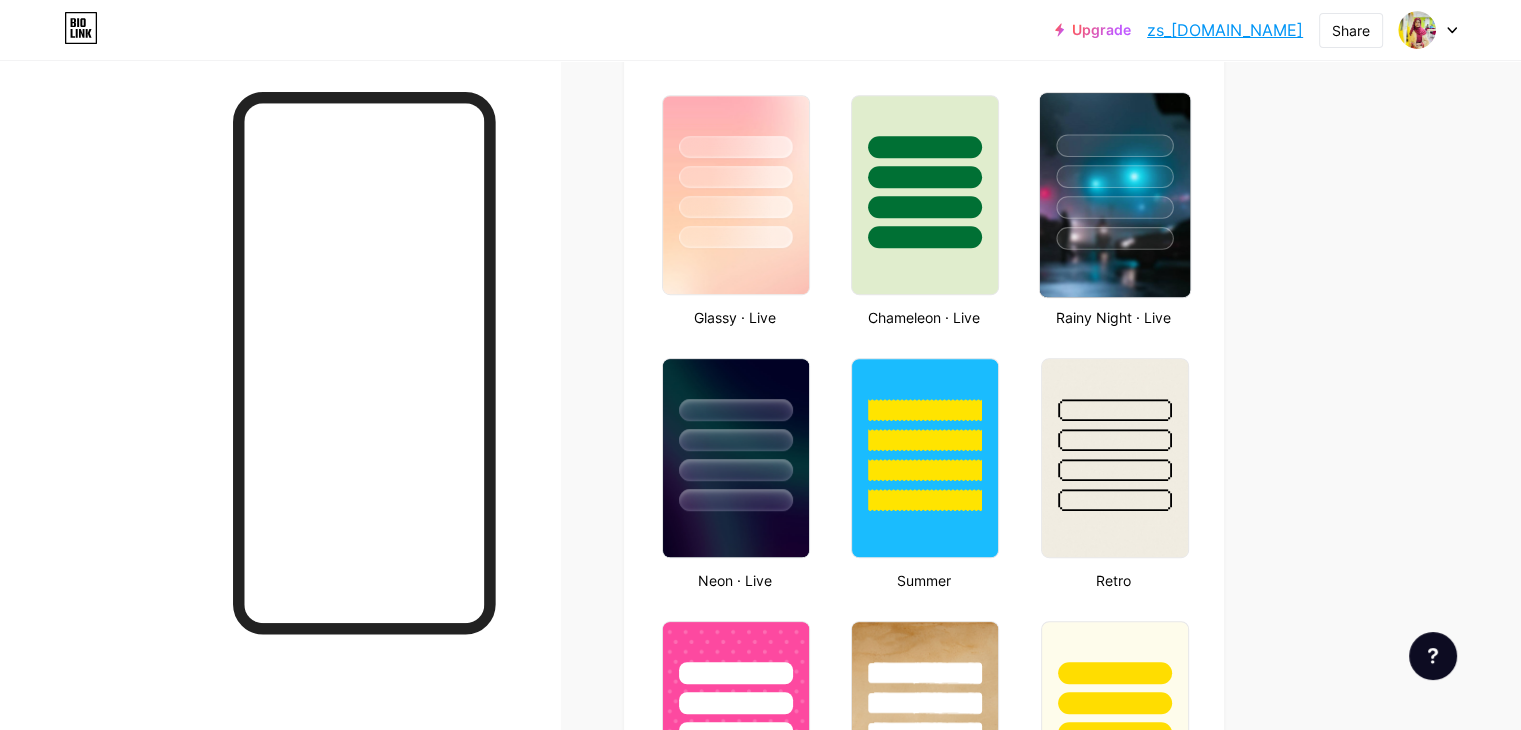 type on "Public Health Research enthsiast| Food Science & Technology Graduate| Research Interest: Public Health, Food and Nutrition, Climate Change, Spatial Epidemiology" 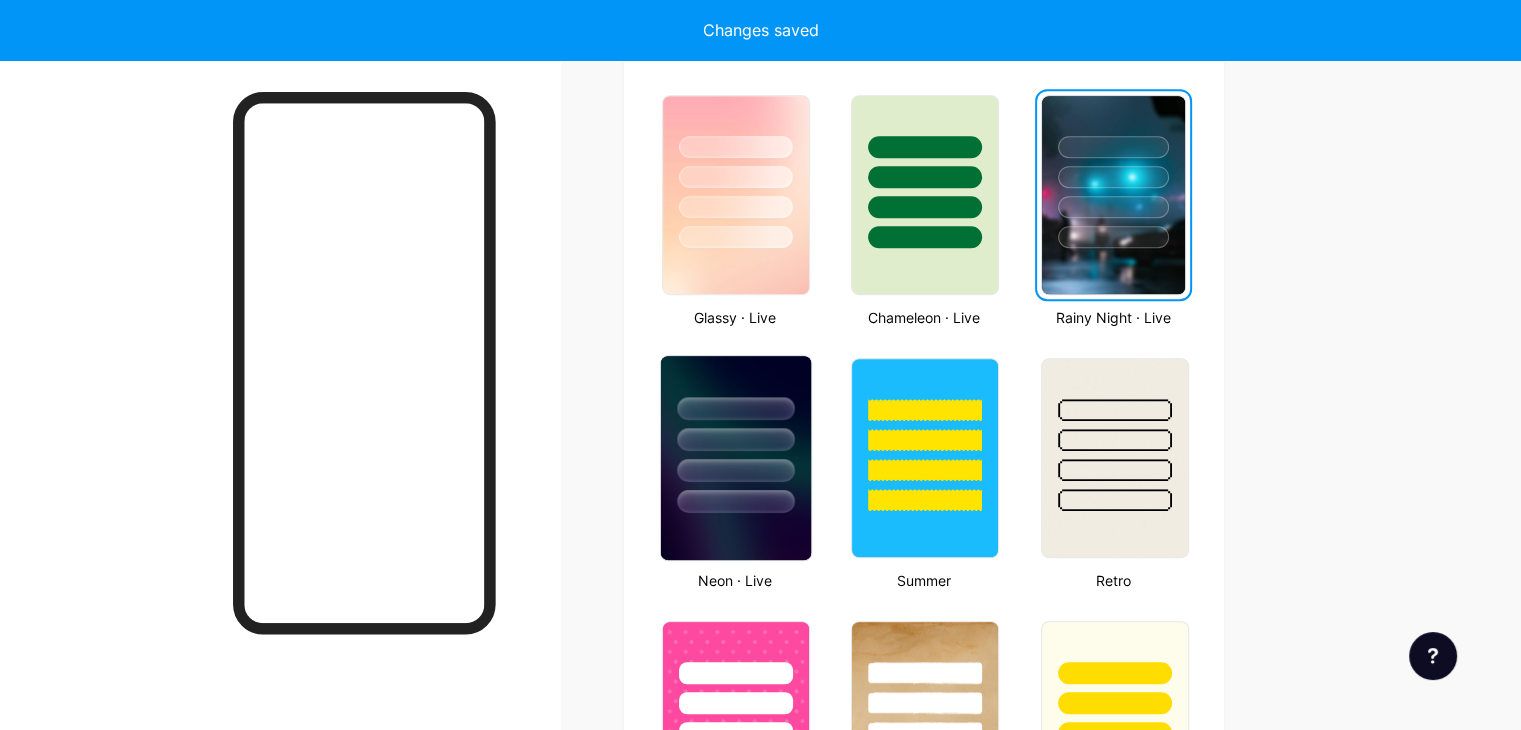 scroll, scrollTop: 1200, scrollLeft: 0, axis: vertical 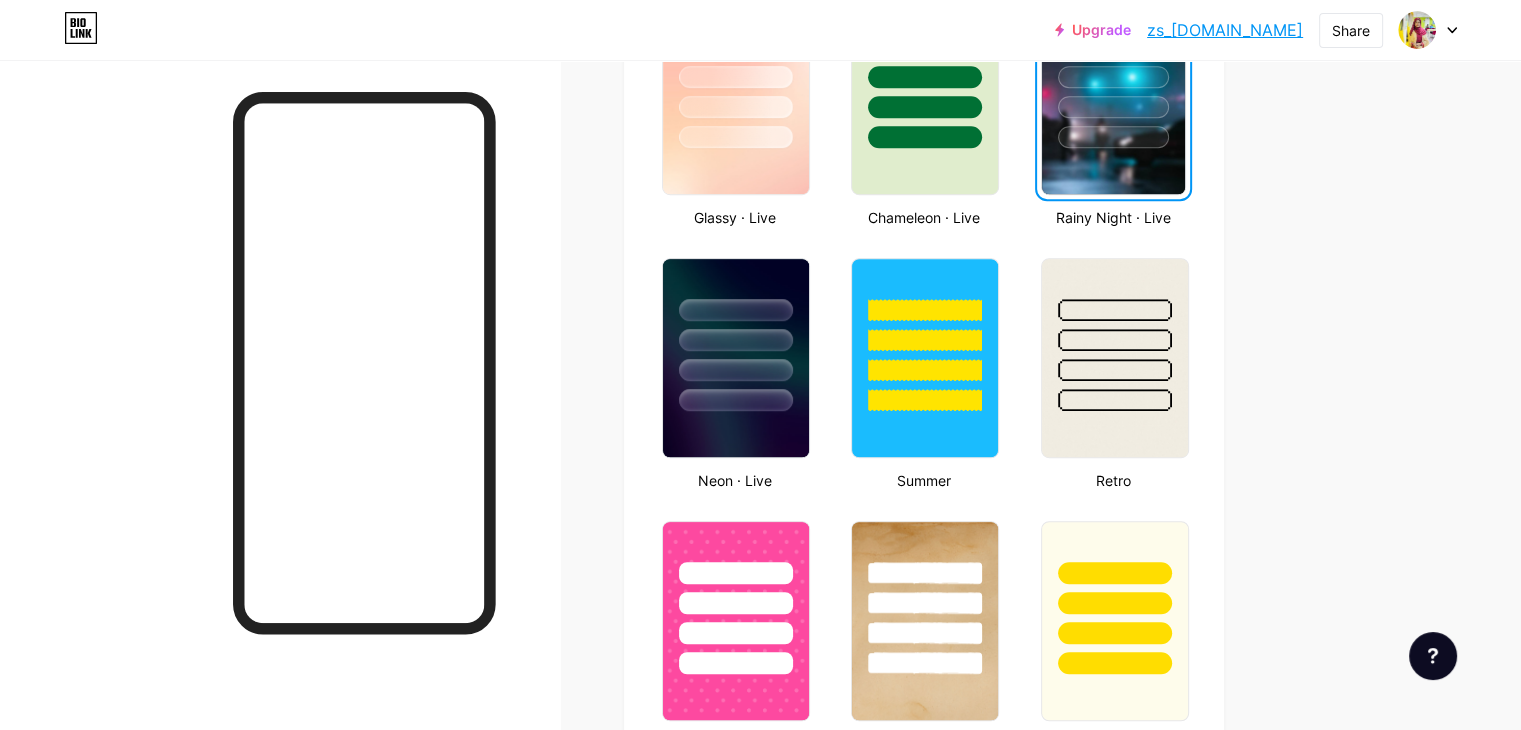 click on "Basics       Carbon       Xmas 23       Pride       Glitch       Winter · Live       Glassy · Live       Chameleon · Live       Rainy Night · Live       Neon · Live       Summer       Retro       Strawberry · Live       Desert       Sunny       Autumn       Leaf       Clear Sky       Blush       Unicorn       Minimal       Cloudy       Shadow     Create your own" at bounding box center [924, 503] 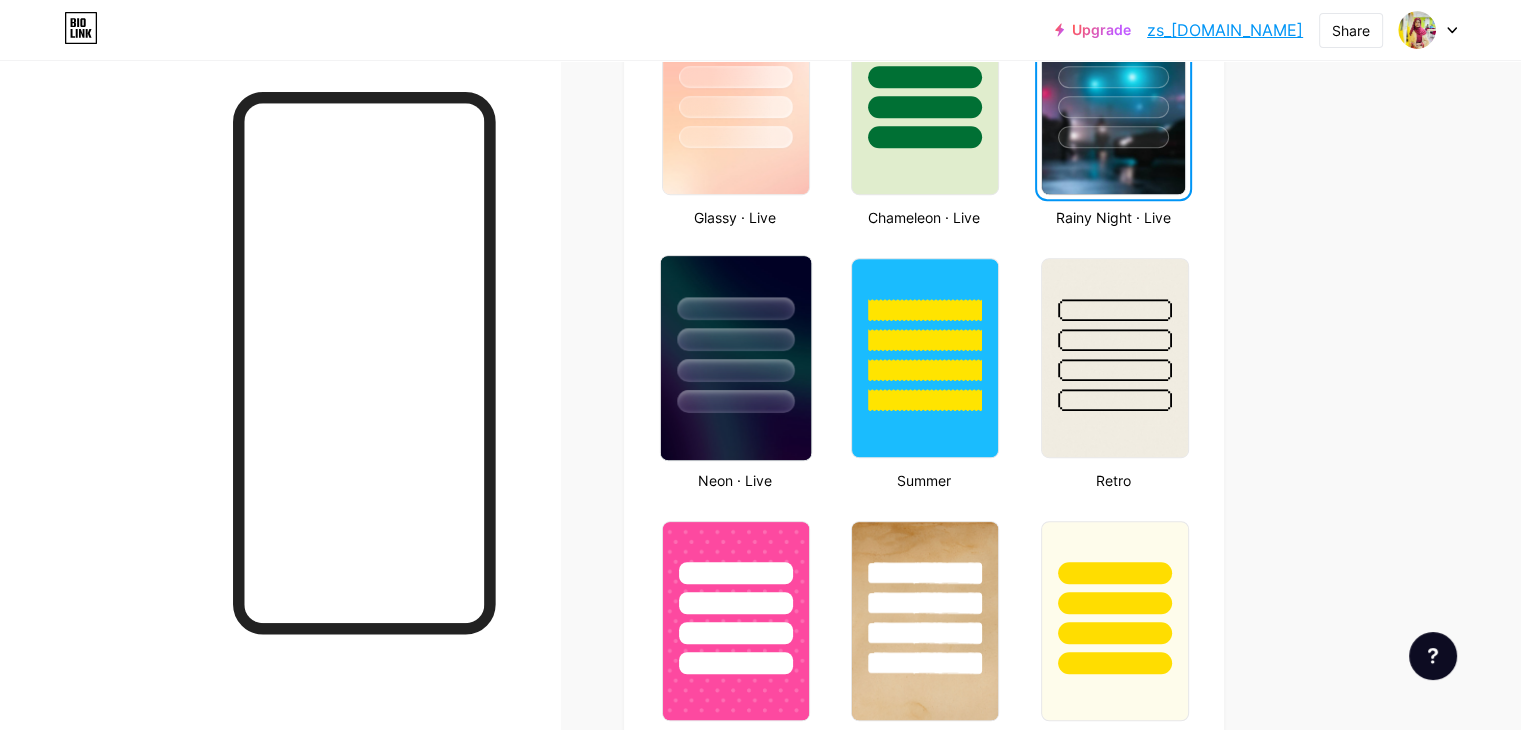 click at bounding box center (736, 358) 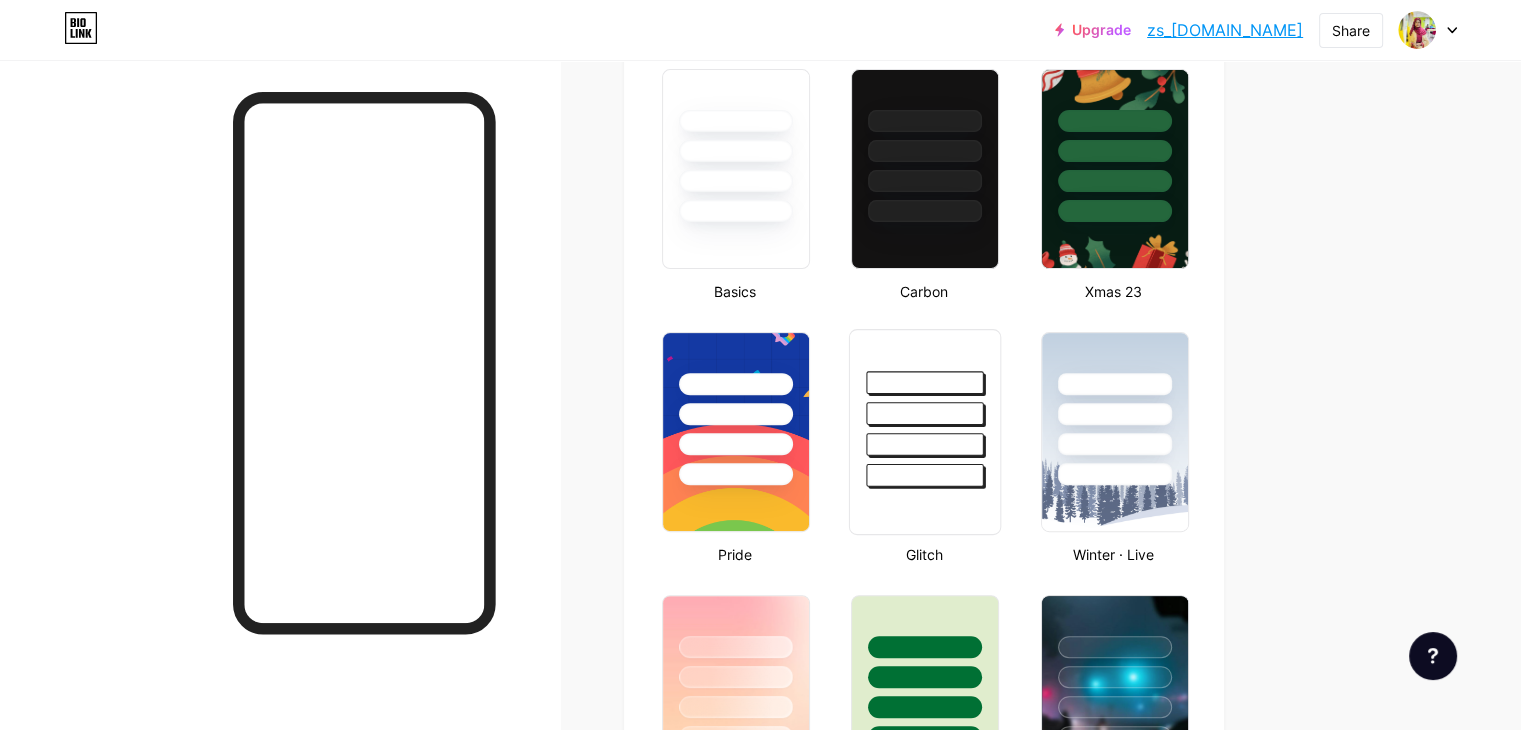 scroll, scrollTop: 0, scrollLeft: 0, axis: both 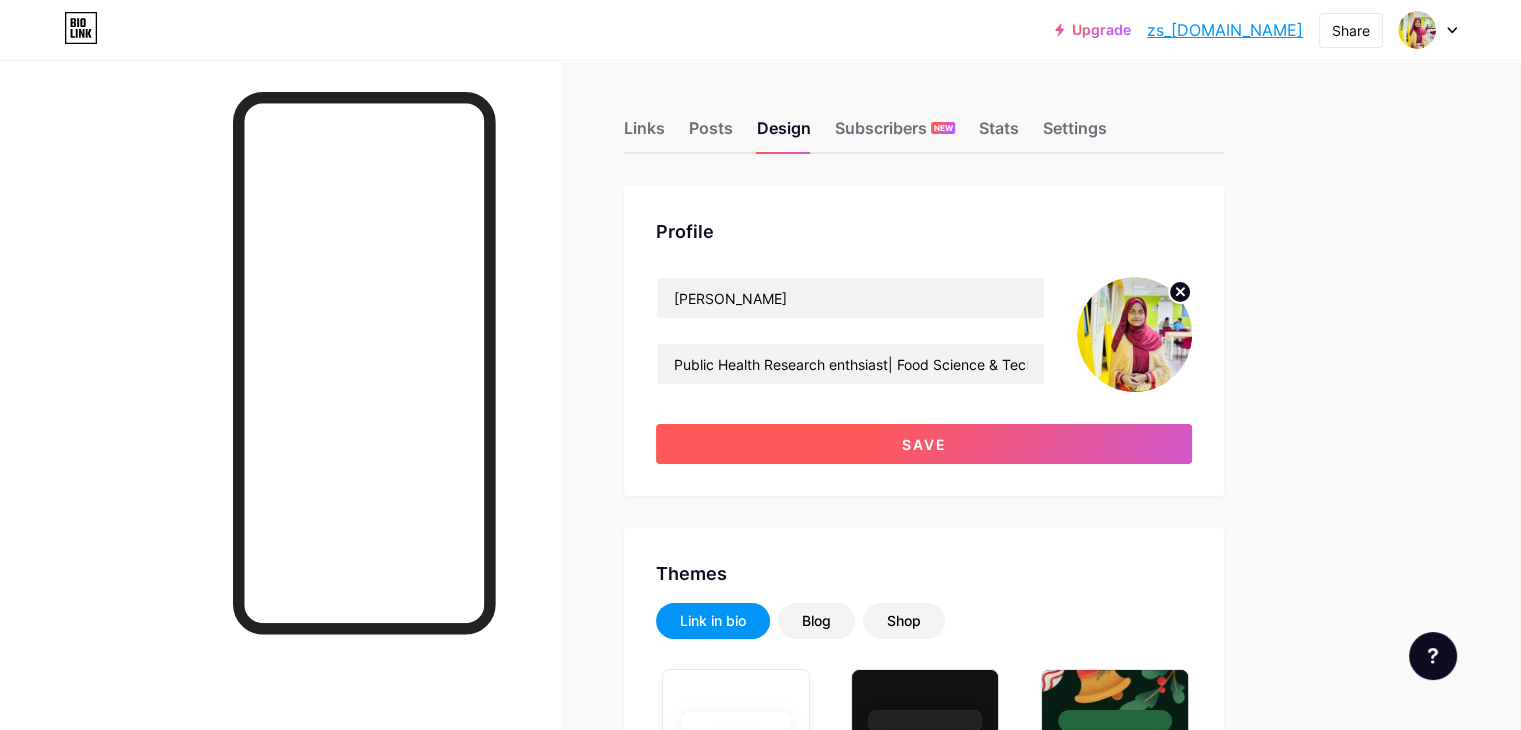 click on "Save" at bounding box center [924, 444] 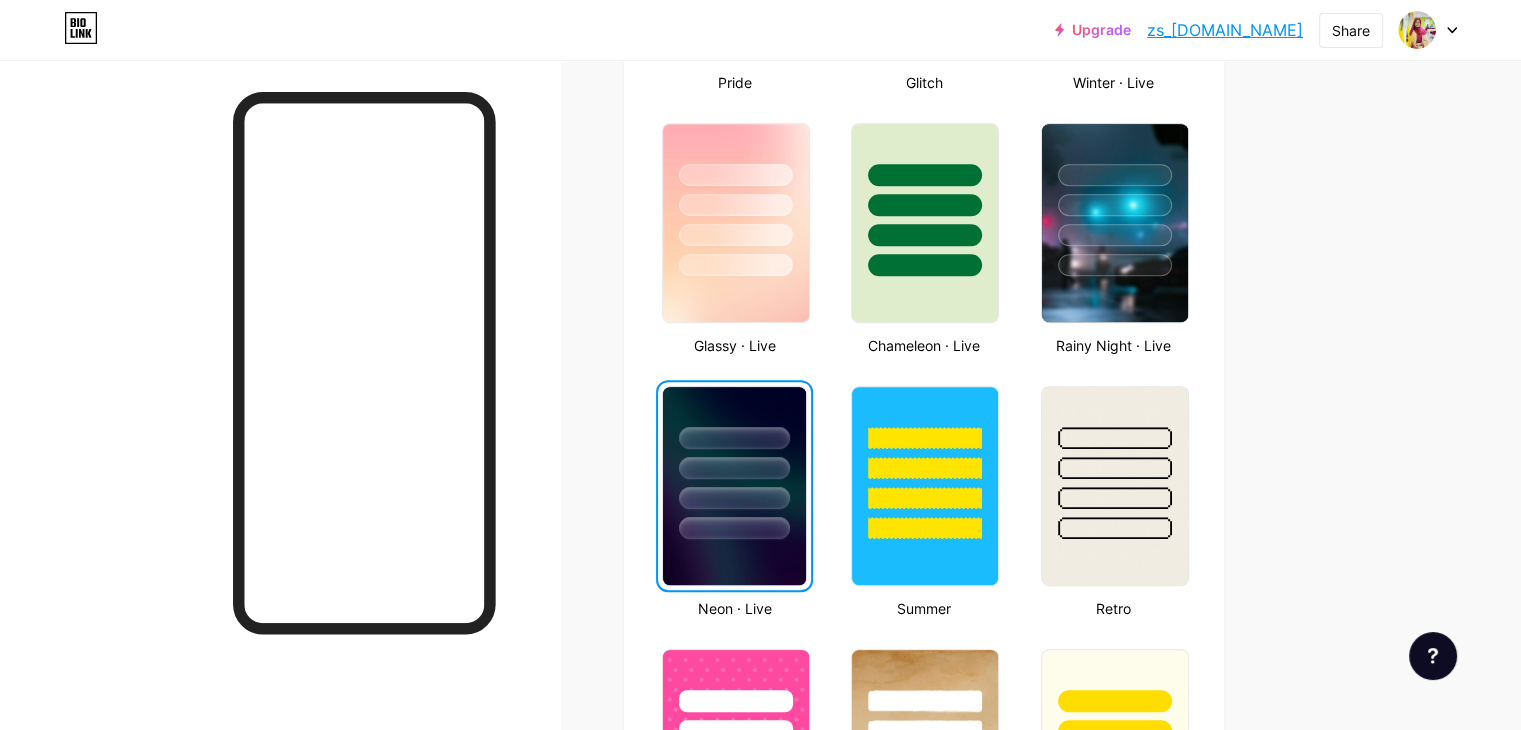 scroll, scrollTop: 1200, scrollLeft: 0, axis: vertical 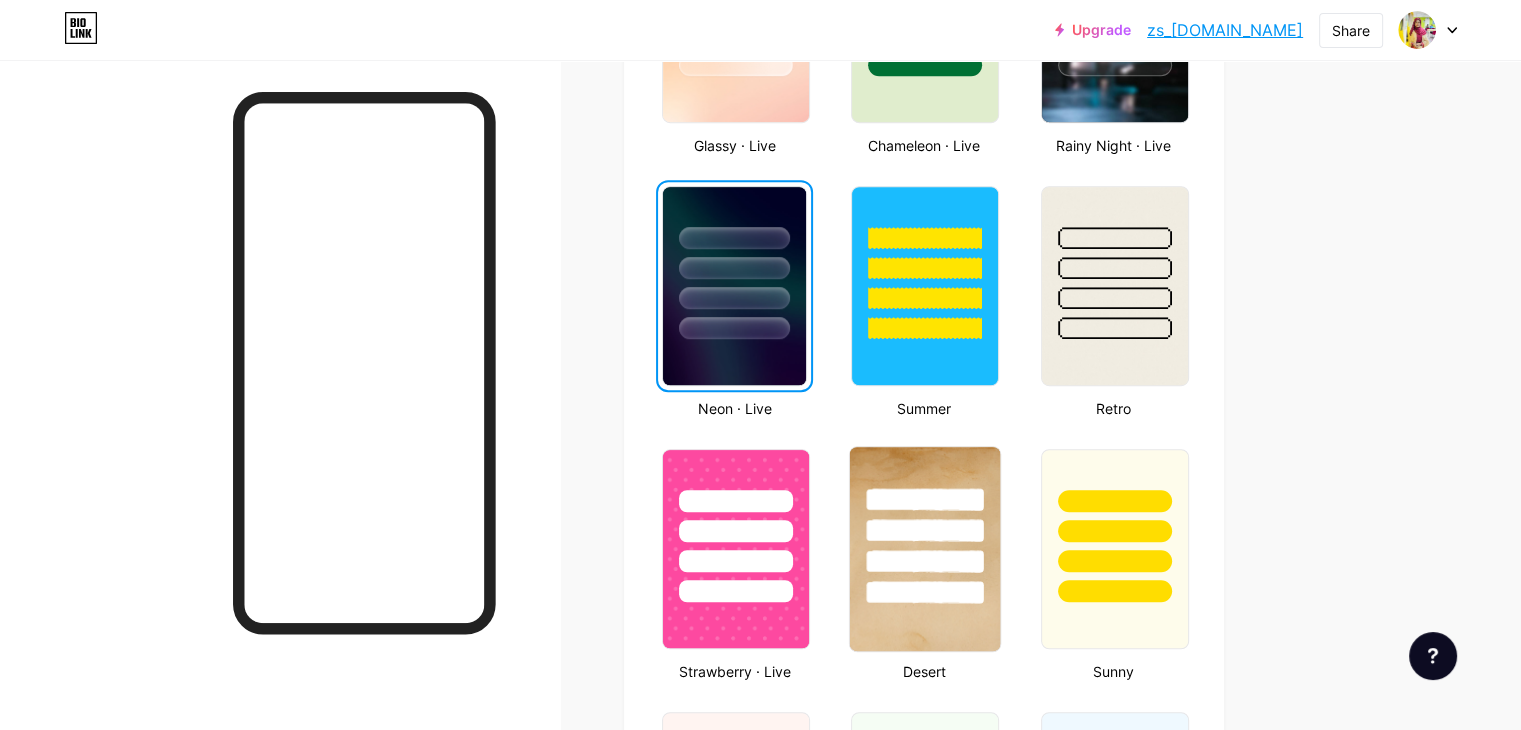 click at bounding box center [925, 530] 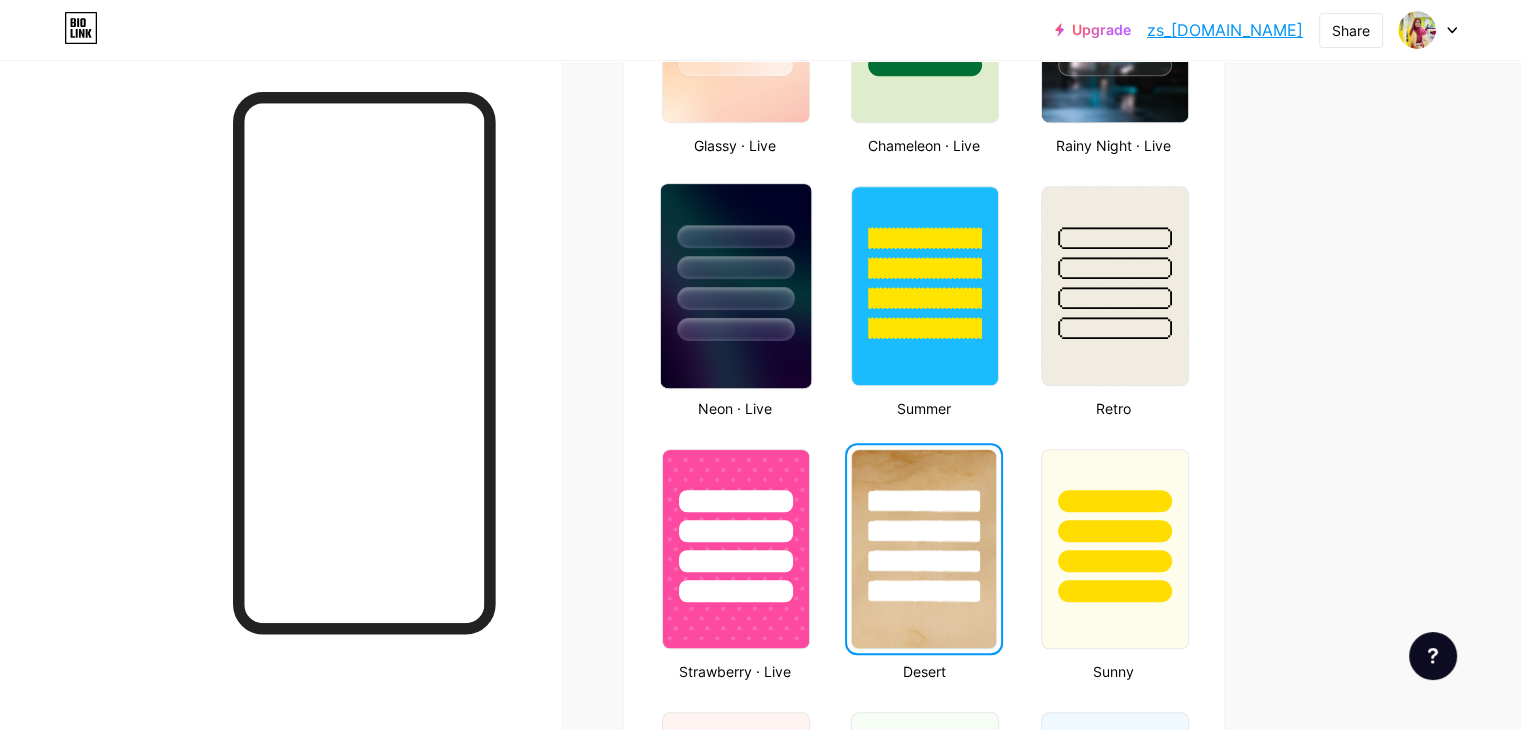 click at bounding box center (736, 286) 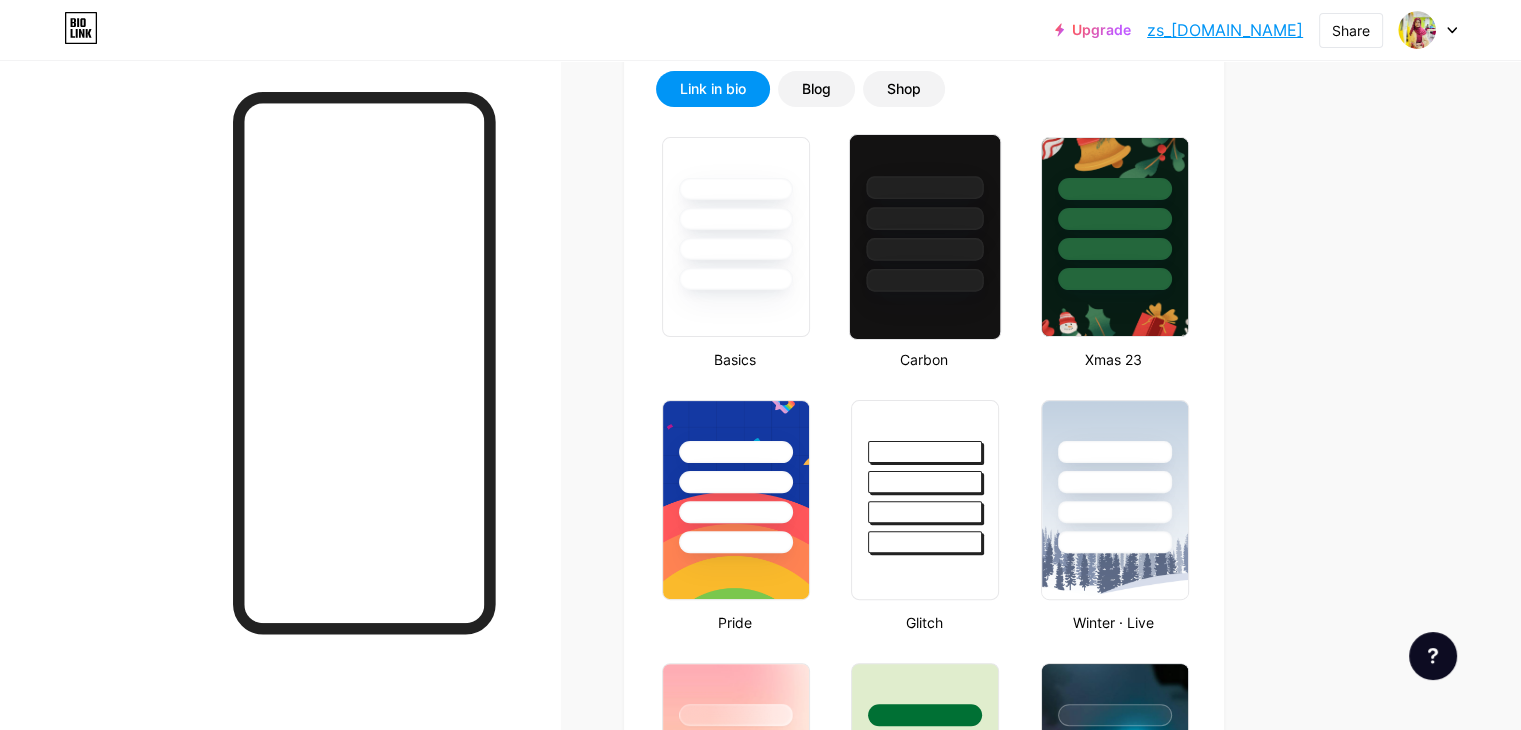 scroll, scrollTop: 300, scrollLeft: 0, axis: vertical 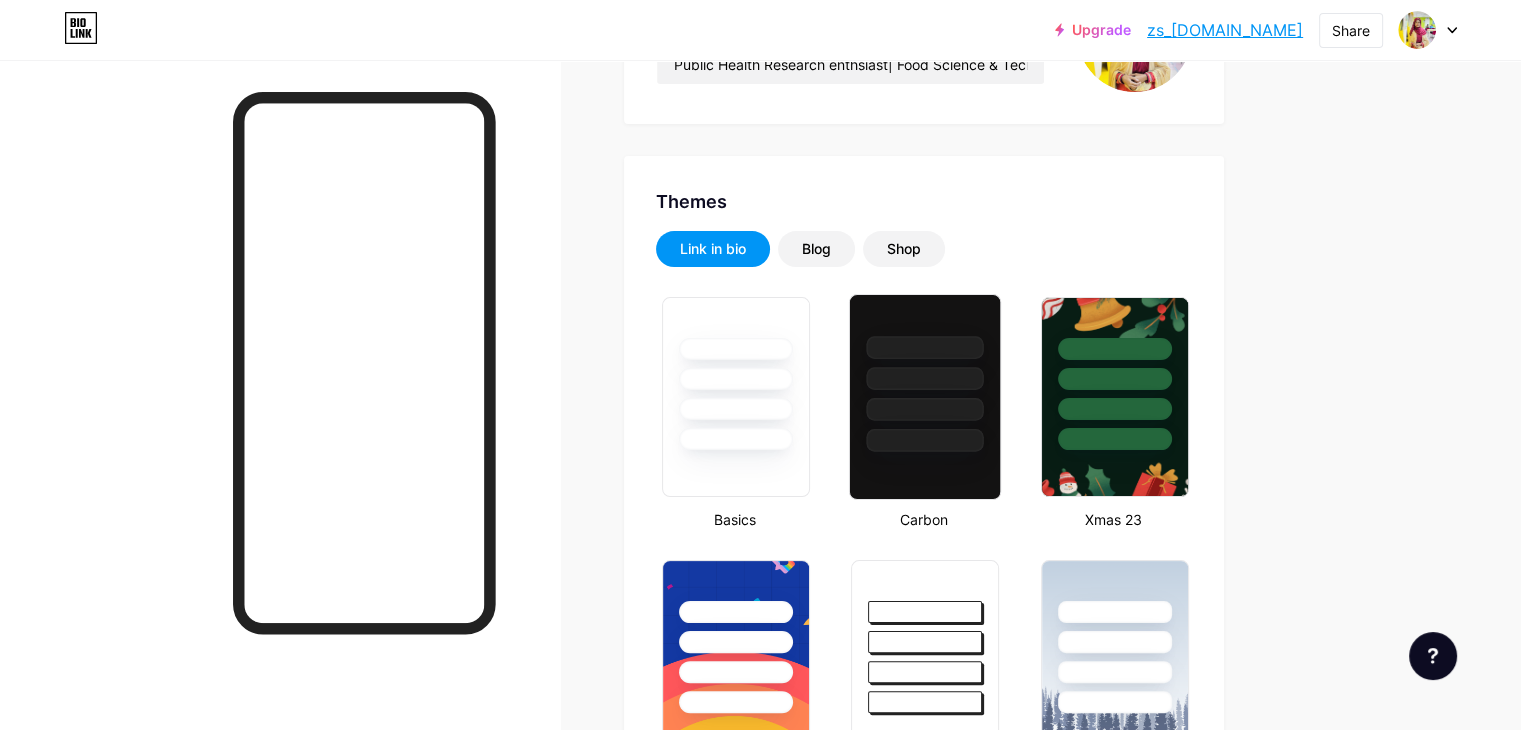 click at bounding box center [925, 378] 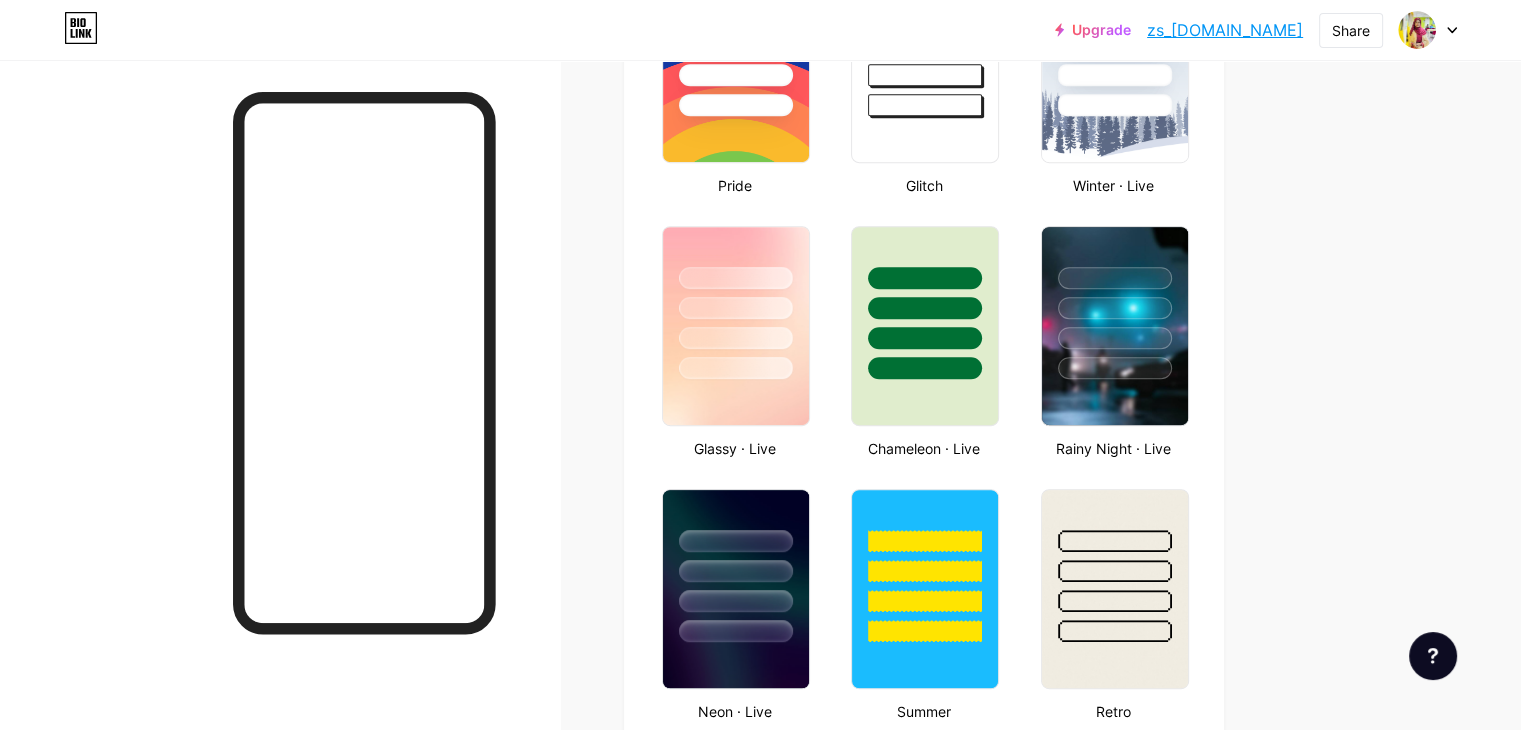 scroll, scrollTop: 900, scrollLeft: 0, axis: vertical 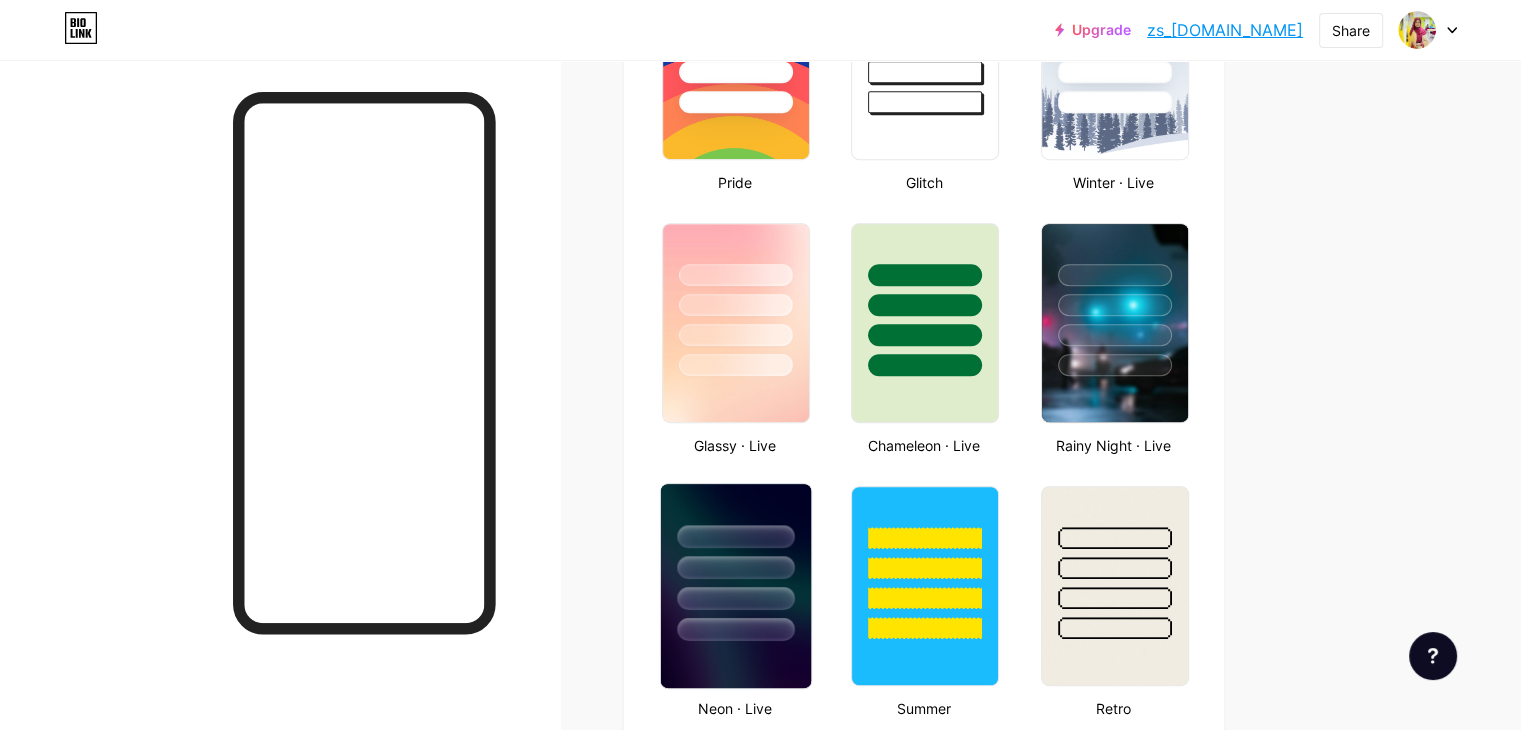 click at bounding box center [735, 536] 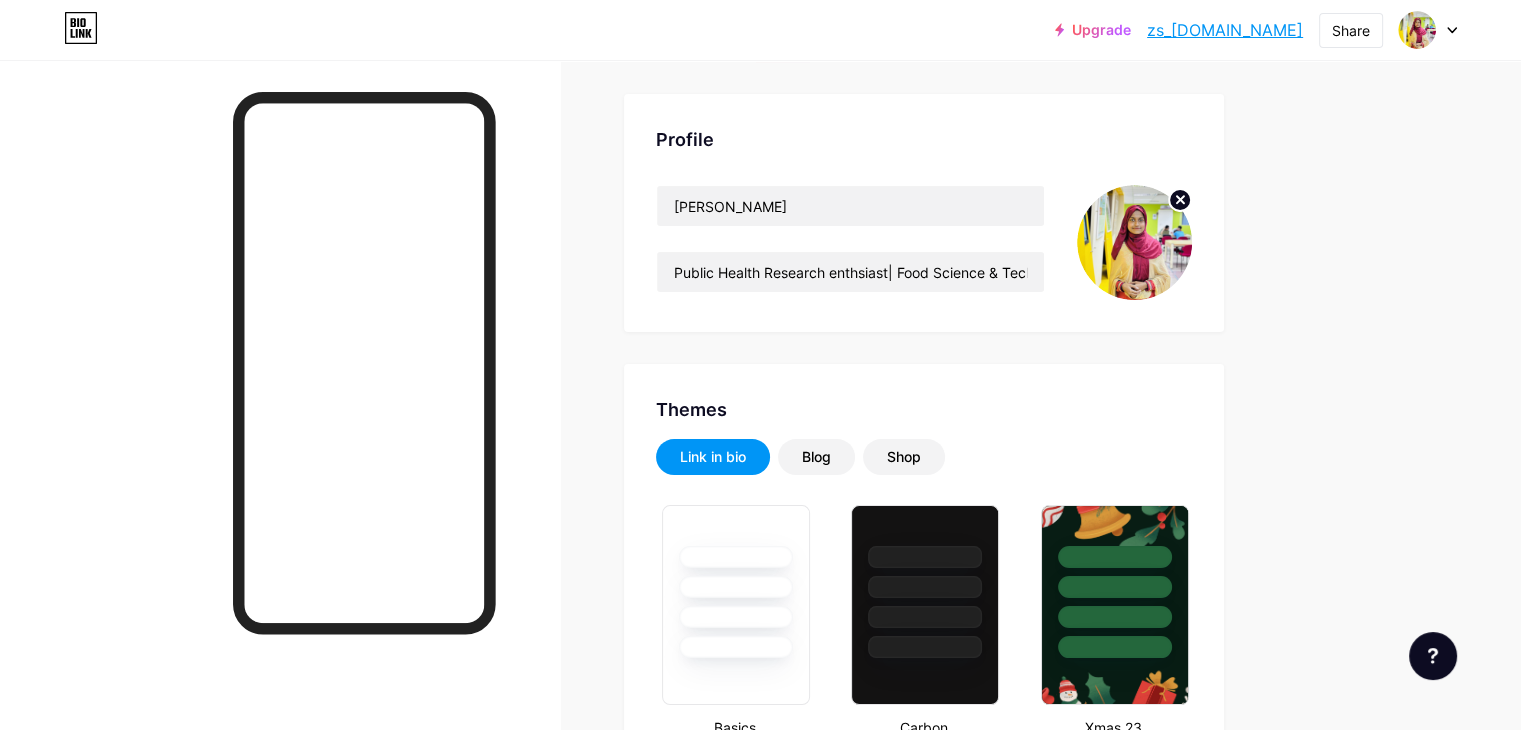 scroll, scrollTop: 0, scrollLeft: 0, axis: both 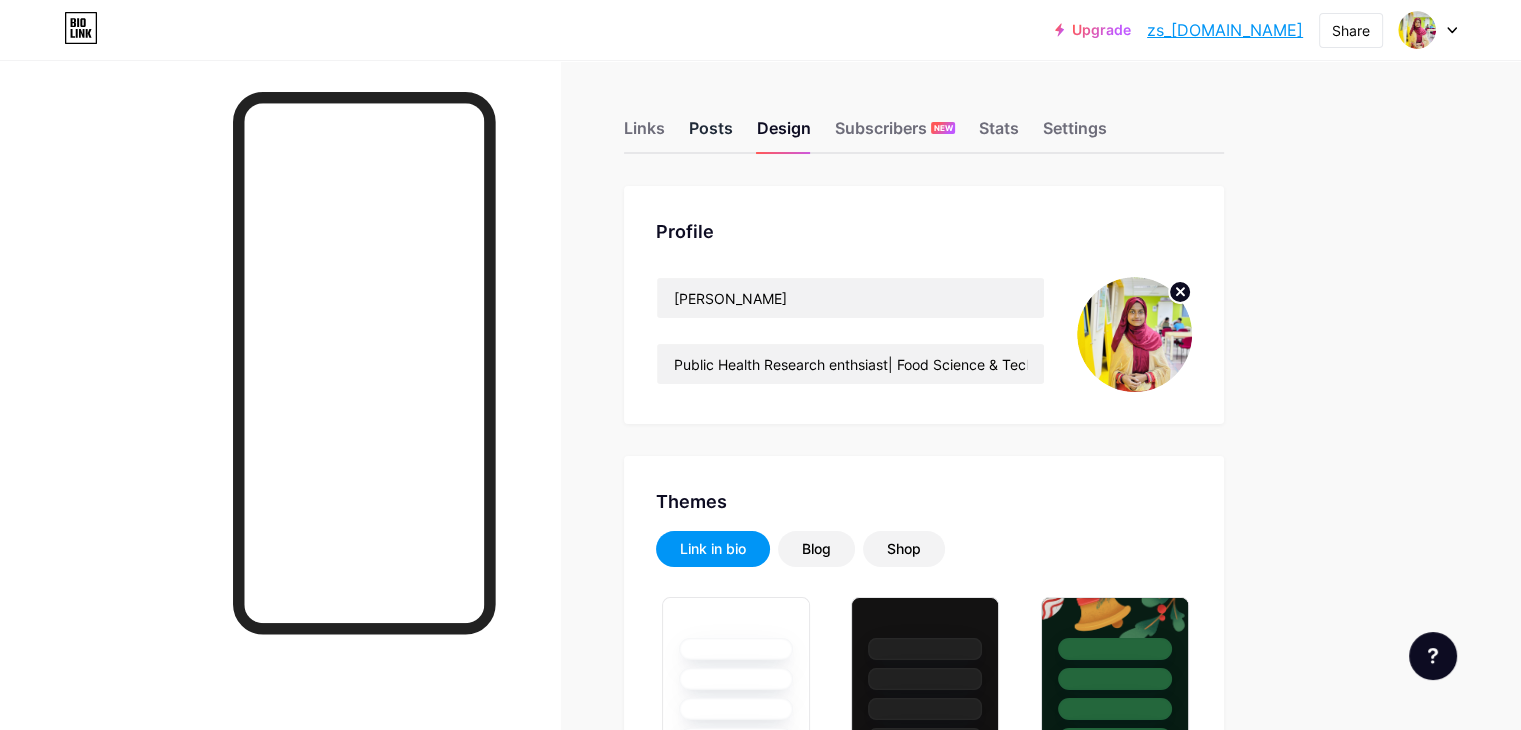 click on "Posts" at bounding box center [711, 134] 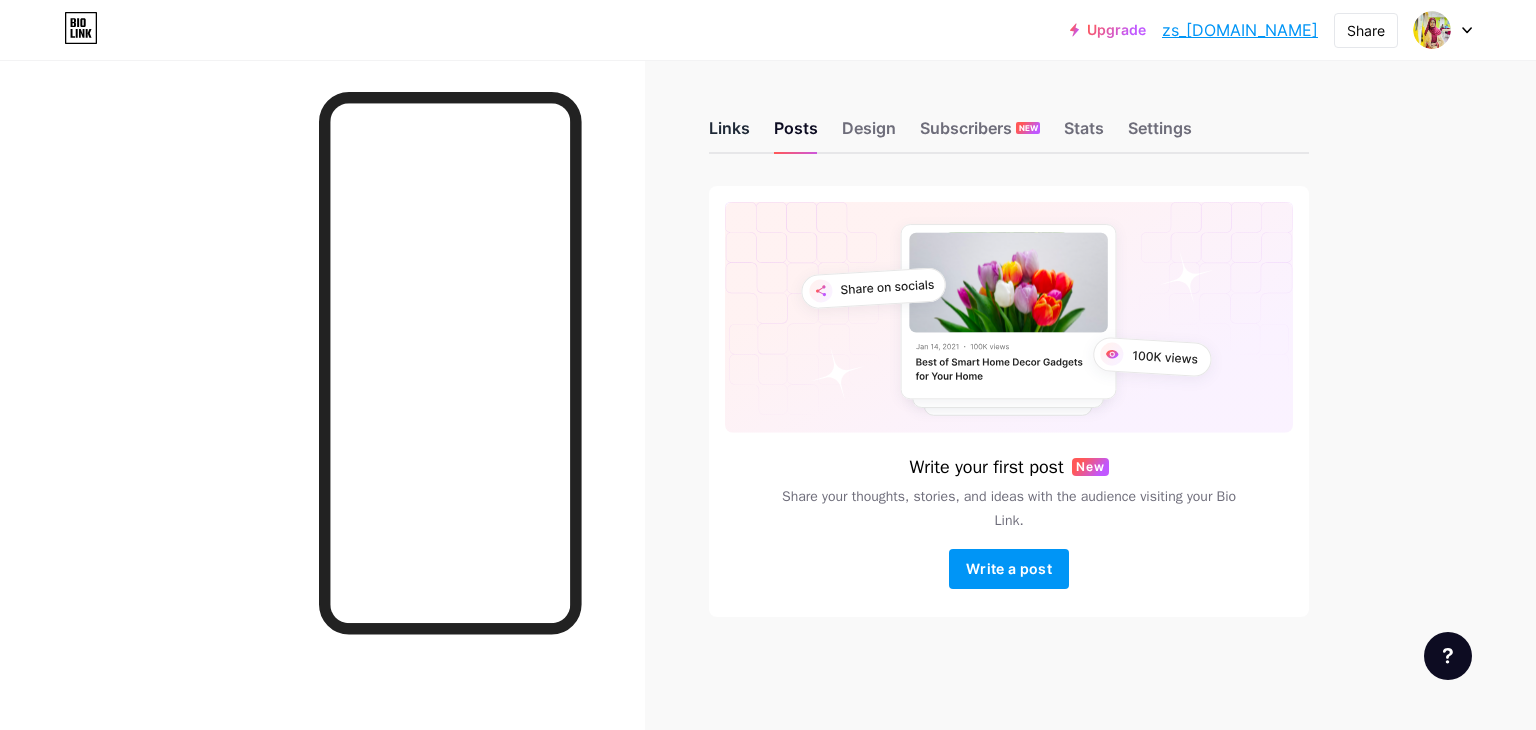 click on "Links" at bounding box center (729, 134) 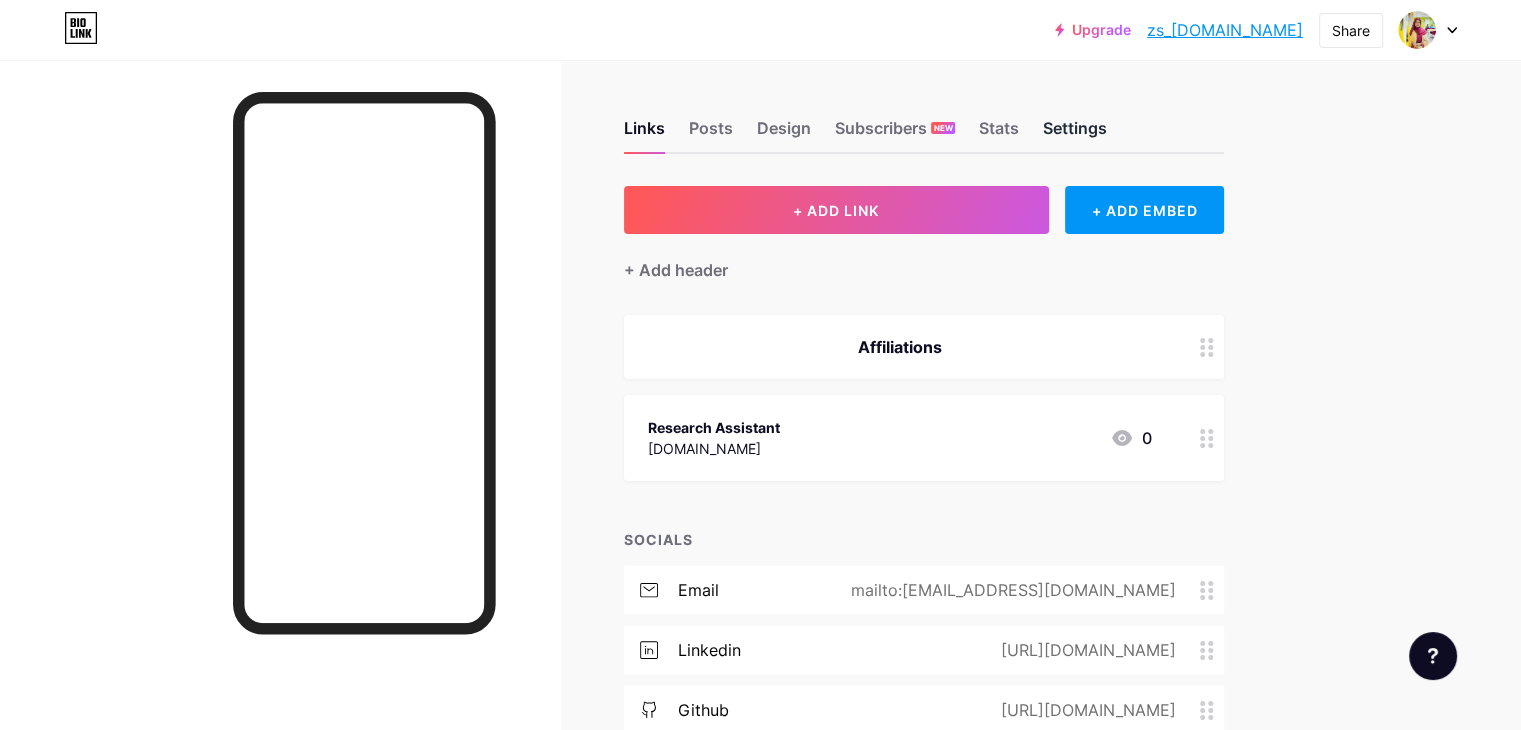 click on "Settings" at bounding box center (1075, 134) 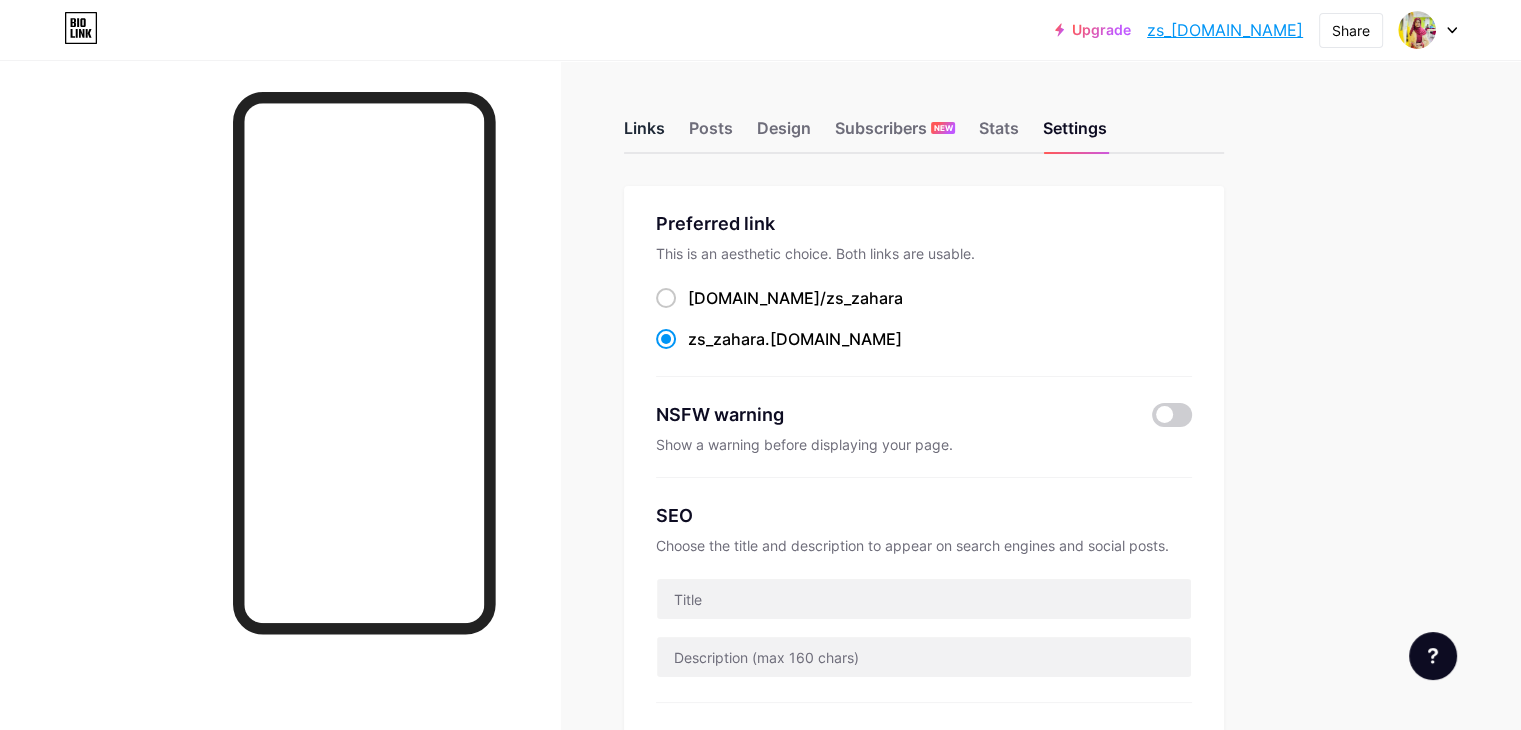 click on "Links" at bounding box center (644, 134) 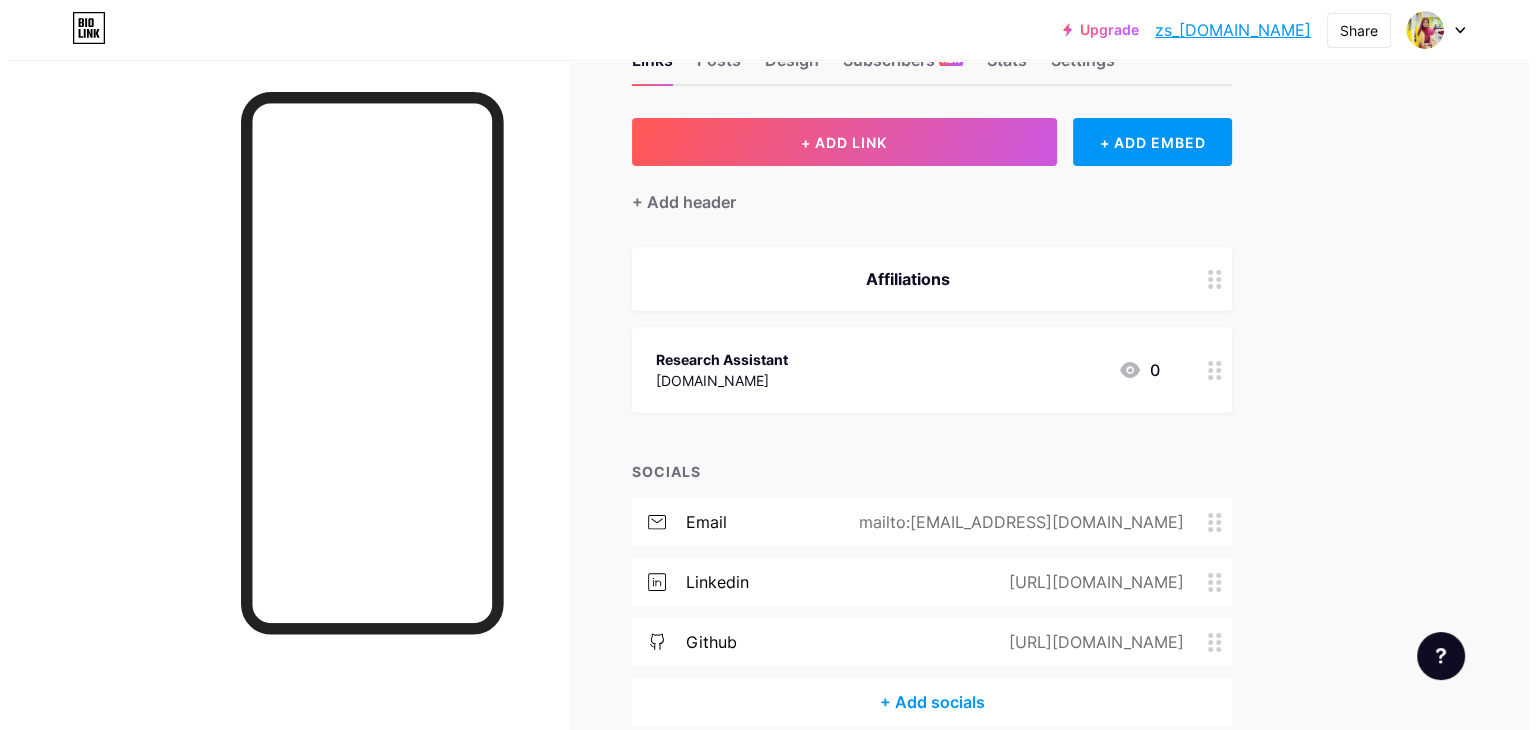 scroll, scrollTop: 0, scrollLeft: 0, axis: both 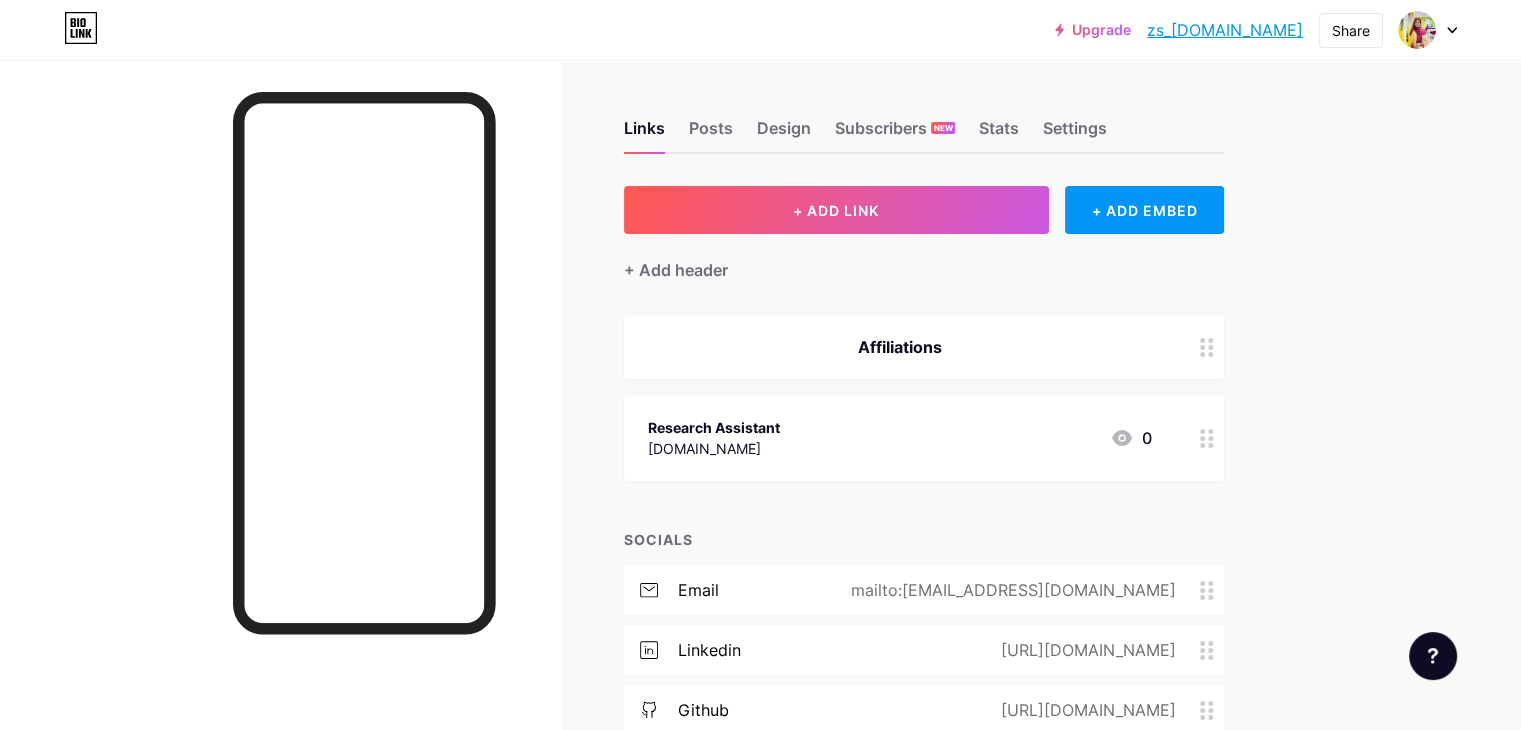 click on "+ Add header" at bounding box center [924, 258] 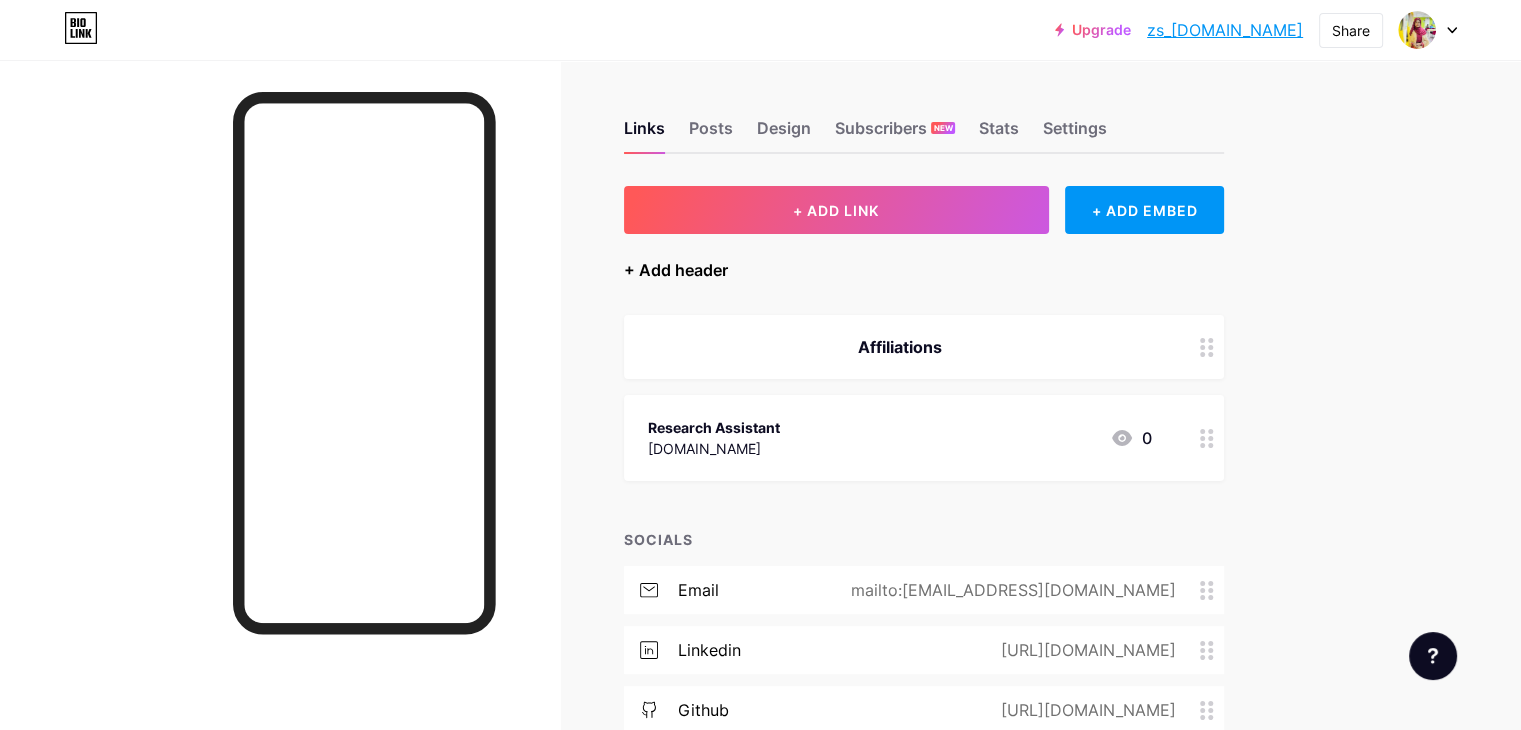 click on "+ Add header" at bounding box center (676, 270) 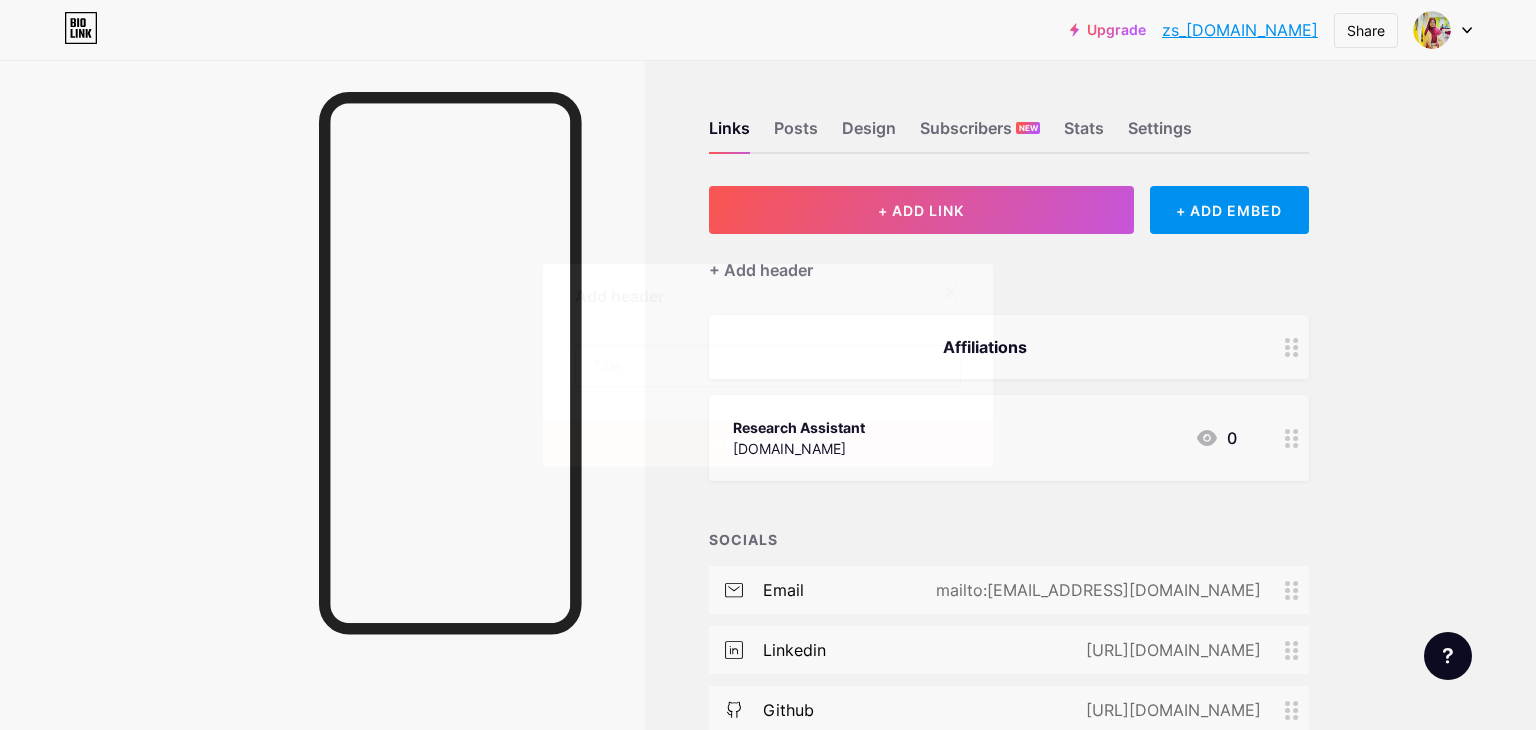 click at bounding box center (768, 366) 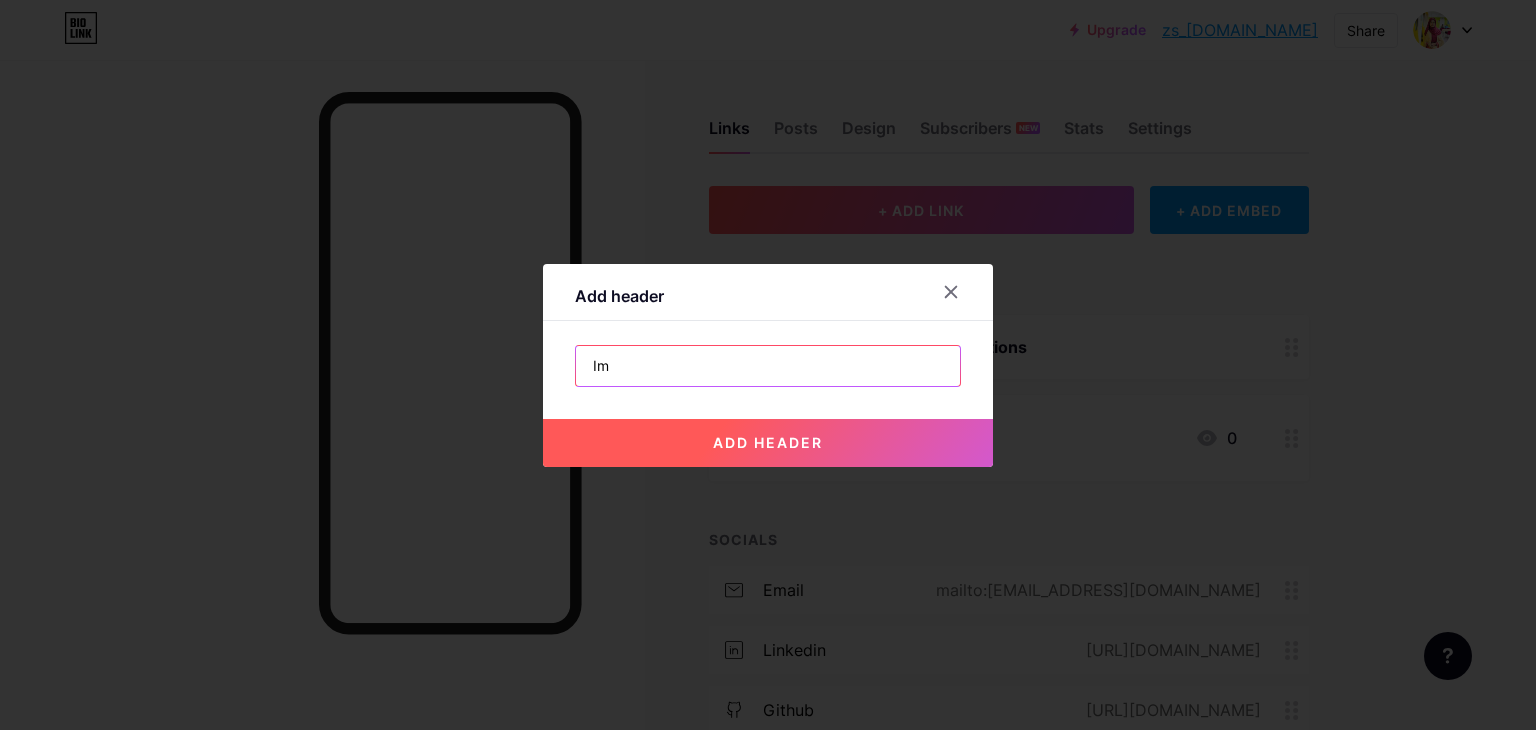 type on "I" 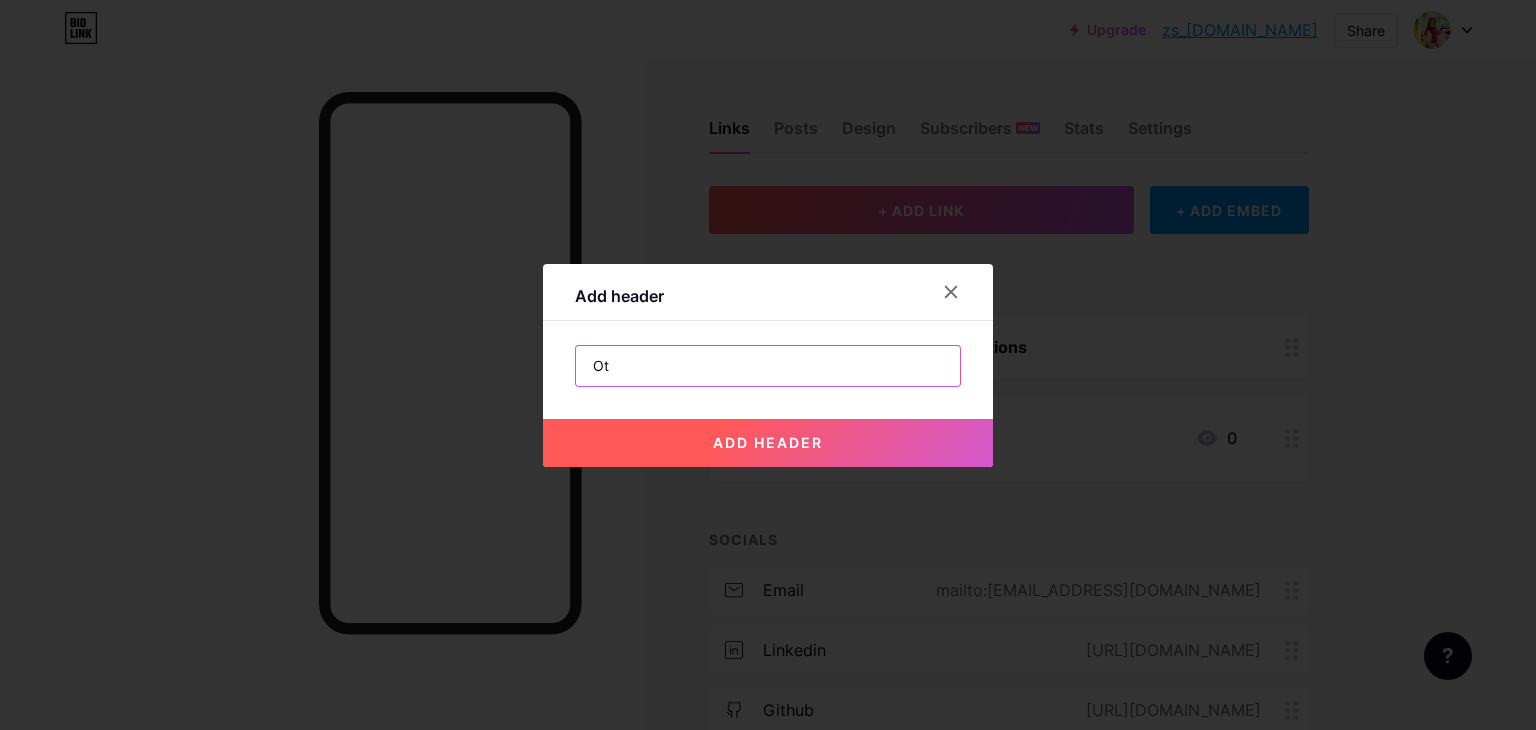 type on "O" 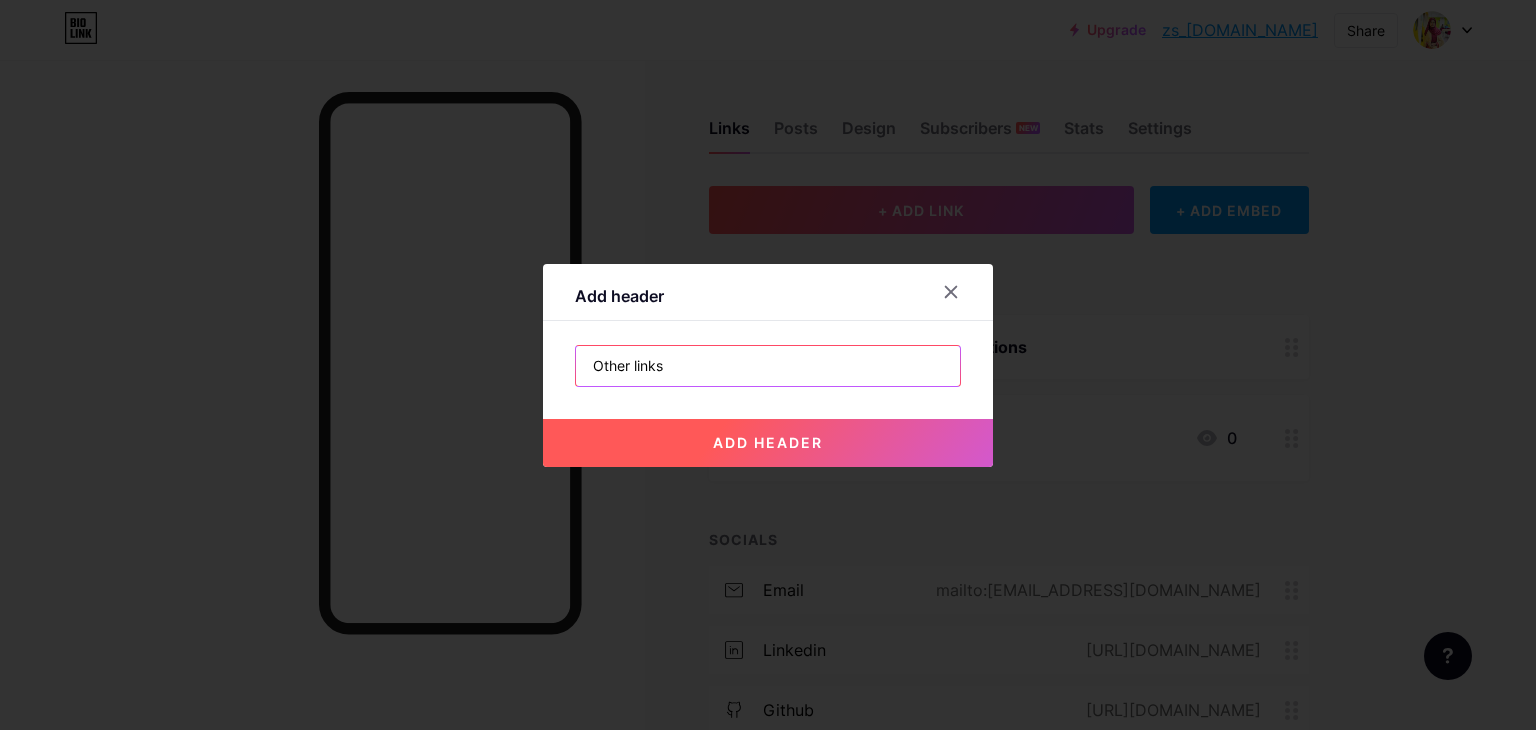 type on "Other links" 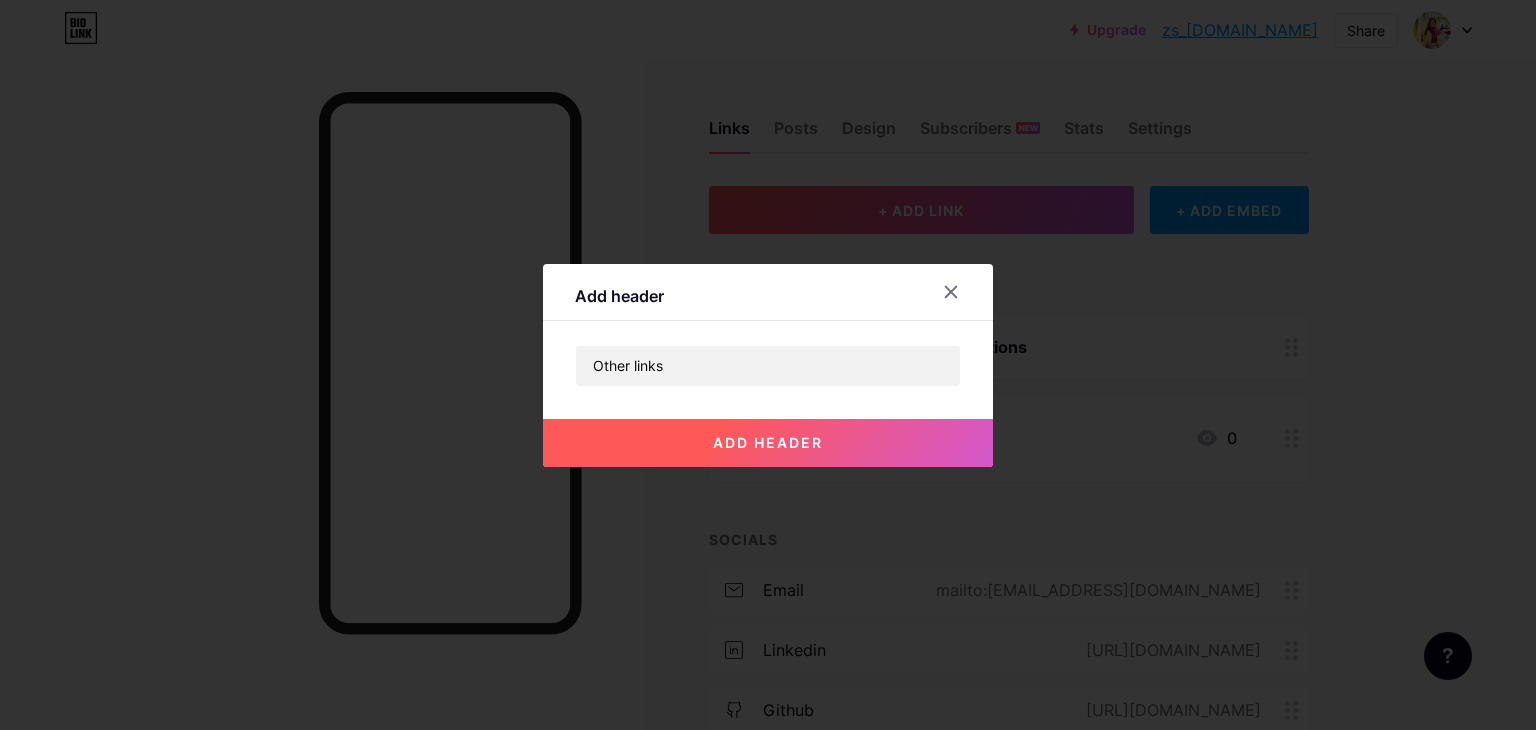 click on "add header" at bounding box center [768, 442] 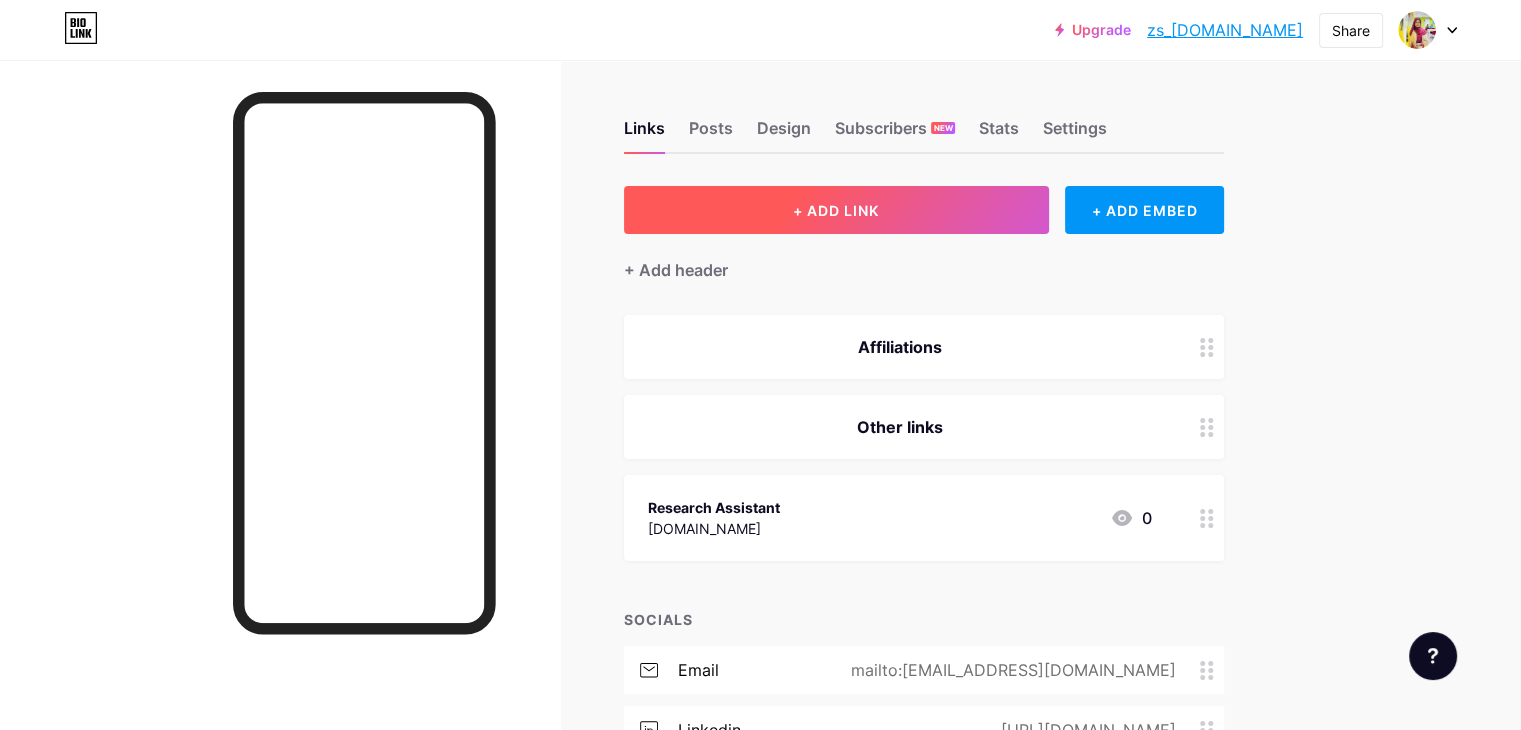 click on "+ ADD LINK" at bounding box center (836, 210) 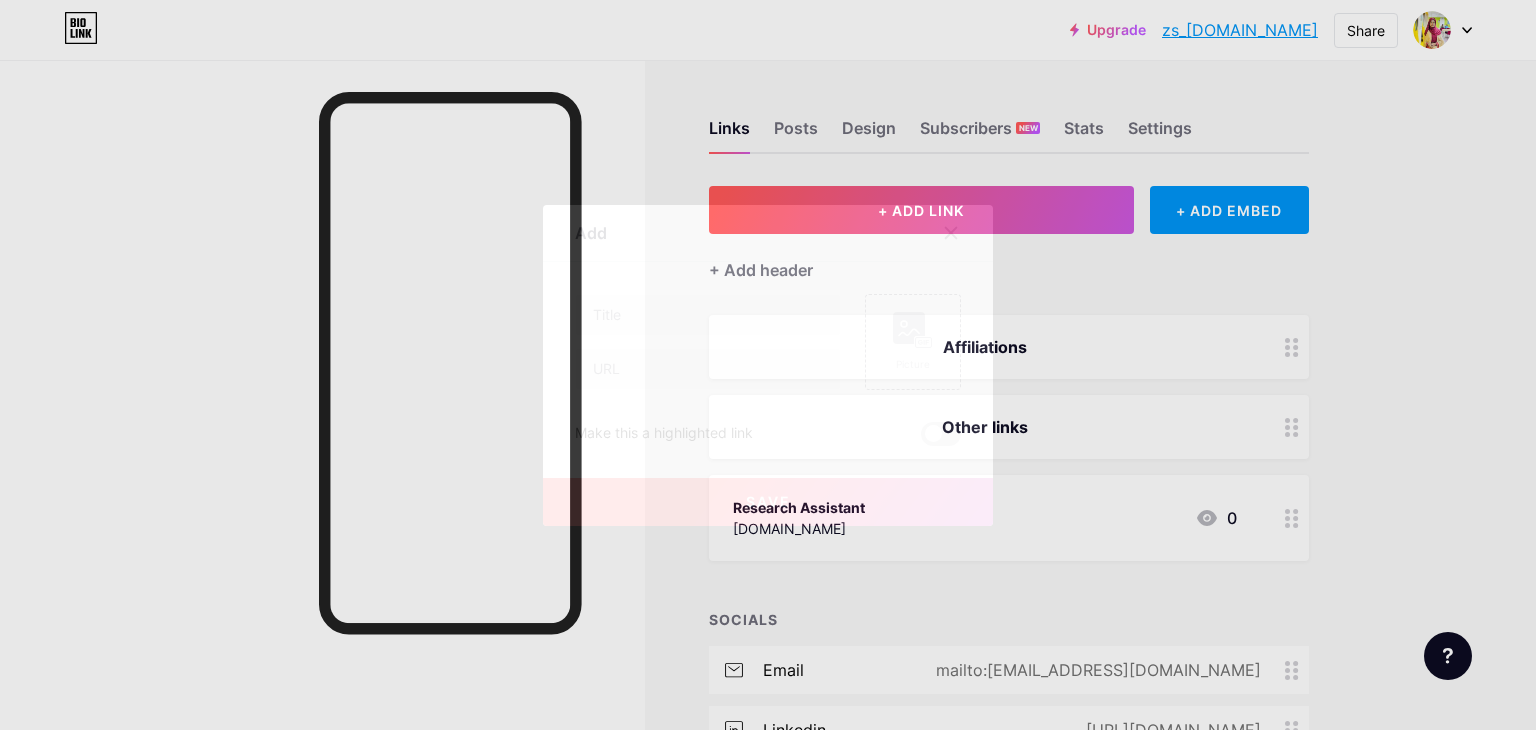 click 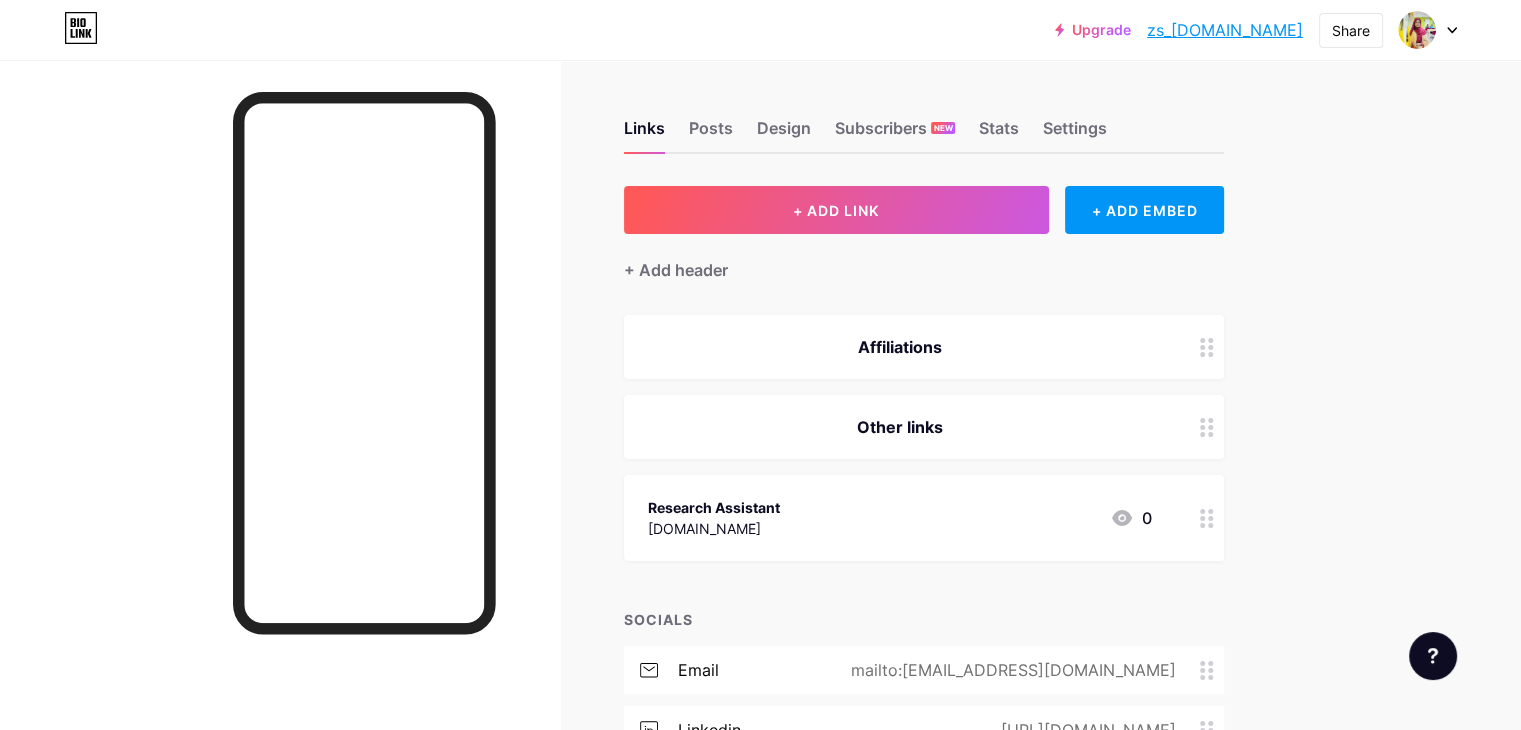 click on "Other links" at bounding box center (900, 427) 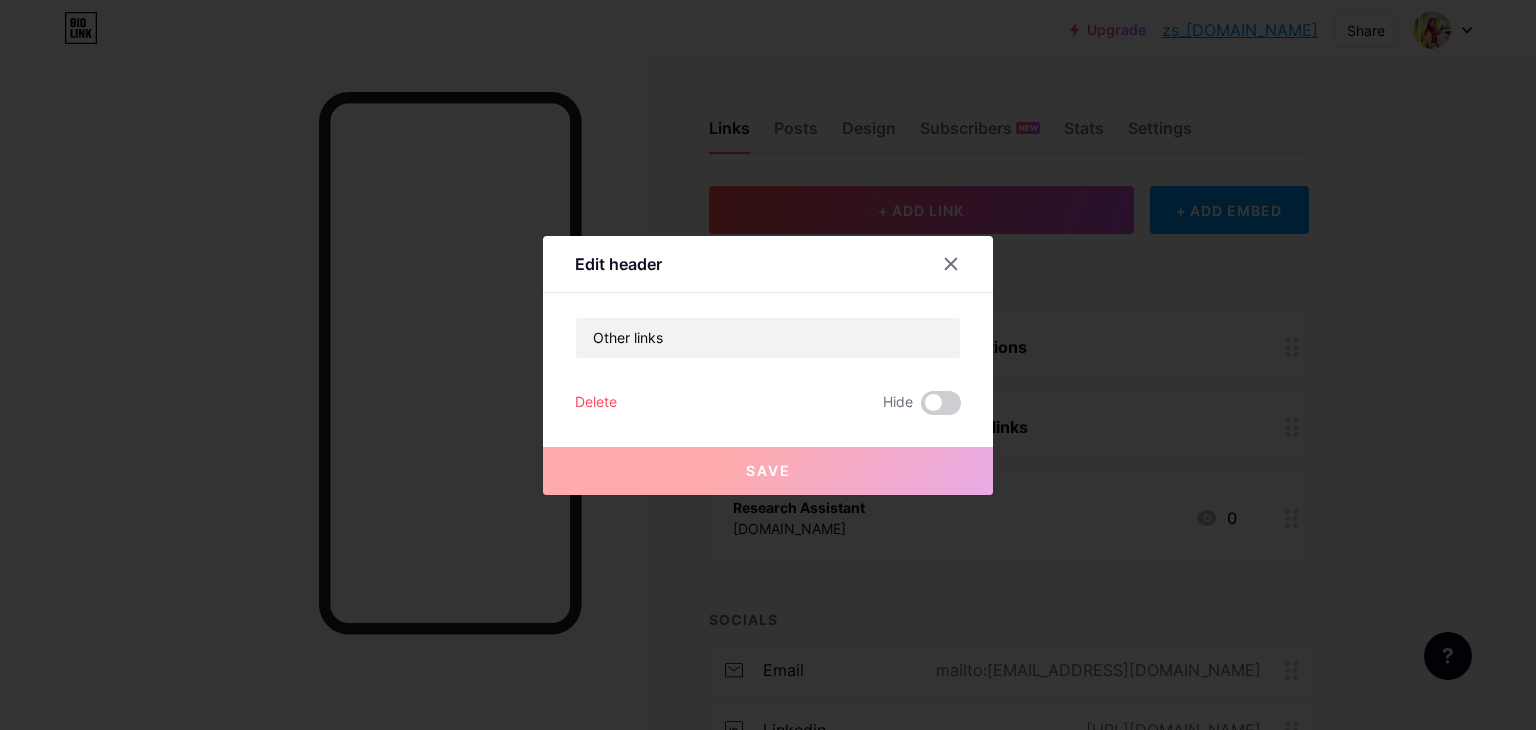 click at bounding box center (768, 365) 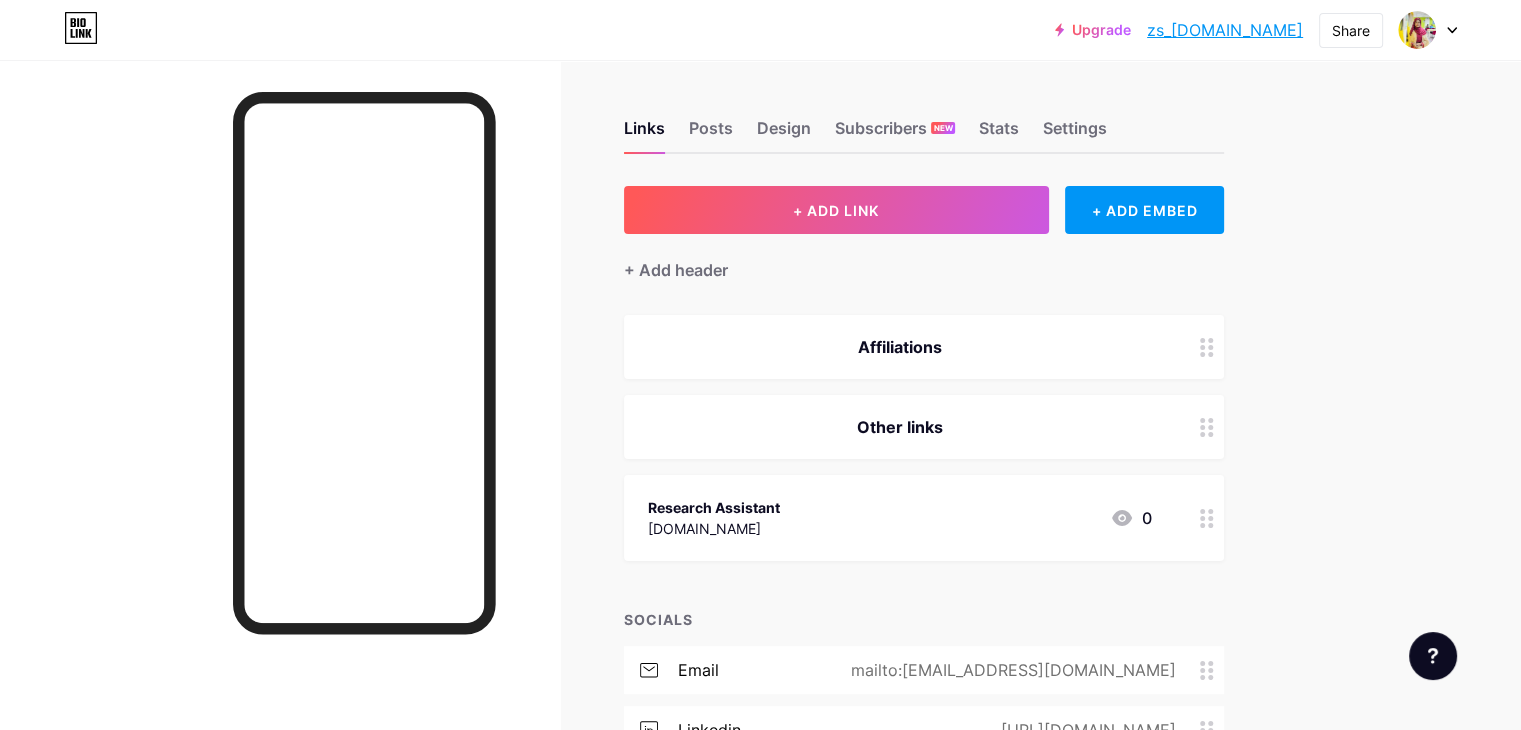 click at bounding box center (1207, 427) 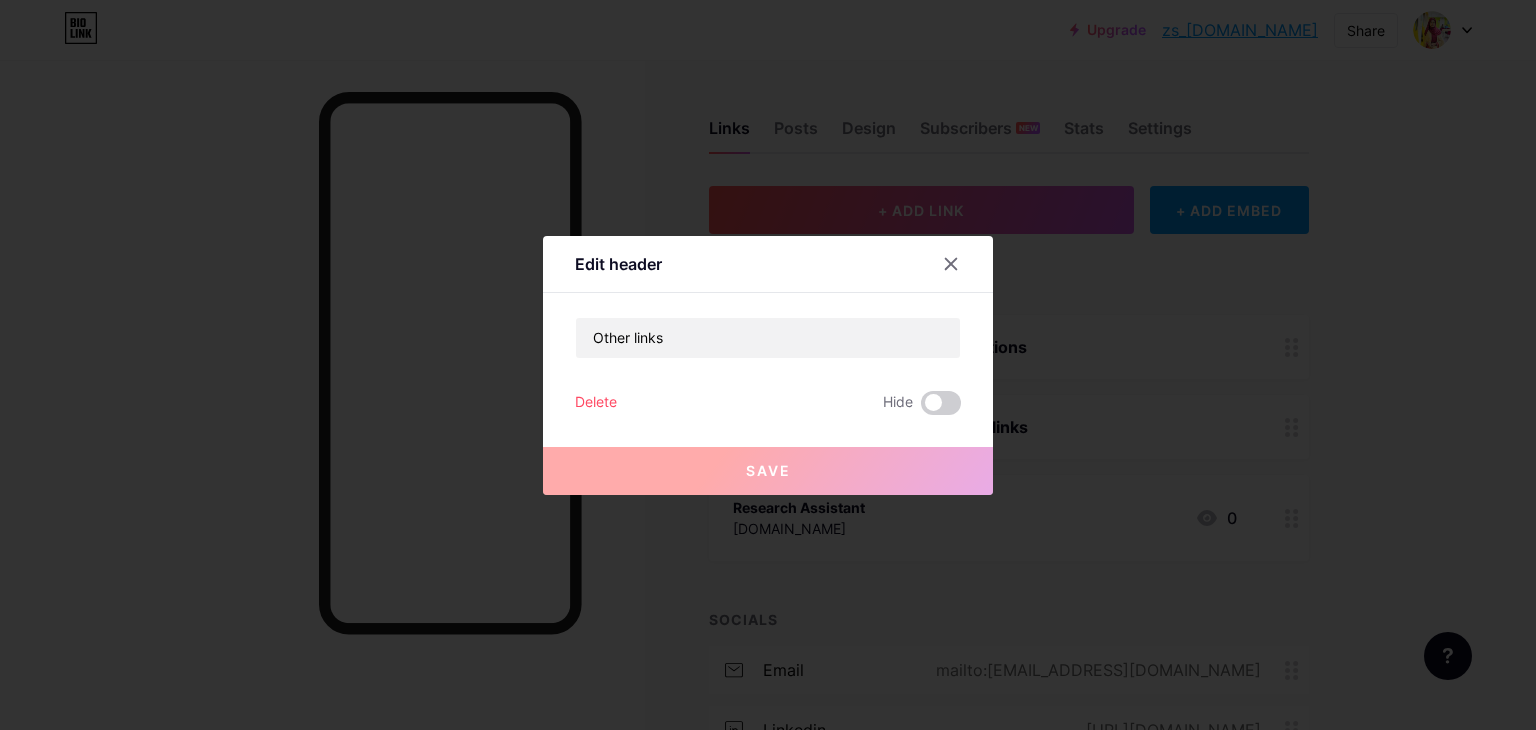 click on "Delete" at bounding box center (596, 403) 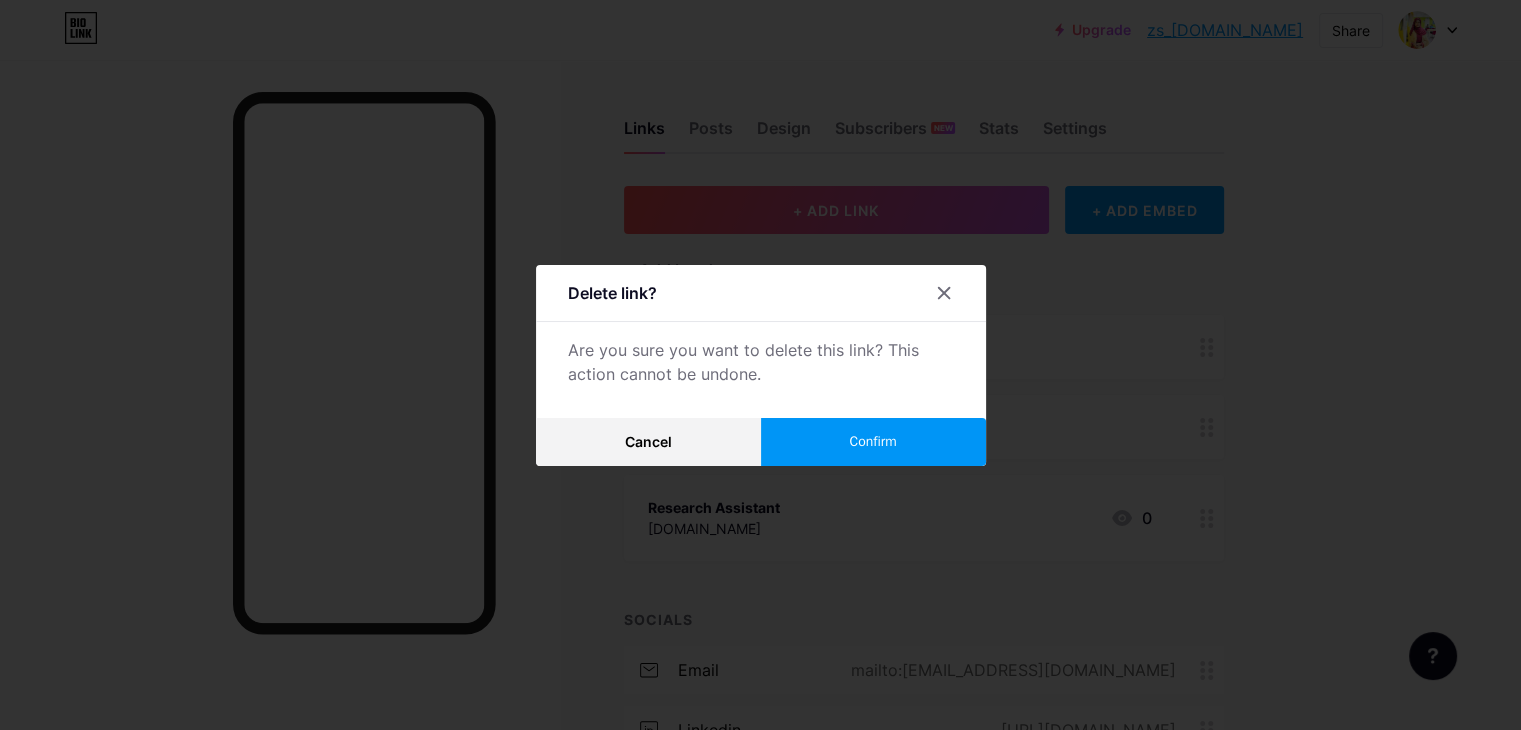 click on "Confirm" at bounding box center [872, 441] 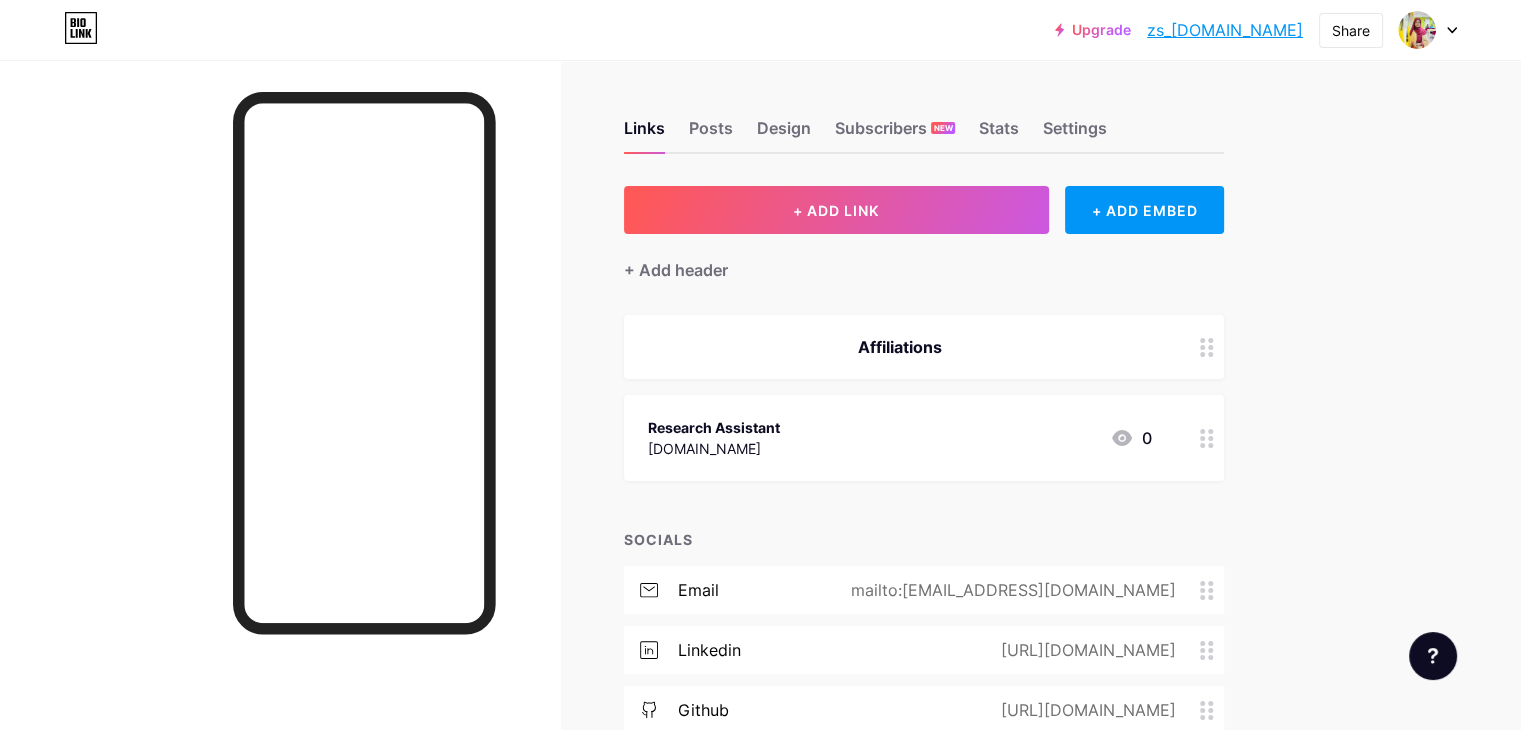 click at bounding box center [1207, 347] 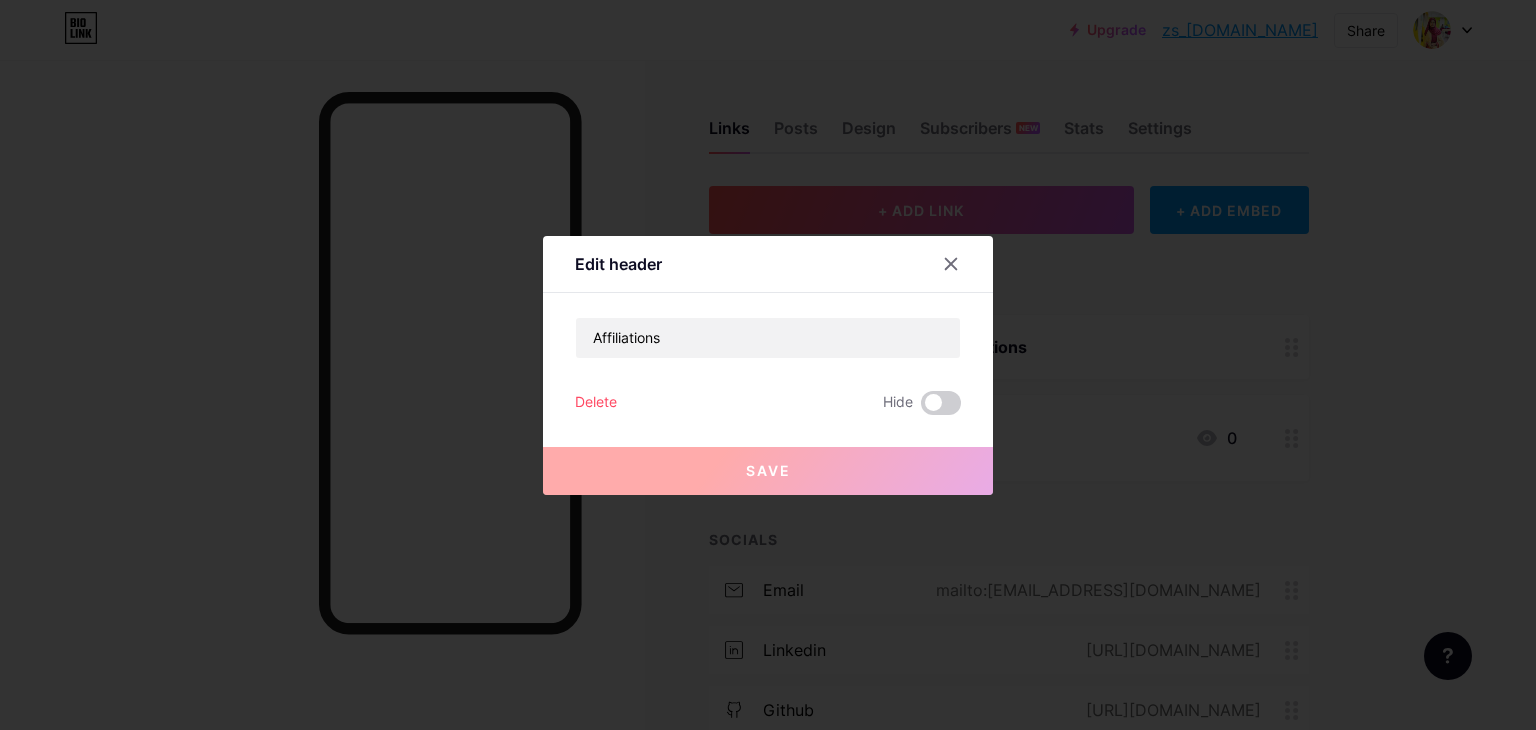 click on "Delete" at bounding box center [596, 403] 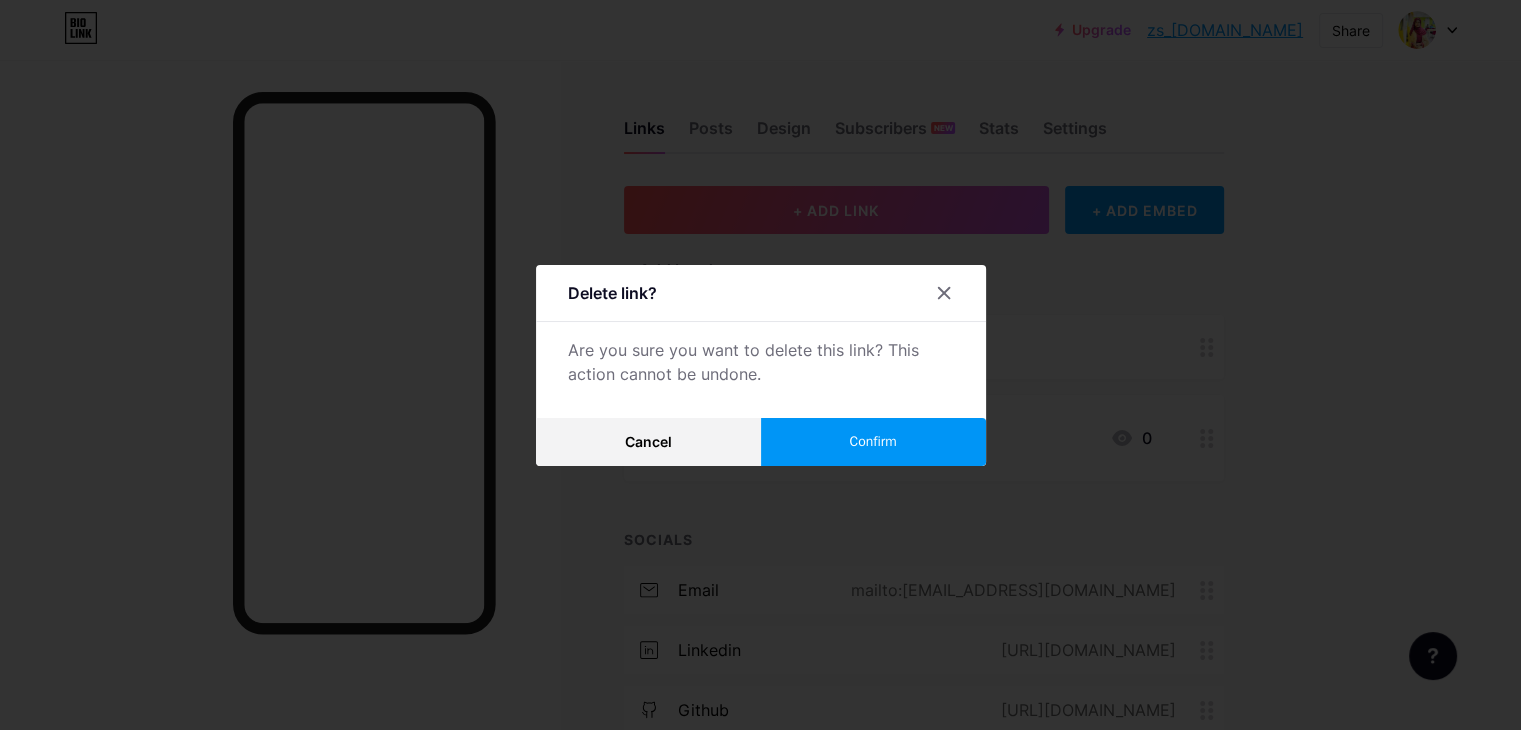 click on "Confirm" at bounding box center (873, 442) 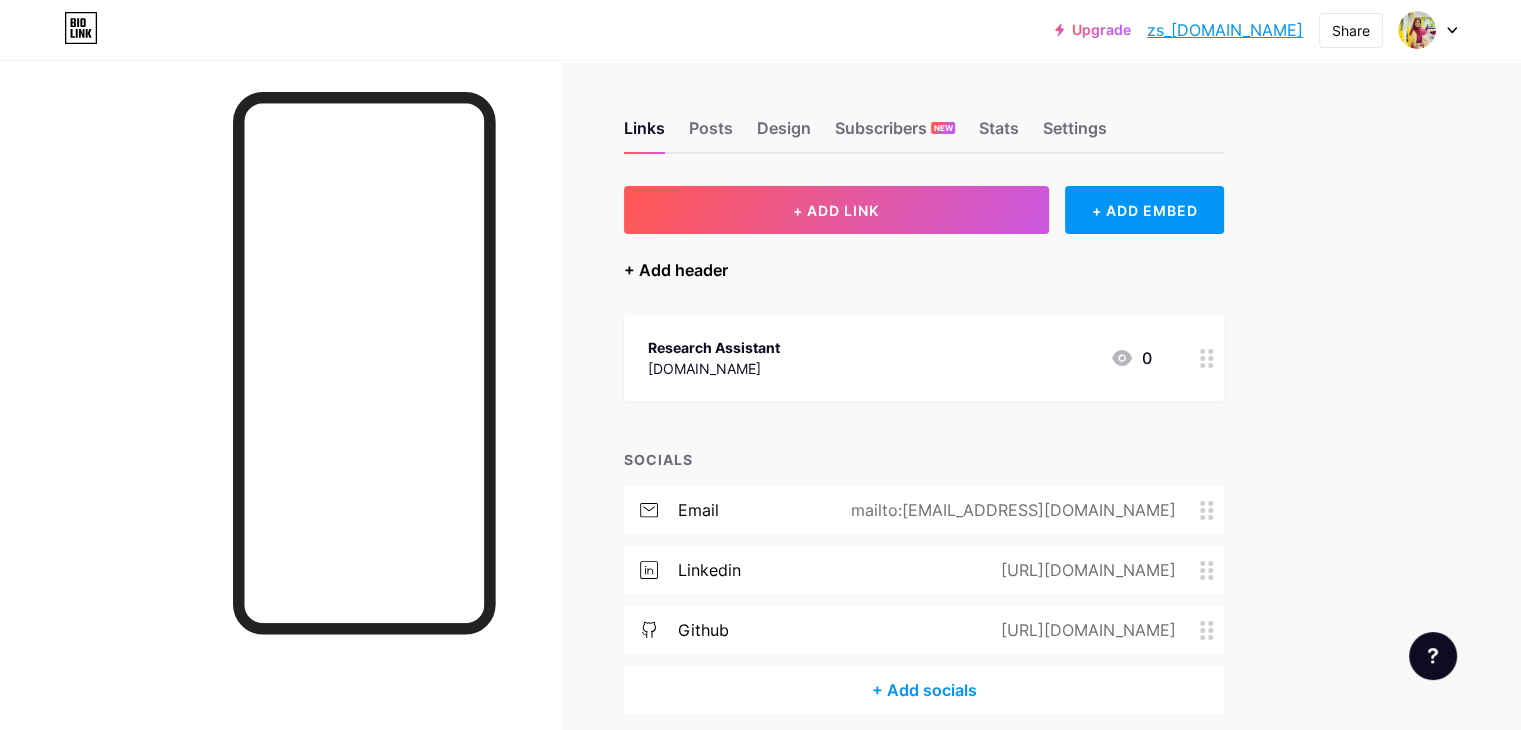 click on "+ Add header" at bounding box center (676, 270) 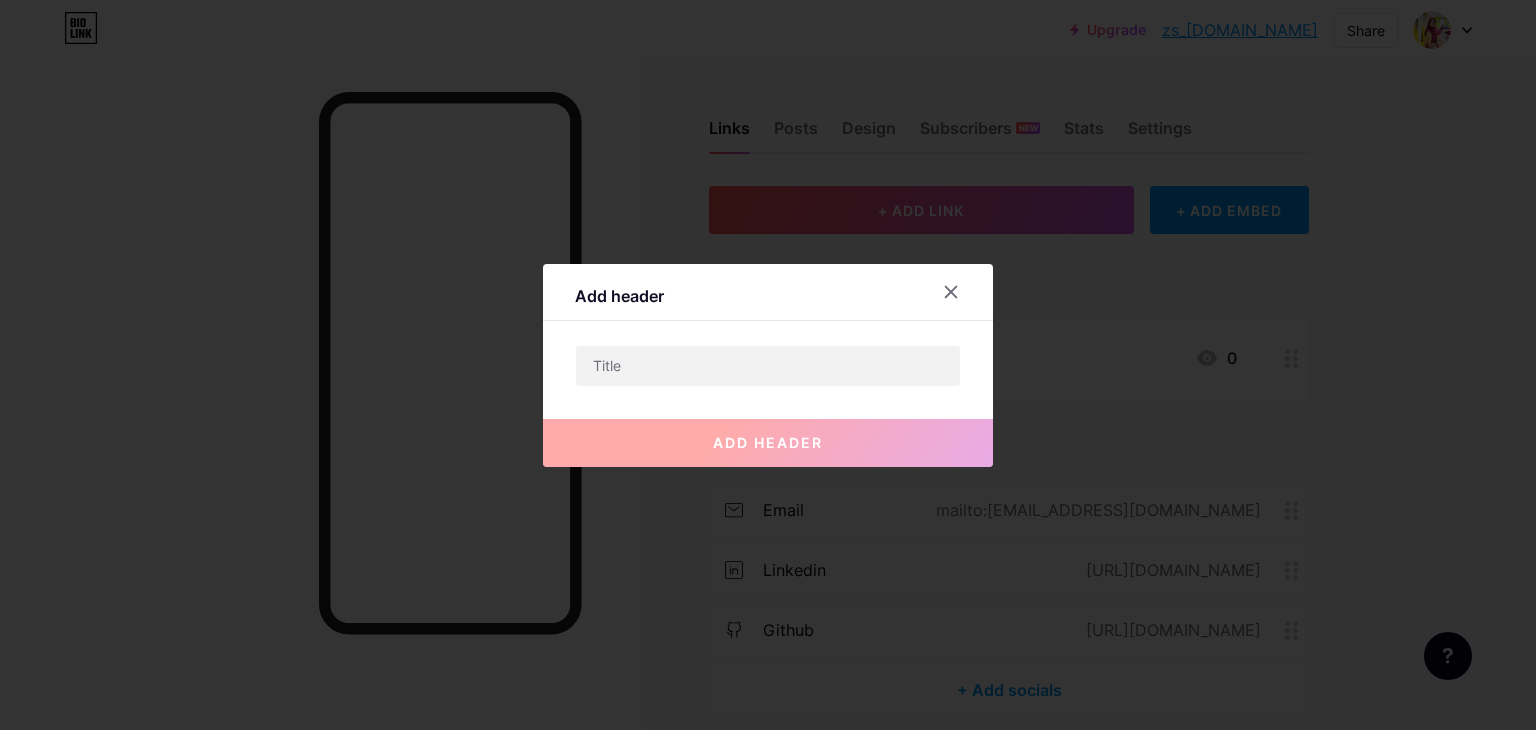 click at bounding box center (768, 365) 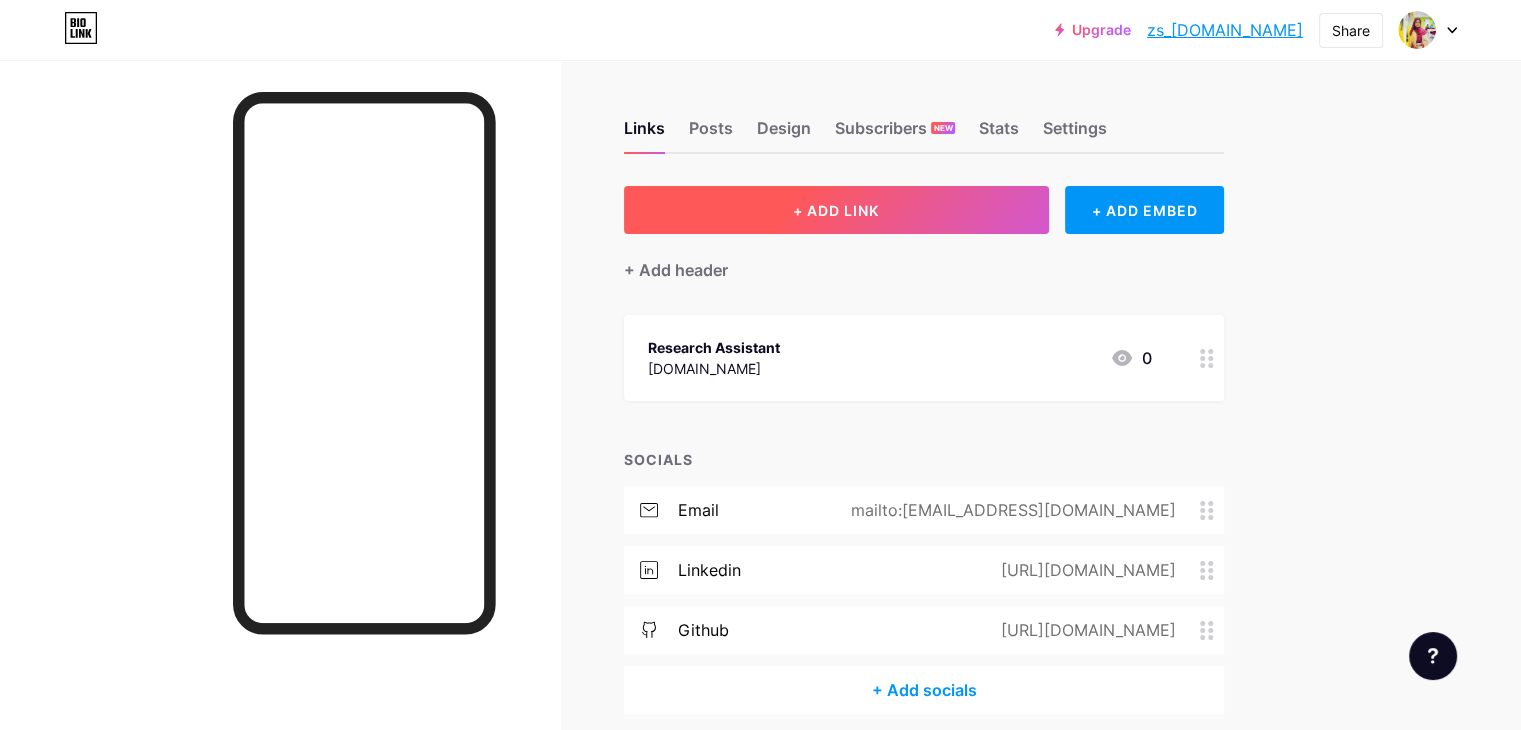click on "+ ADD LINK" at bounding box center (836, 210) 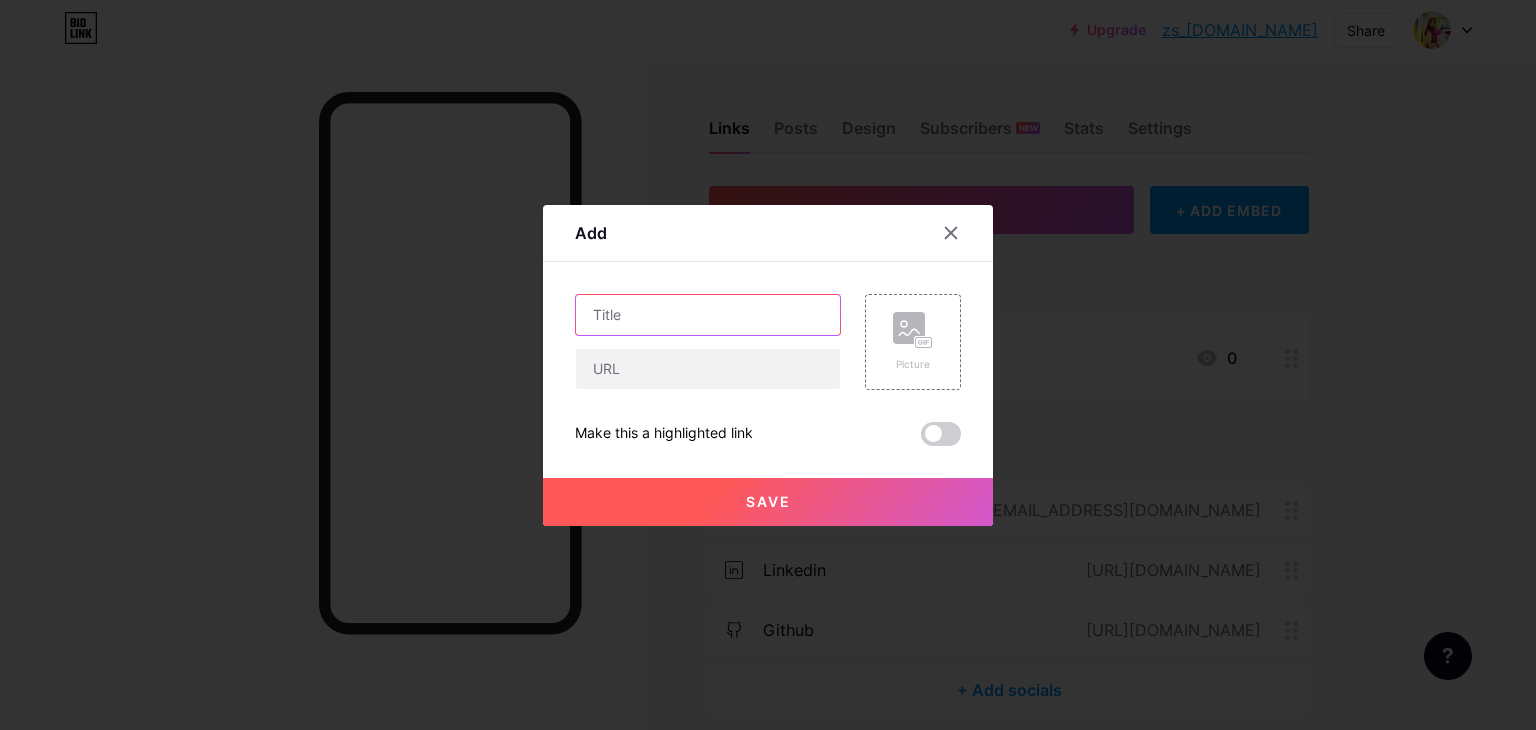 click at bounding box center [708, 315] 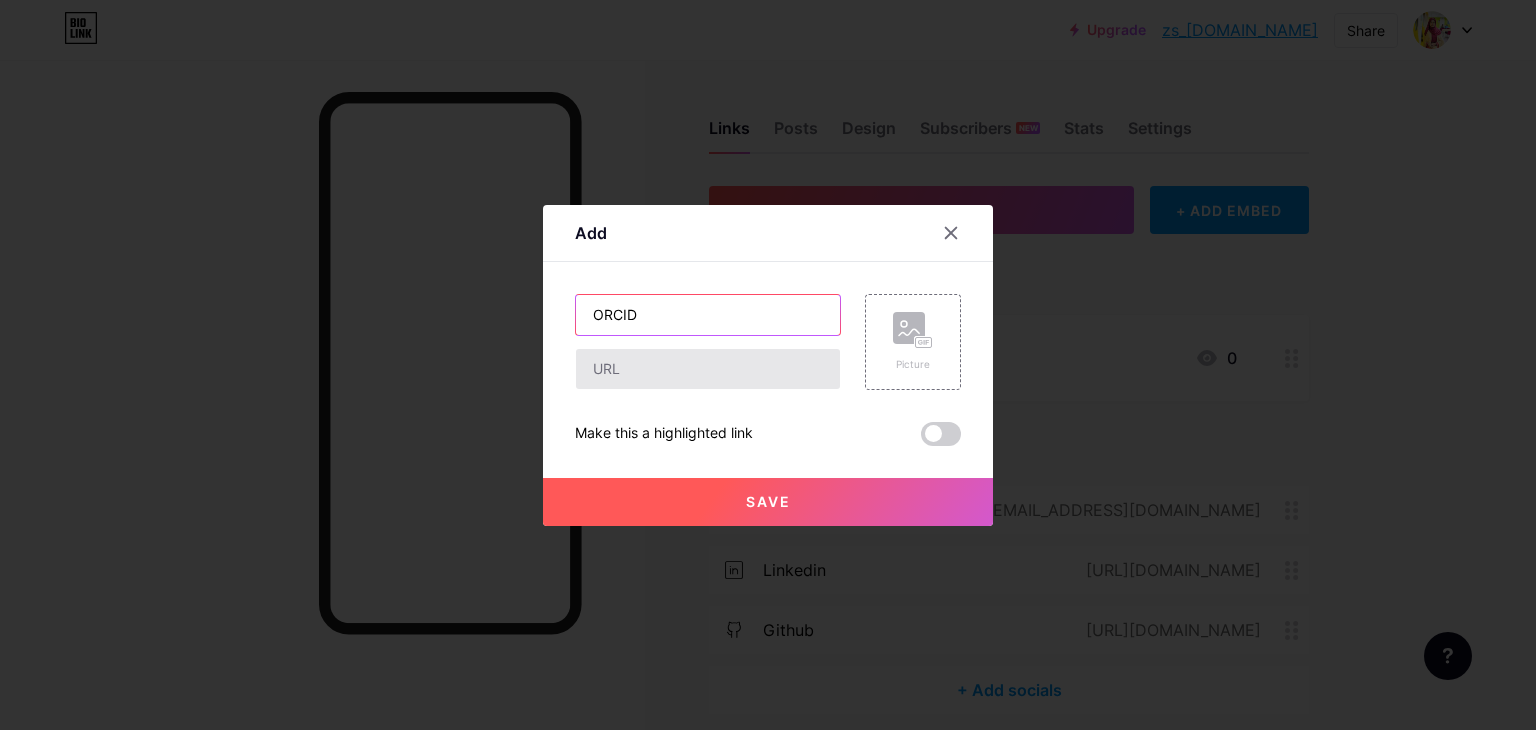 type on "ORCID" 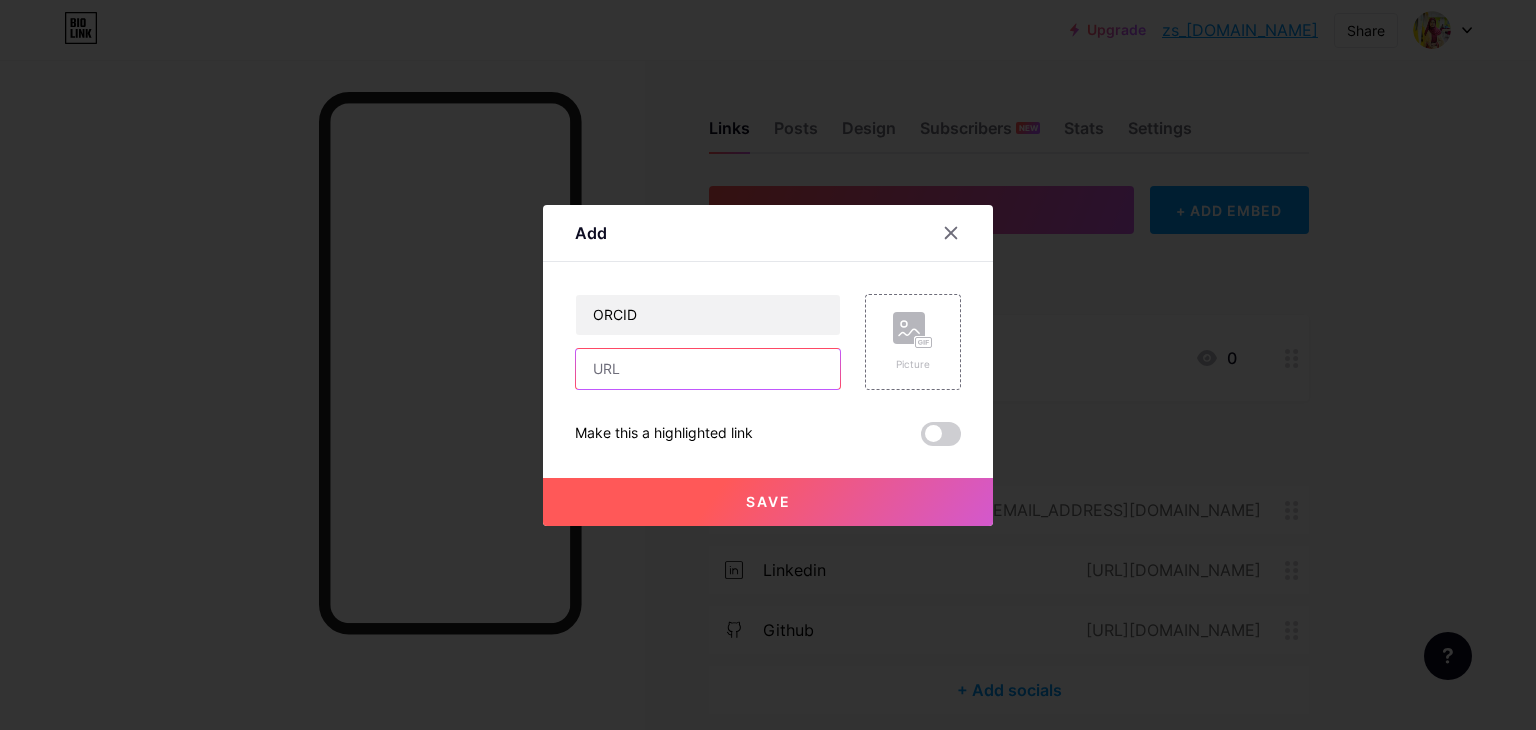 click at bounding box center [708, 369] 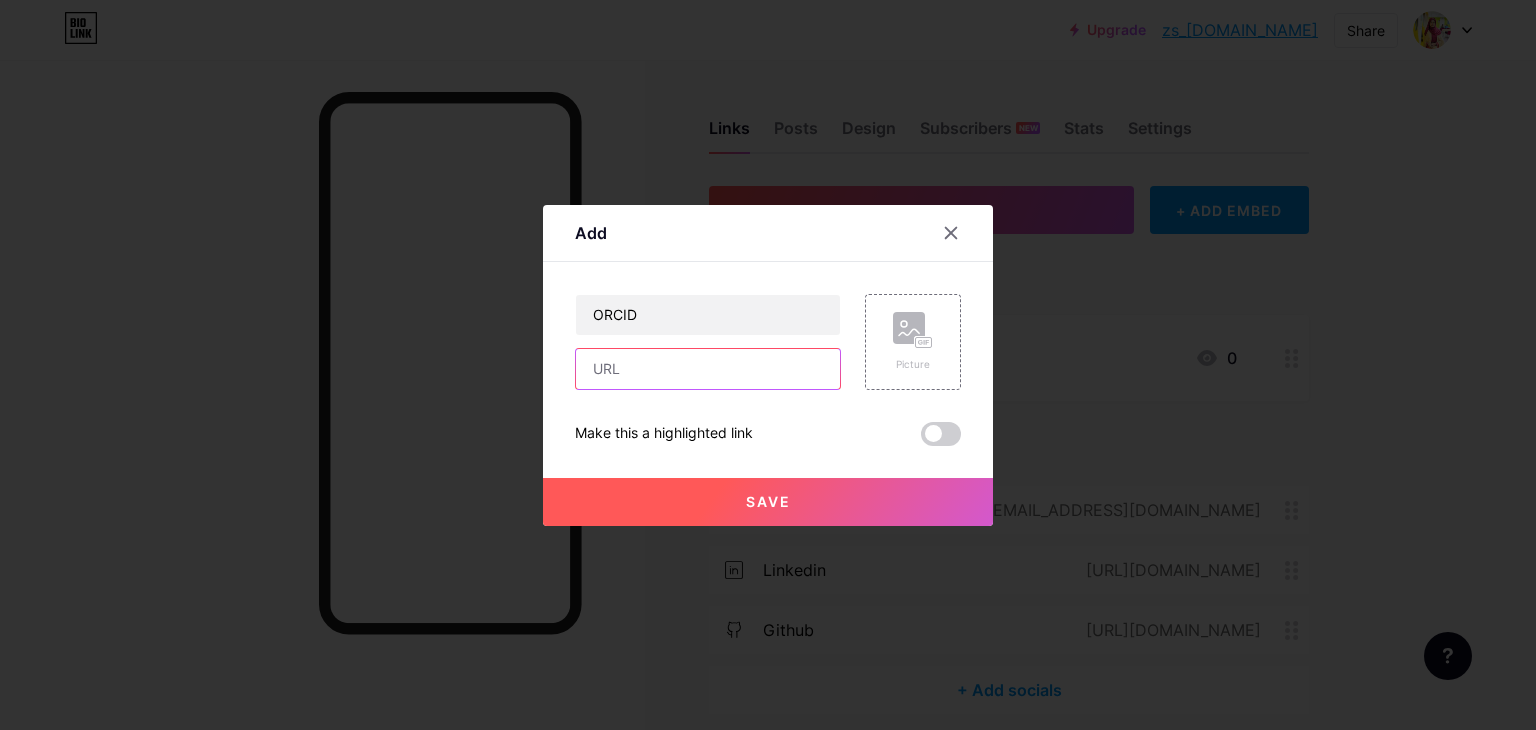 paste on "[URL][DOMAIN_NAME]" 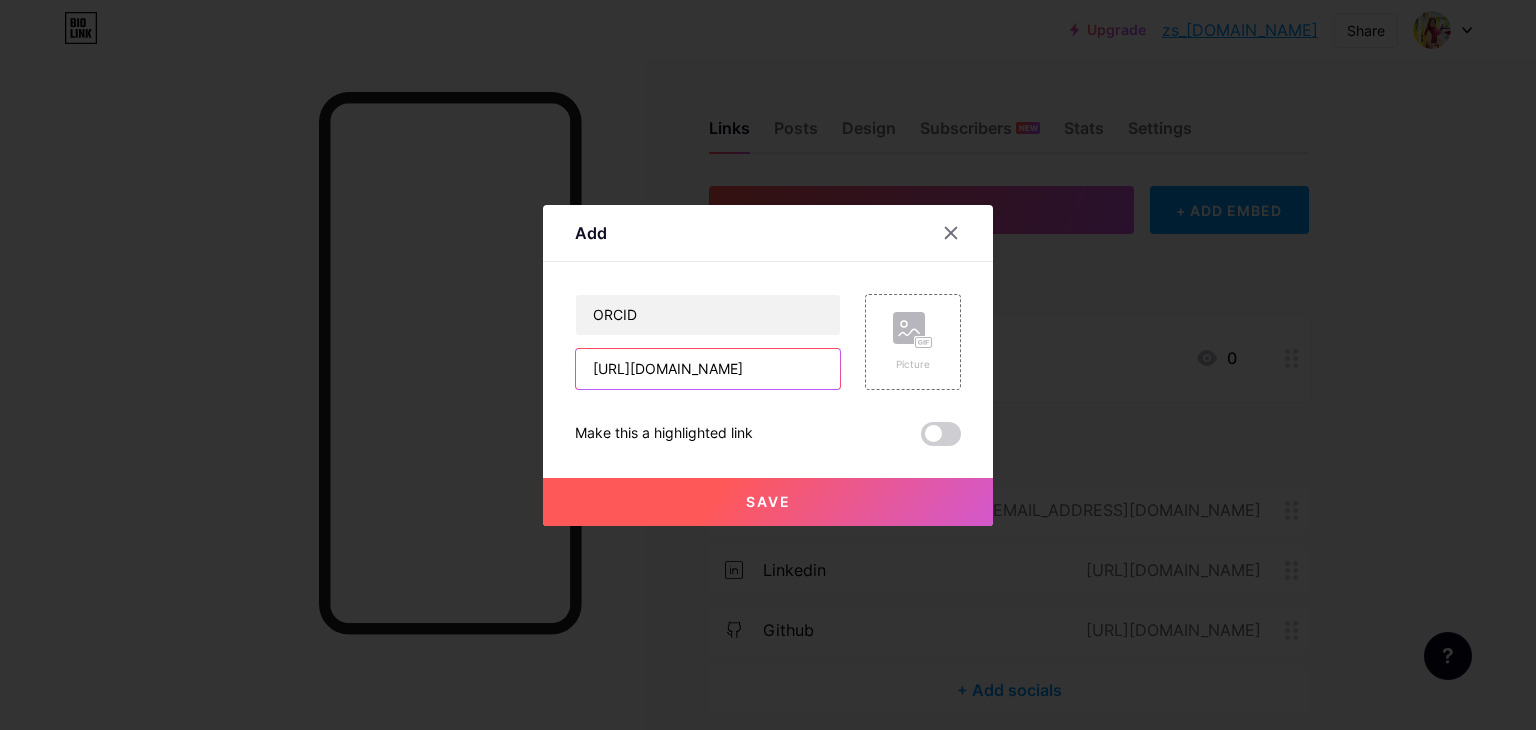 scroll, scrollTop: 0, scrollLeft: 36, axis: horizontal 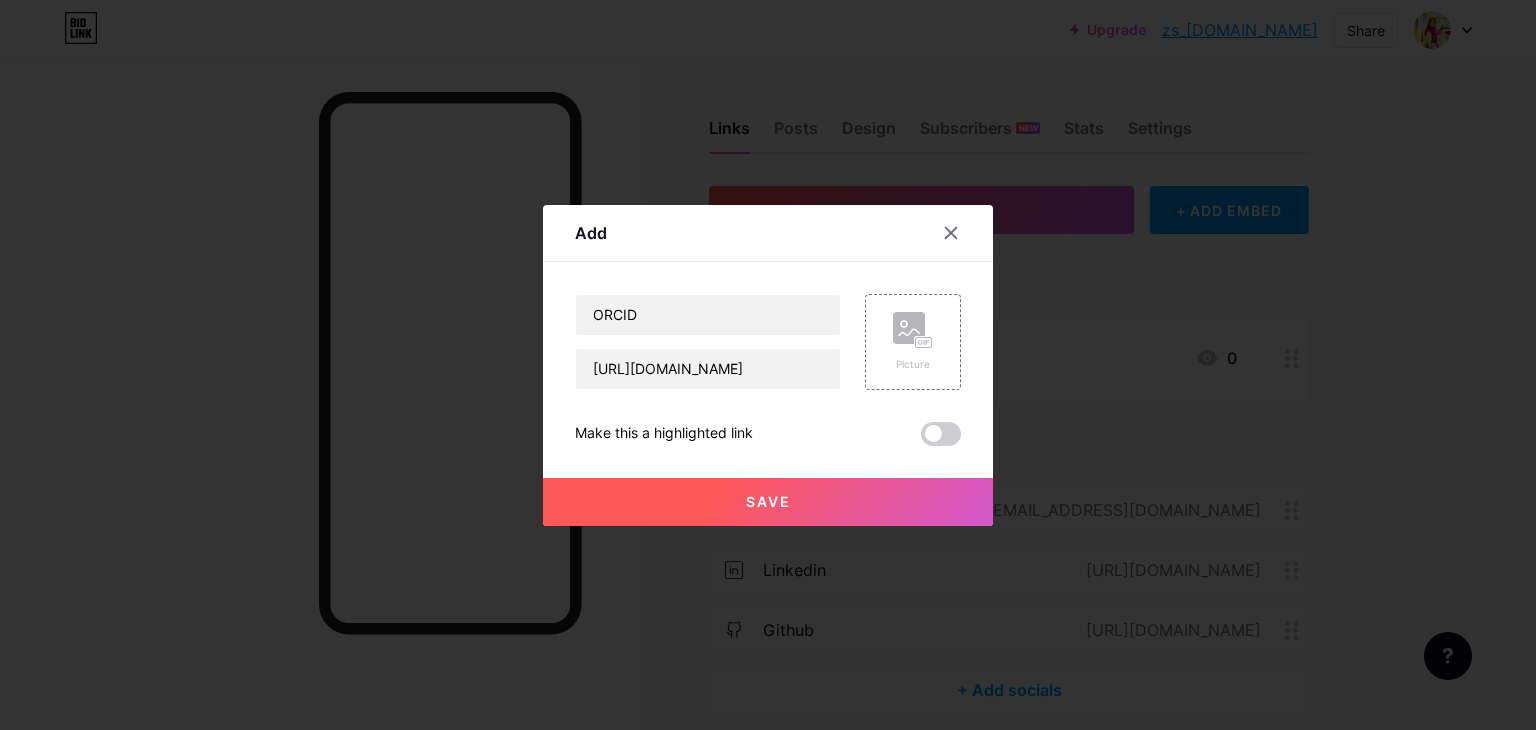 click on "Save" at bounding box center (768, 502) 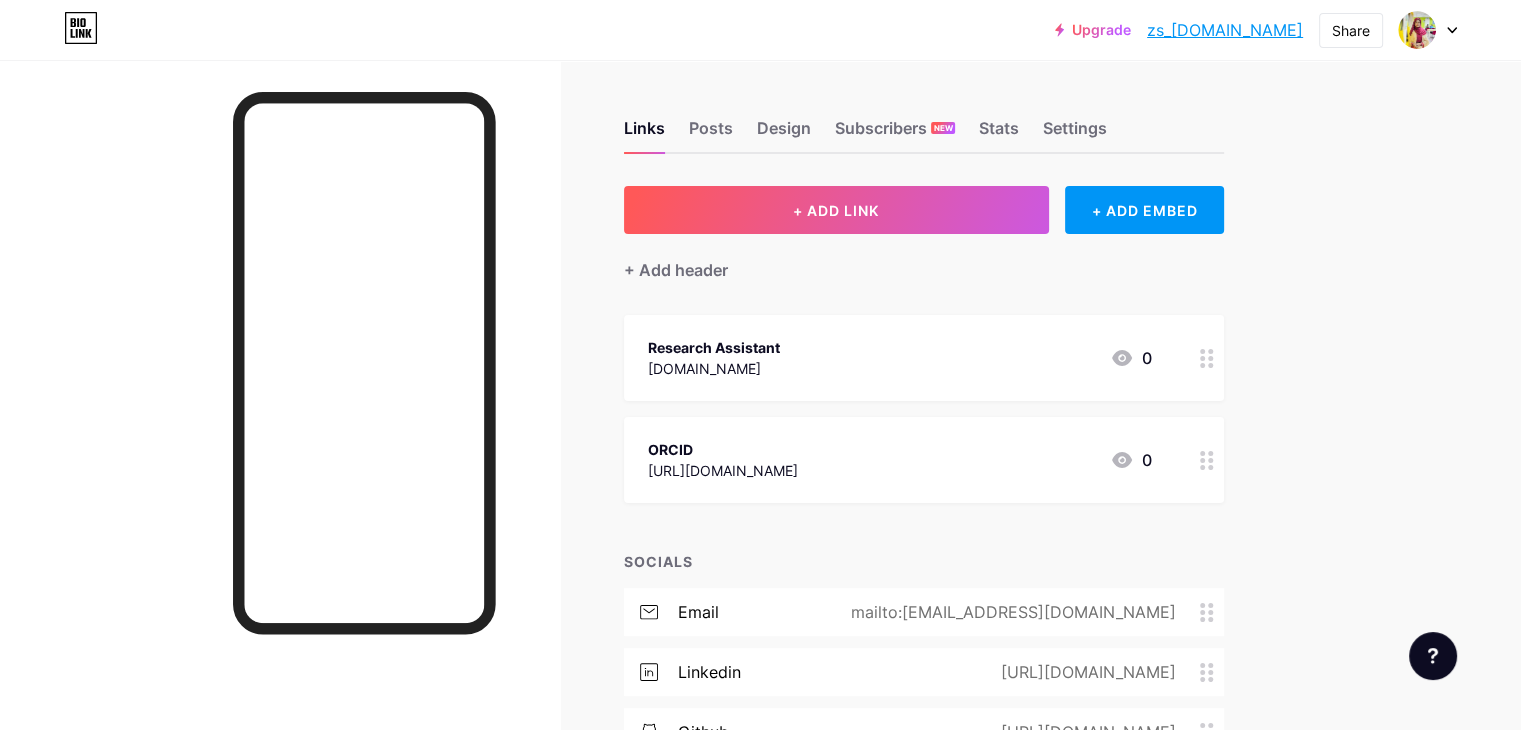 click 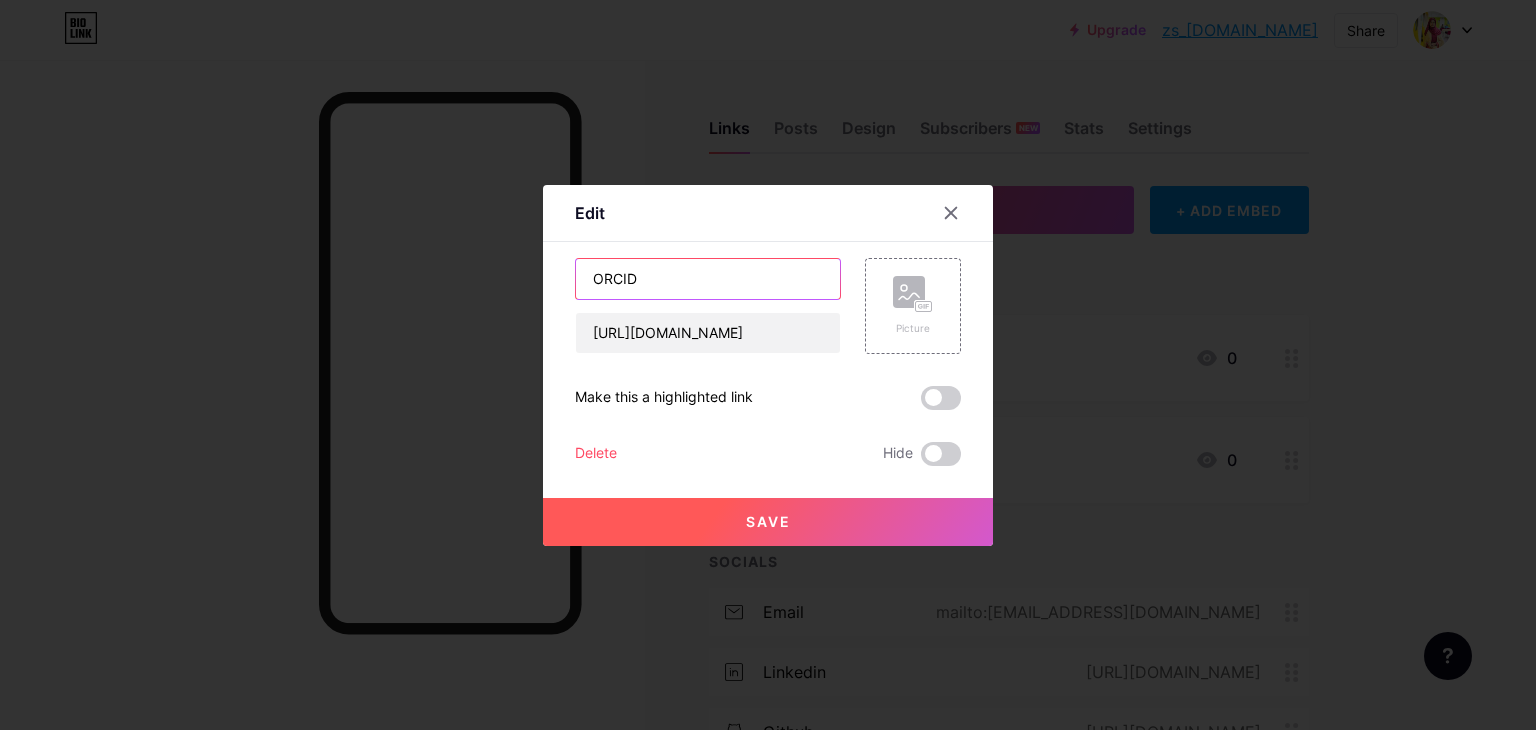 click on "ORCID" at bounding box center (708, 279) 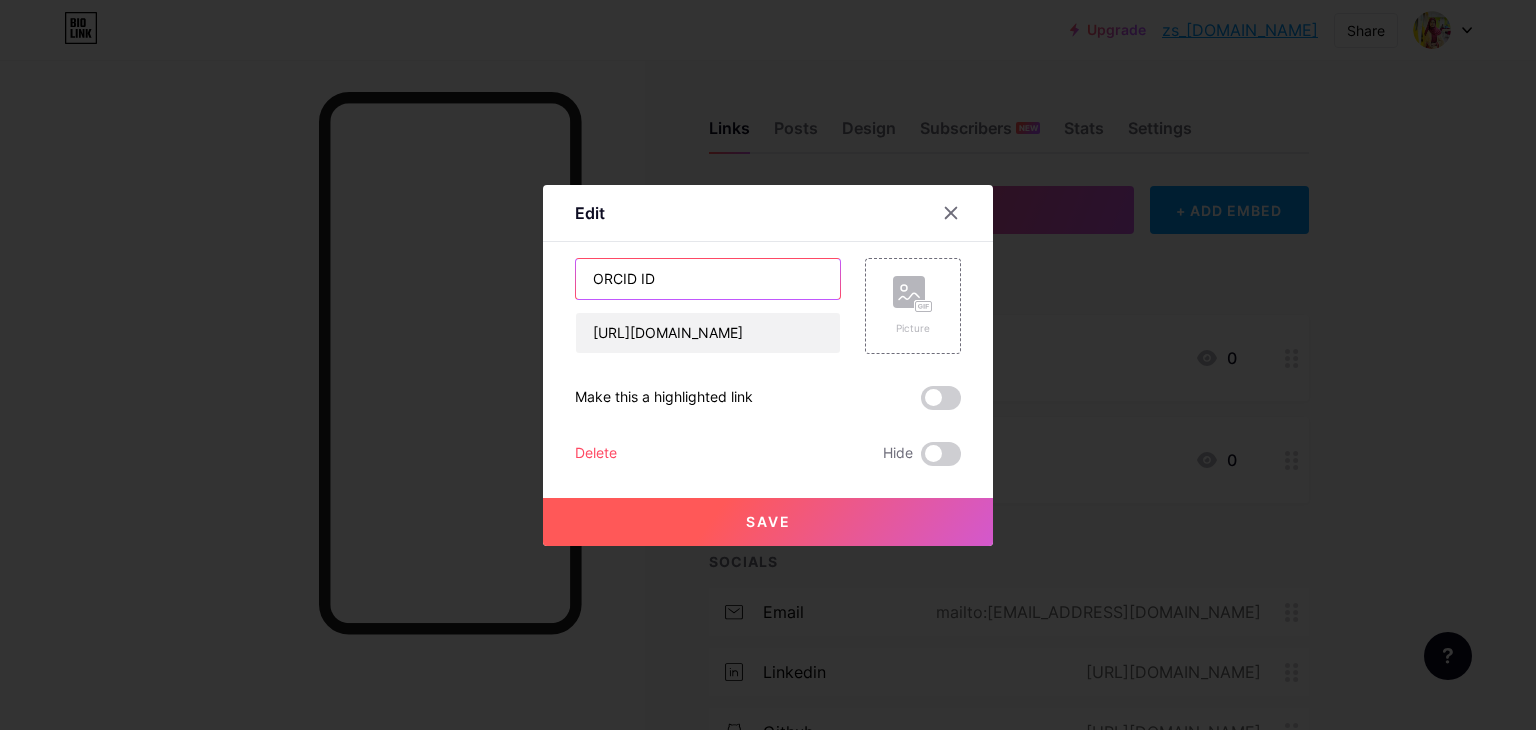 type on "ORCID ID" 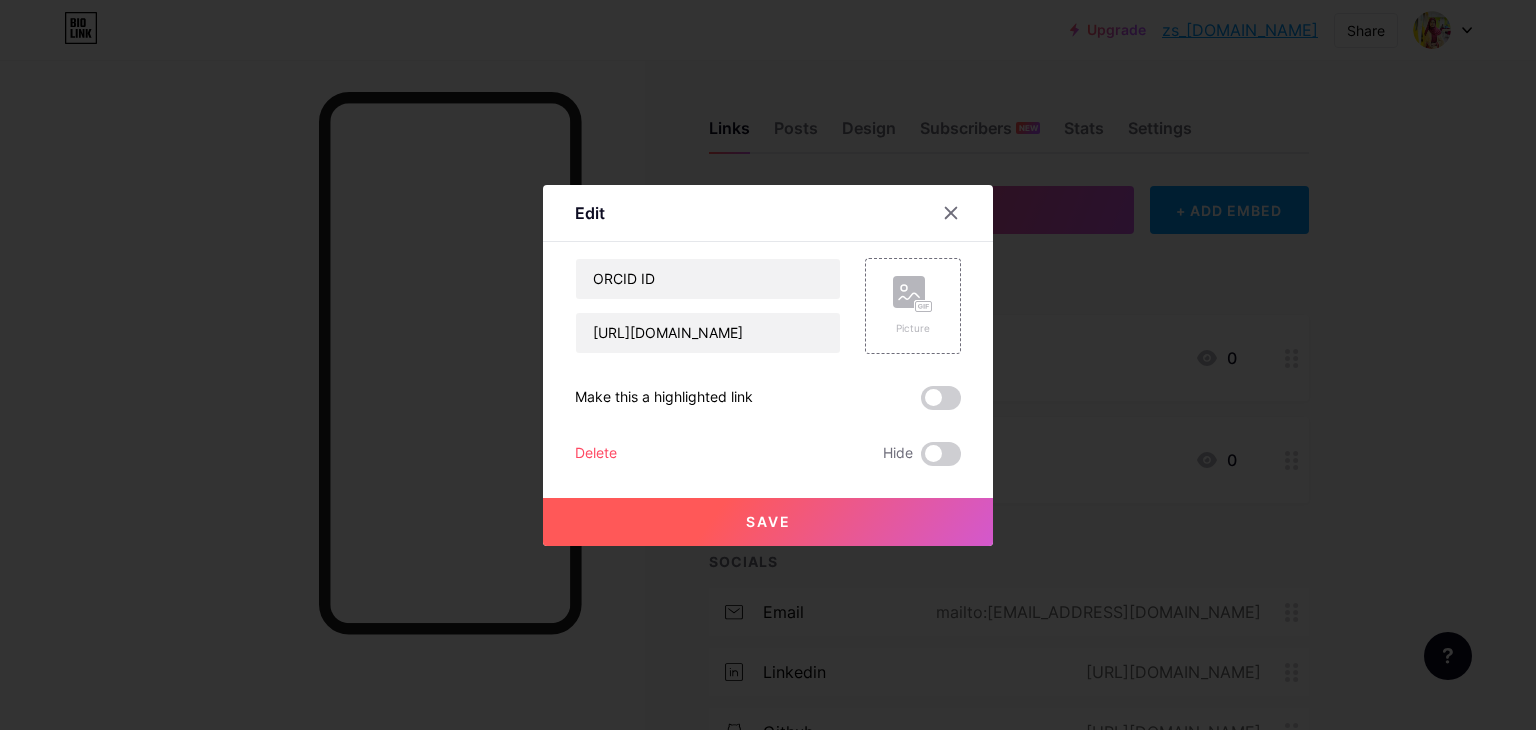 click on "Save" at bounding box center (768, 521) 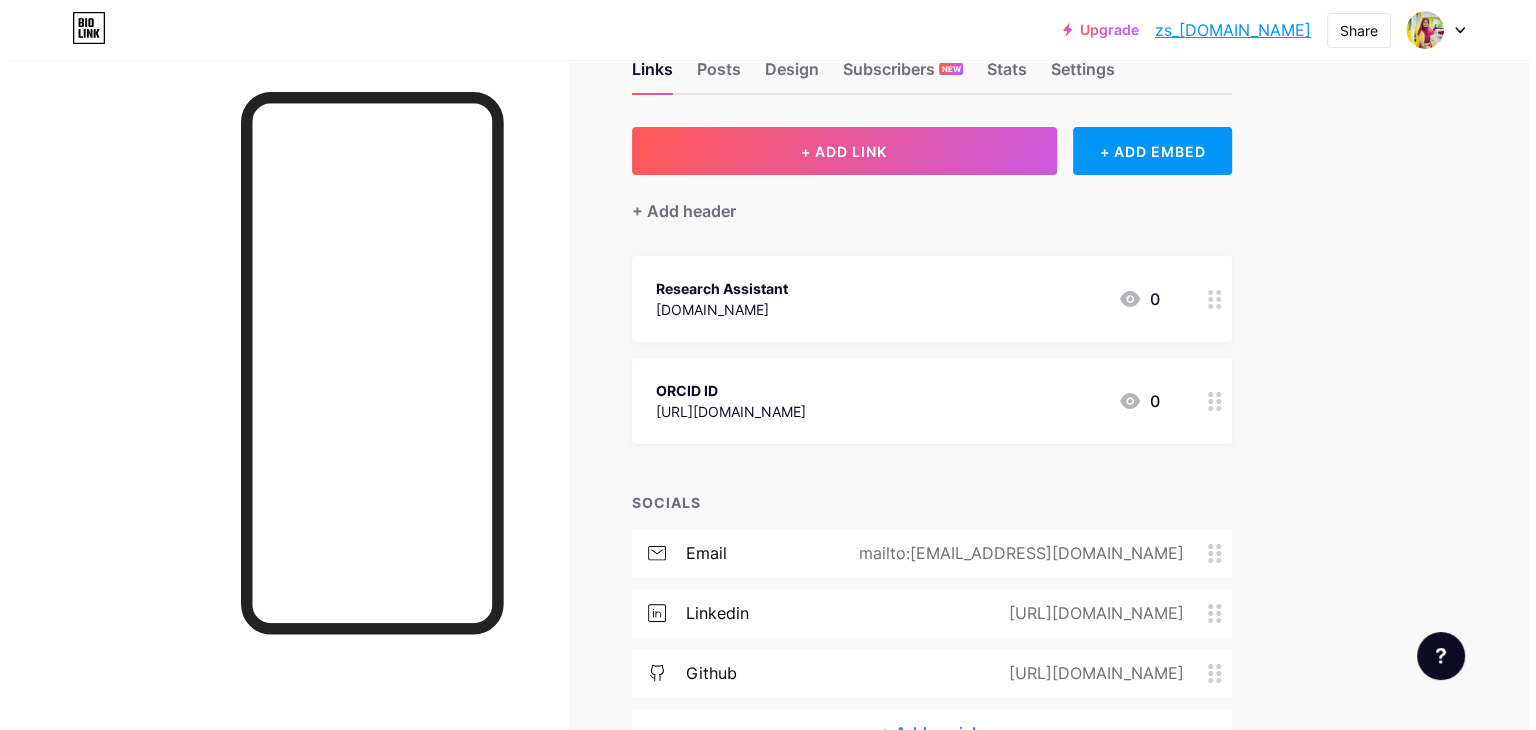 scroll, scrollTop: 0, scrollLeft: 0, axis: both 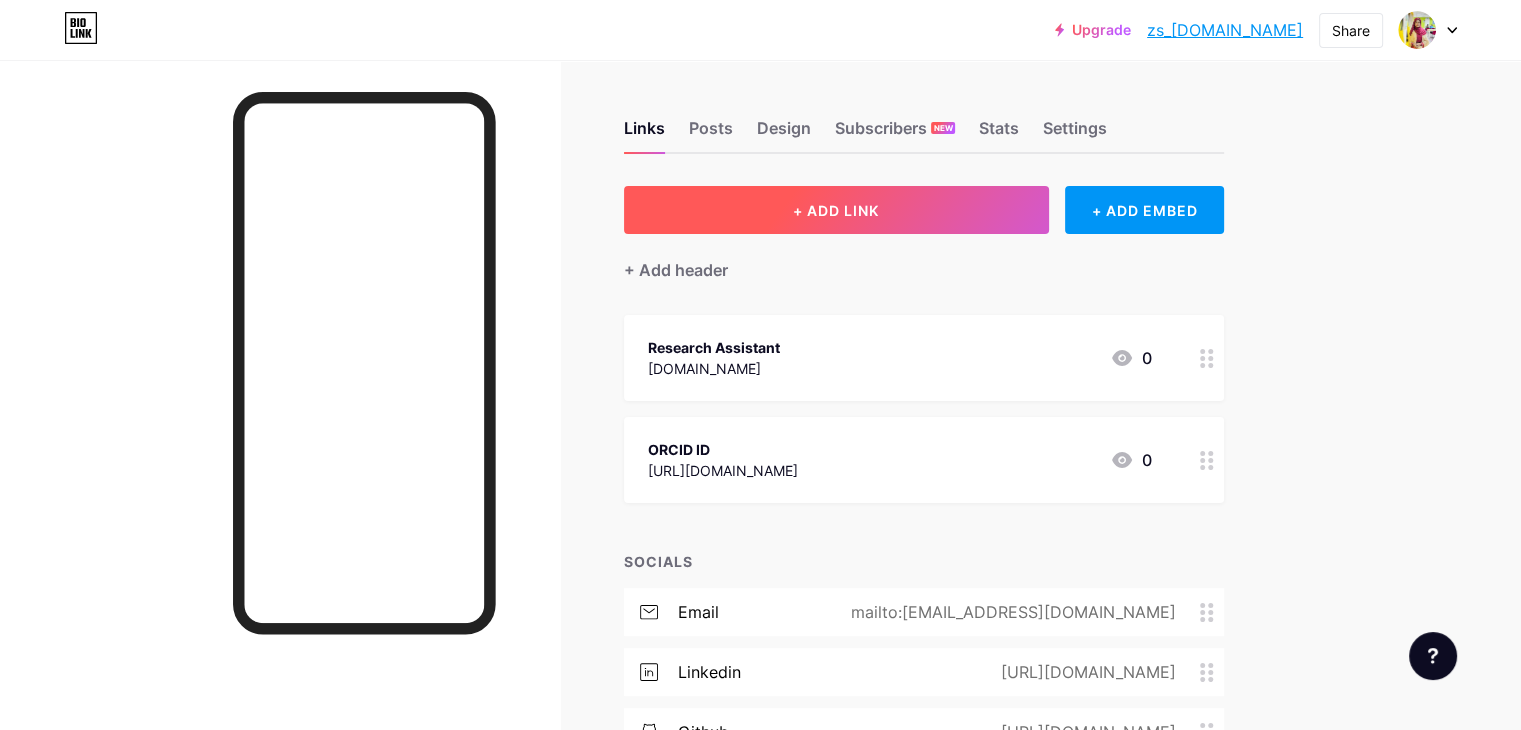 click on "+ ADD LINK" at bounding box center (836, 210) 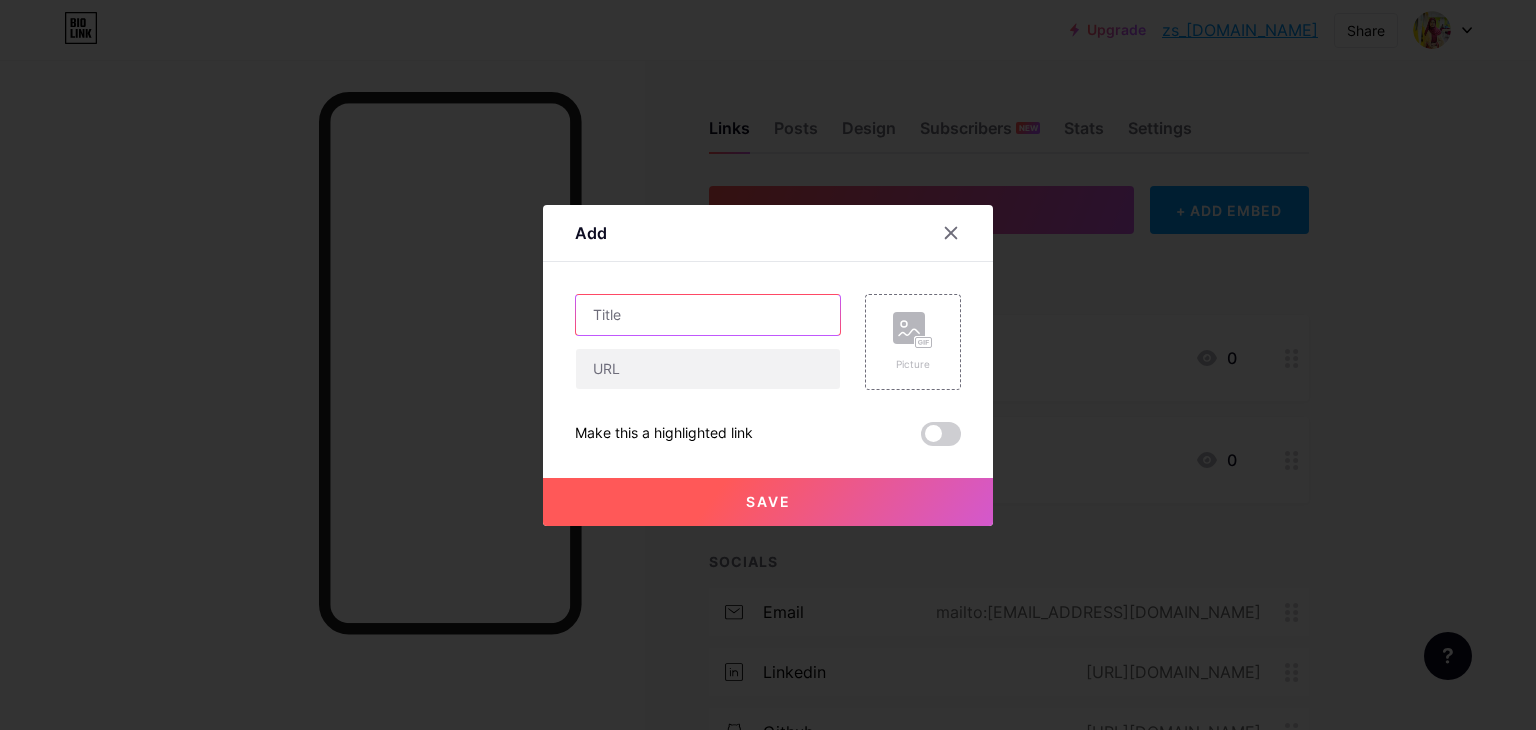 click at bounding box center [708, 315] 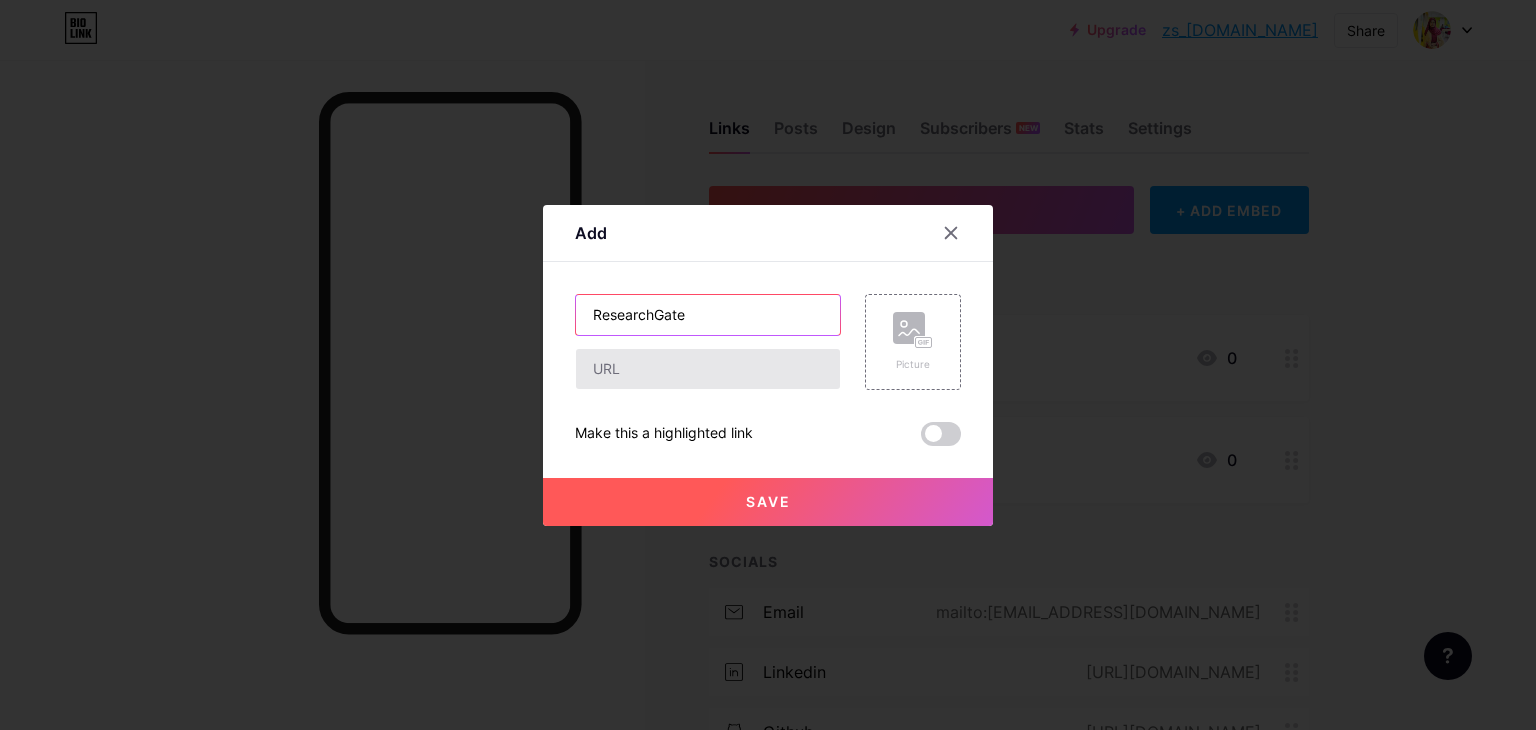 type on "ResearchGate" 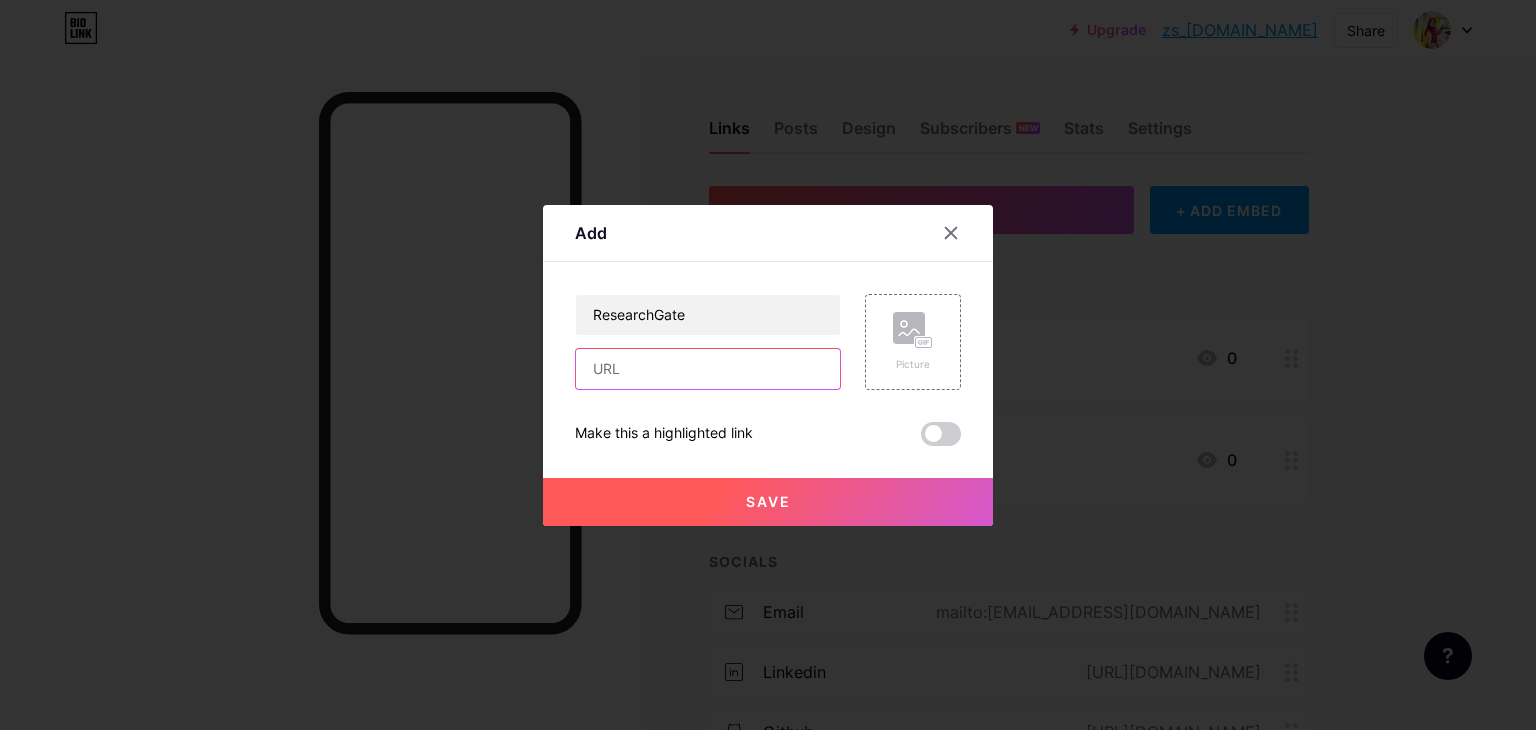 click at bounding box center [708, 369] 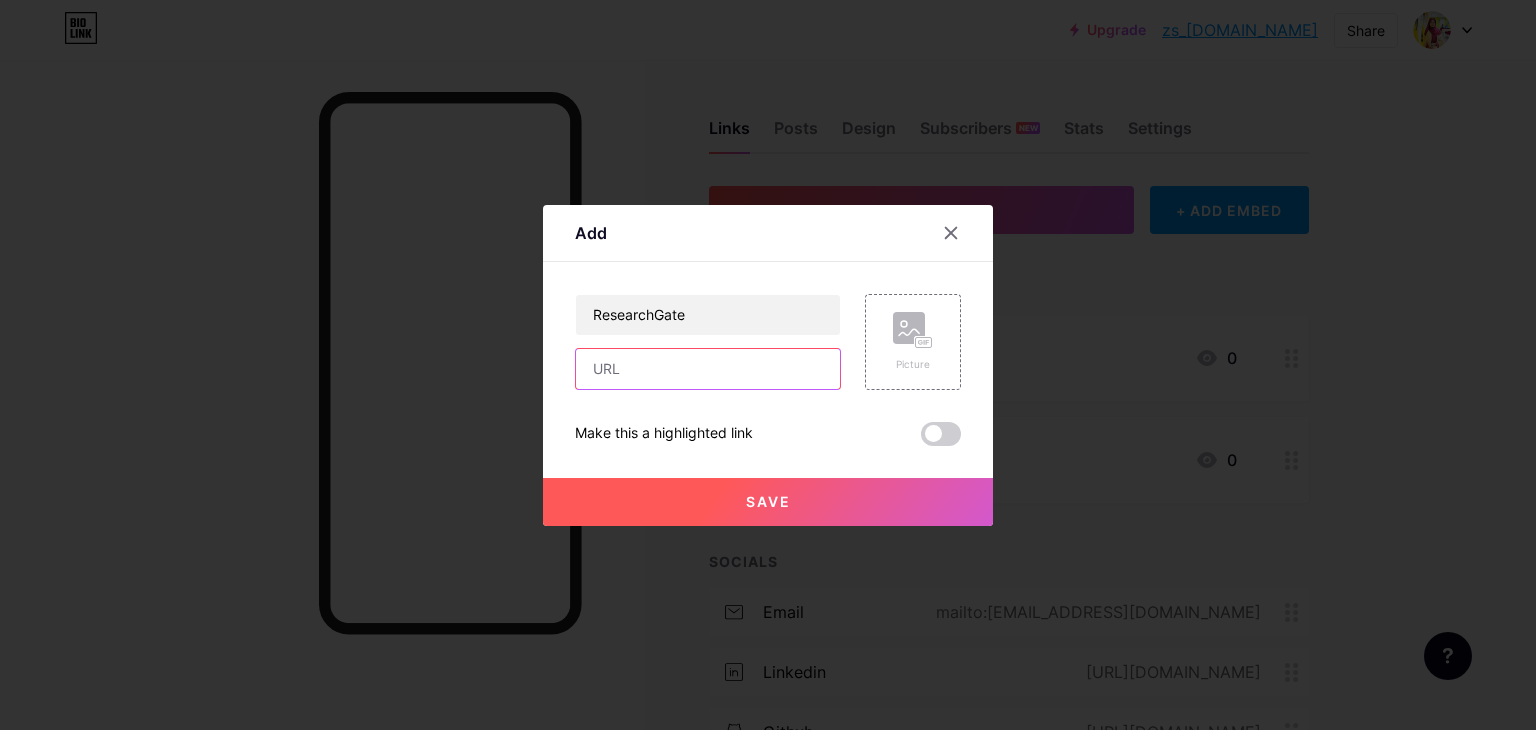 paste on "[URL][DOMAIN_NAME]" 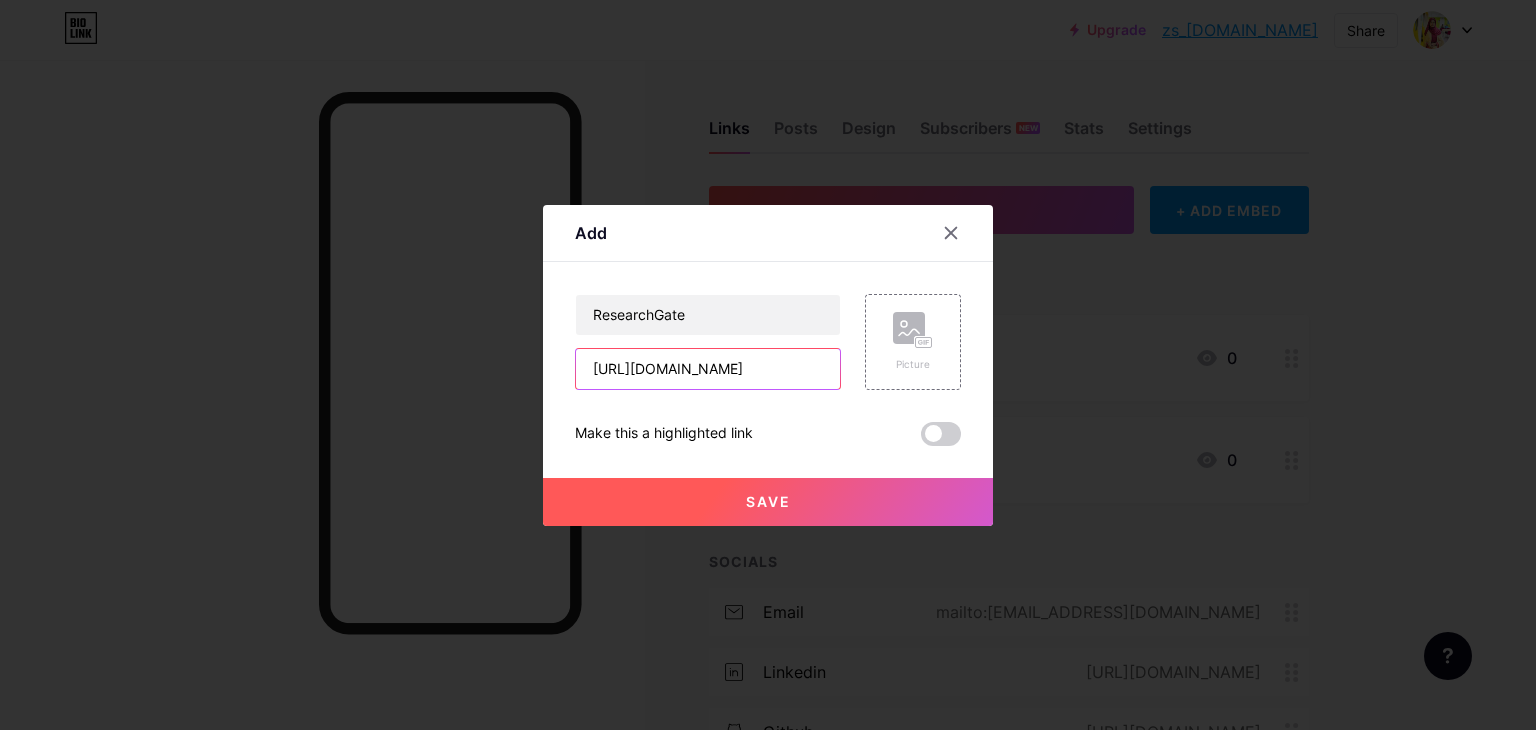 scroll, scrollTop: 0, scrollLeft: 118, axis: horizontal 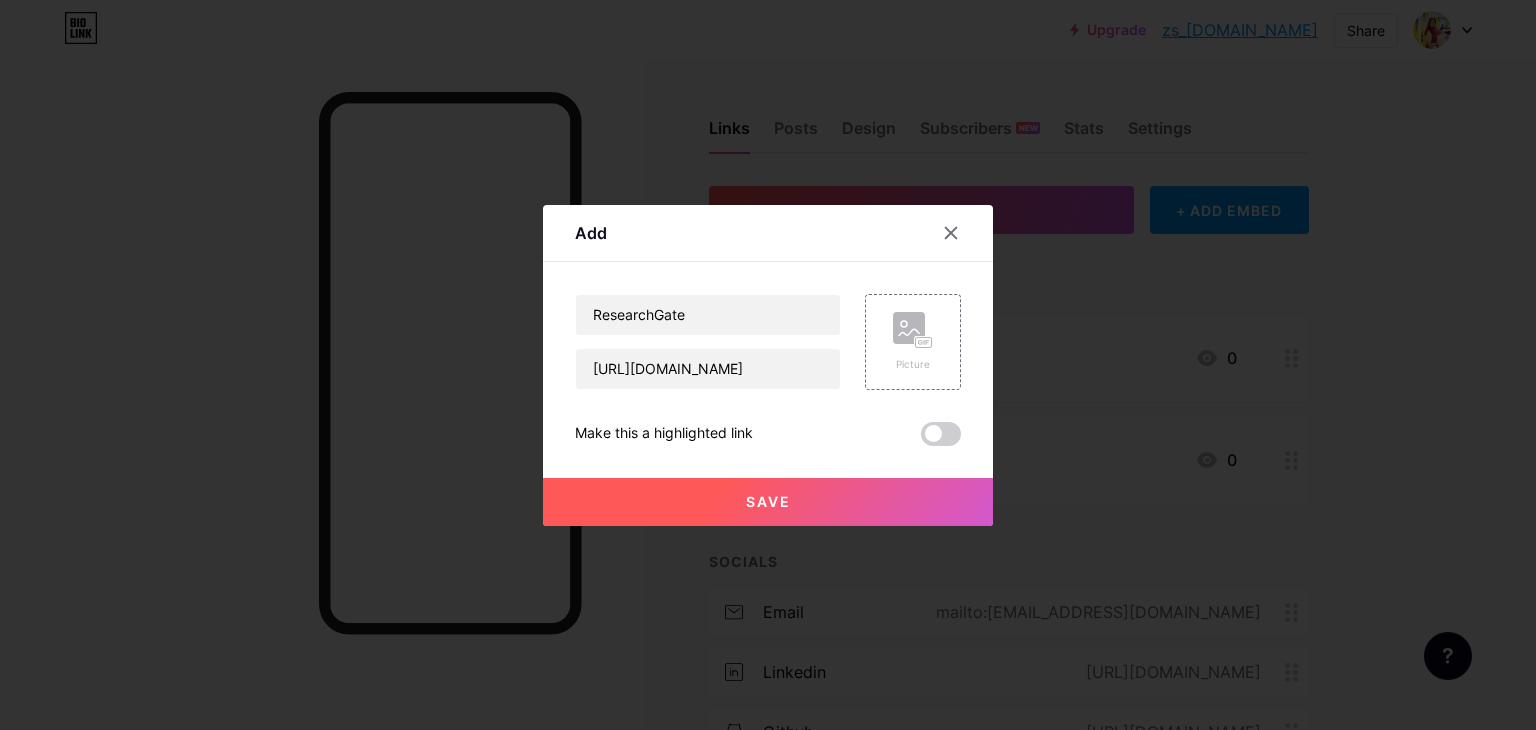 click on "Save" at bounding box center (768, 502) 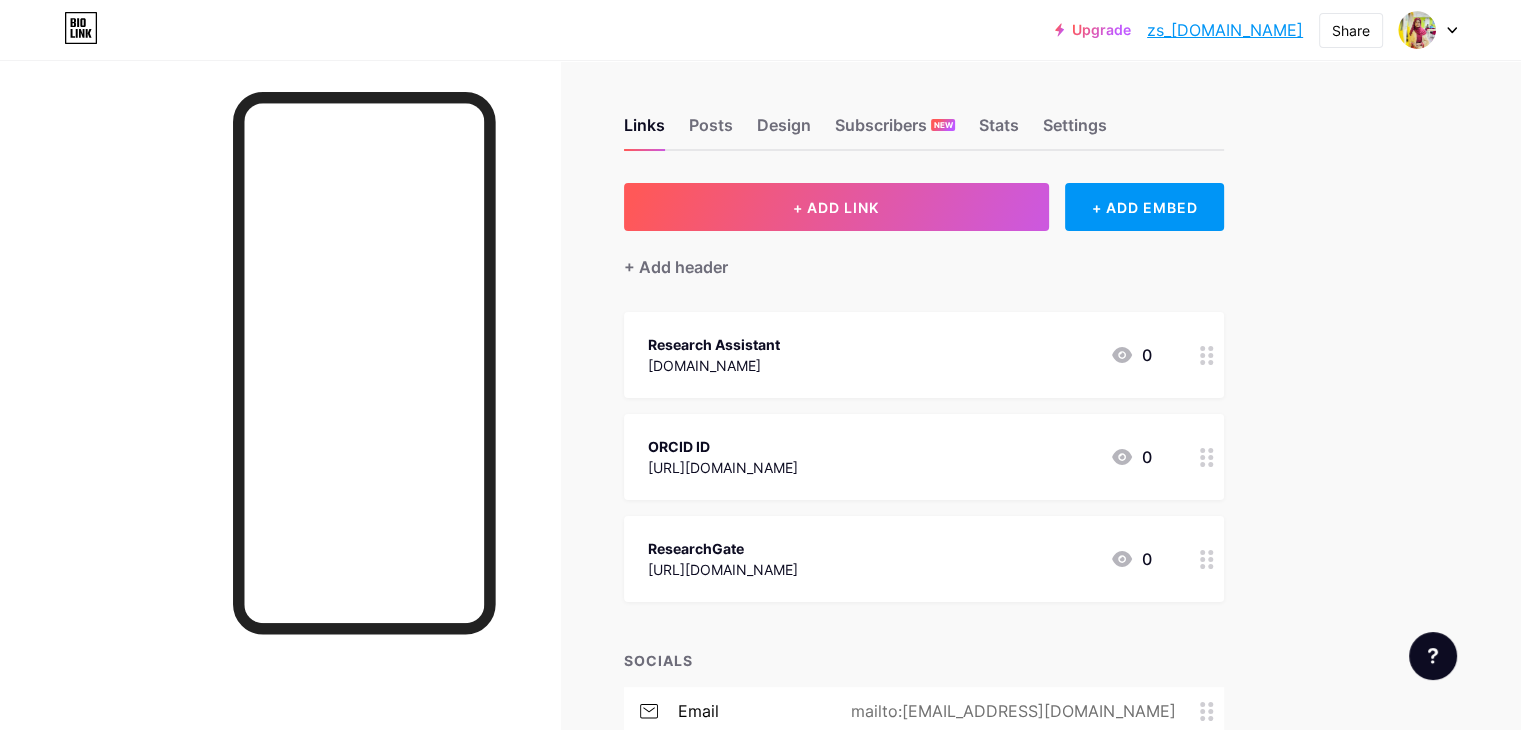 scroll, scrollTop: 0, scrollLeft: 0, axis: both 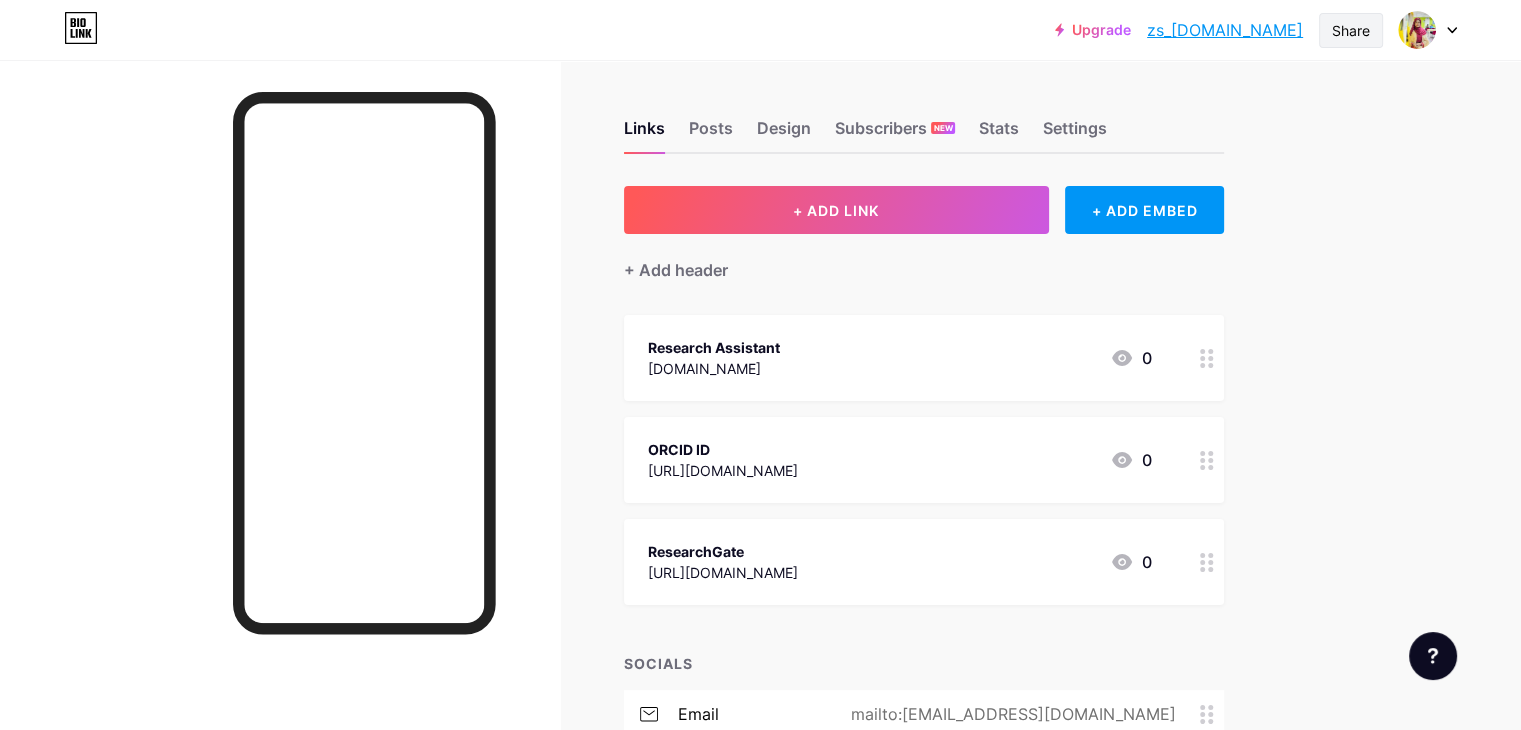 click on "Share" at bounding box center (1351, 30) 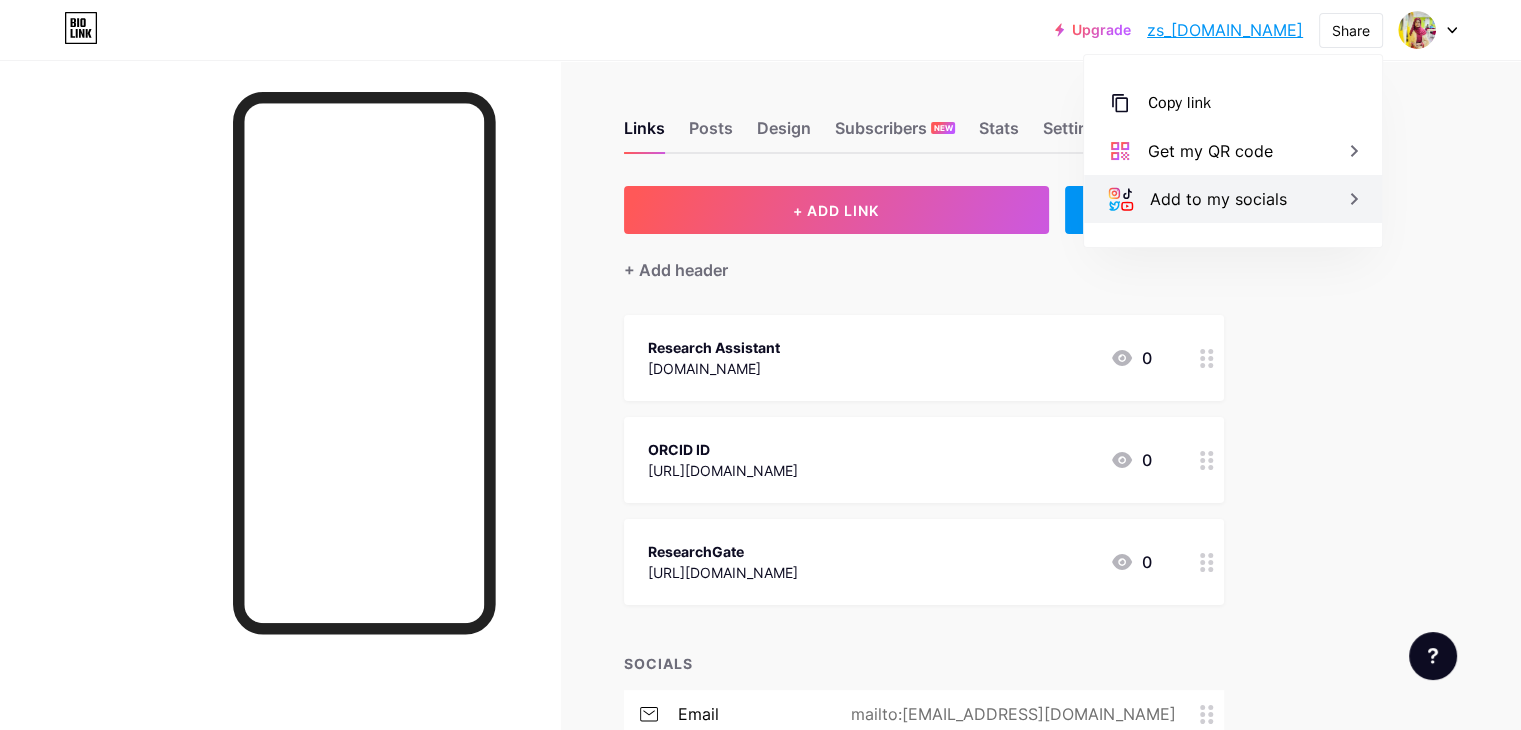 click on "Add to my socials" at bounding box center (1218, 199) 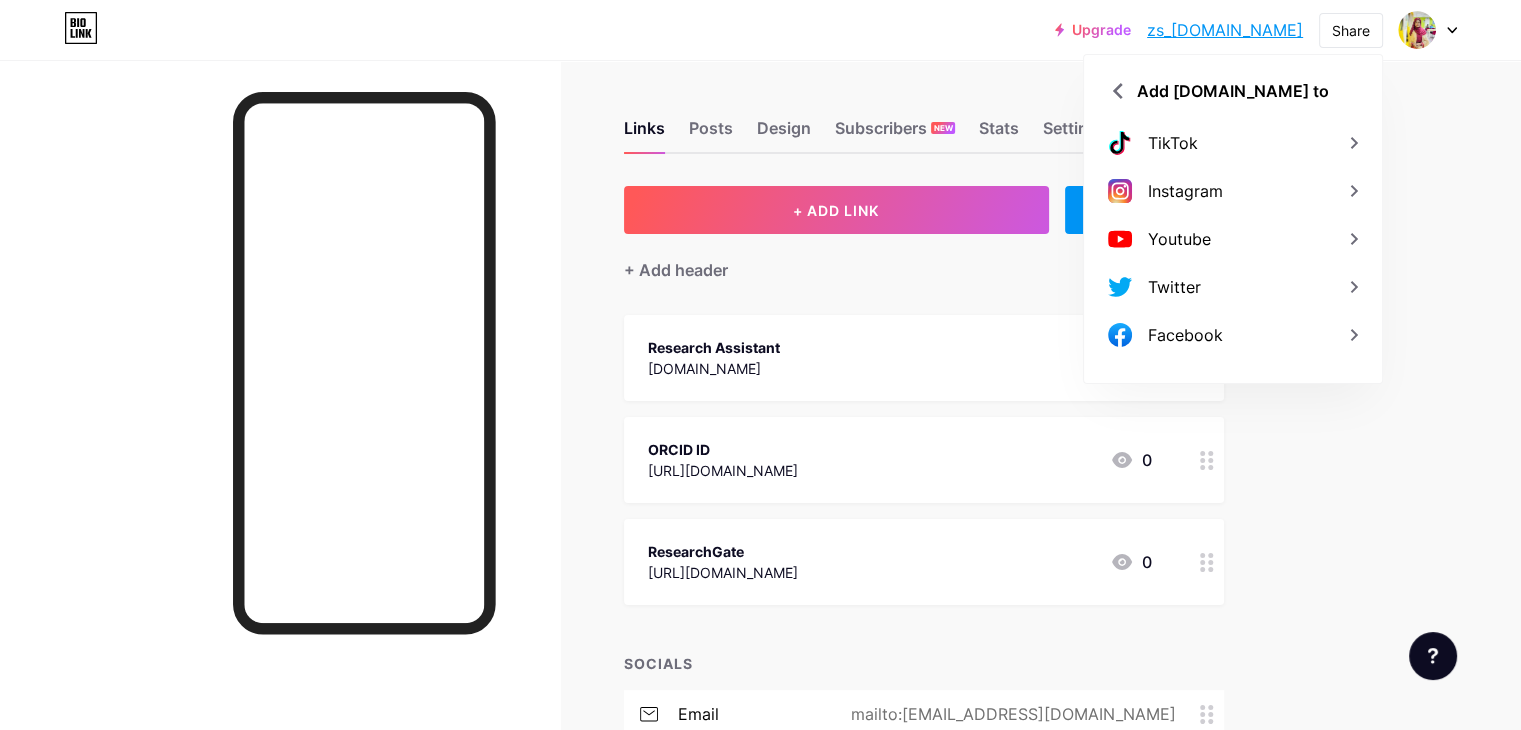 click on "Links
Posts
Design
Subscribers
NEW
Stats
Settings" at bounding box center (924, 119) 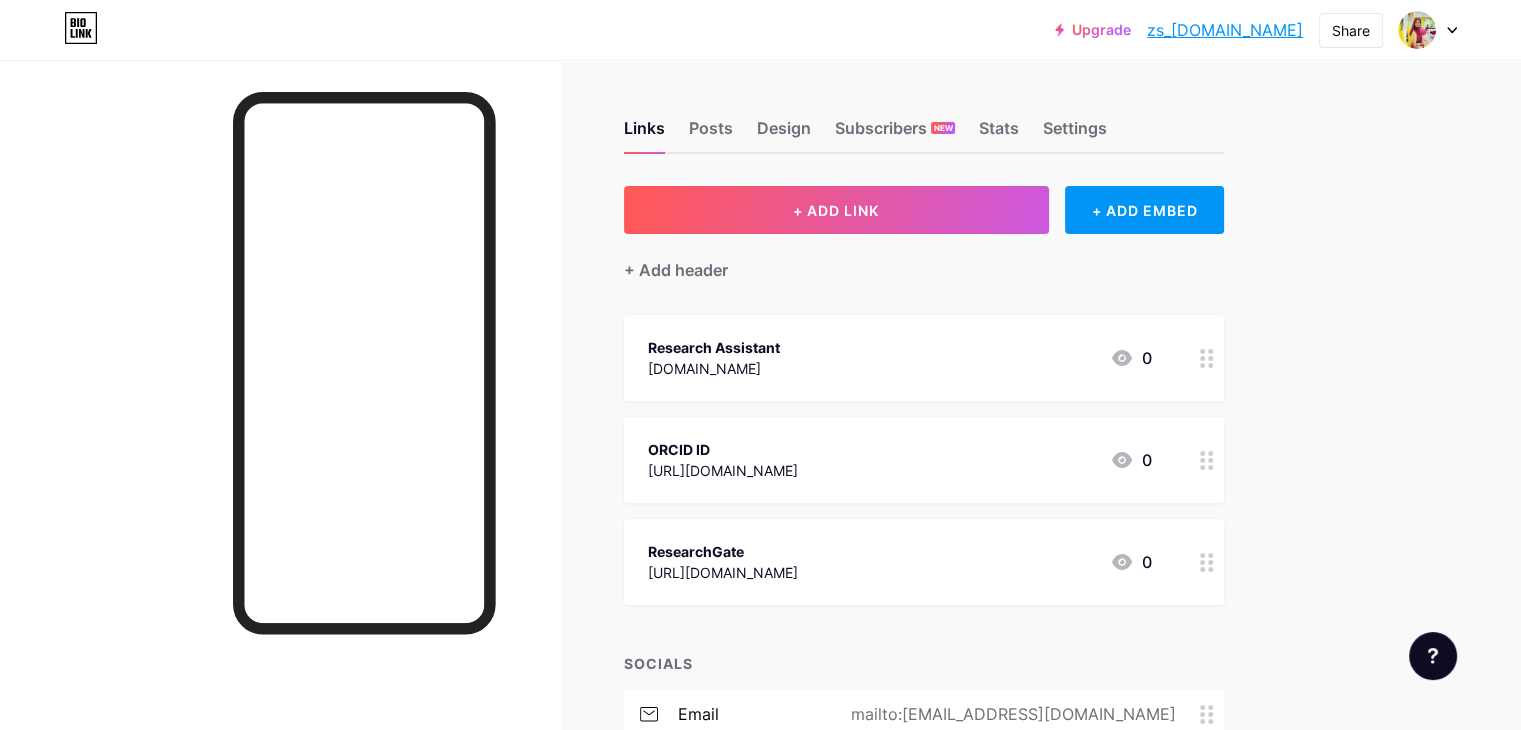 click on "zs_[DOMAIN_NAME]" at bounding box center (1225, 30) 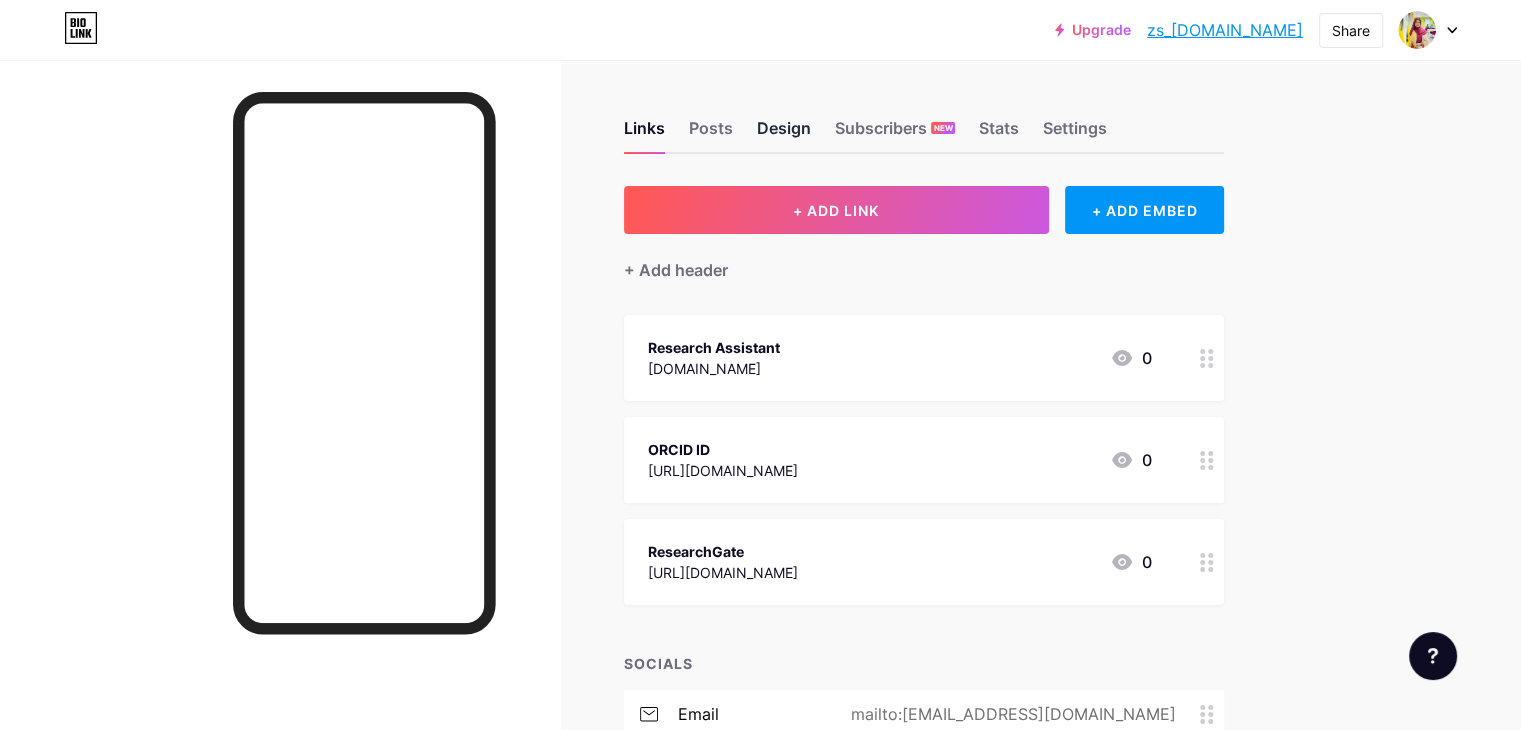 click on "Design" at bounding box center (784, 134) 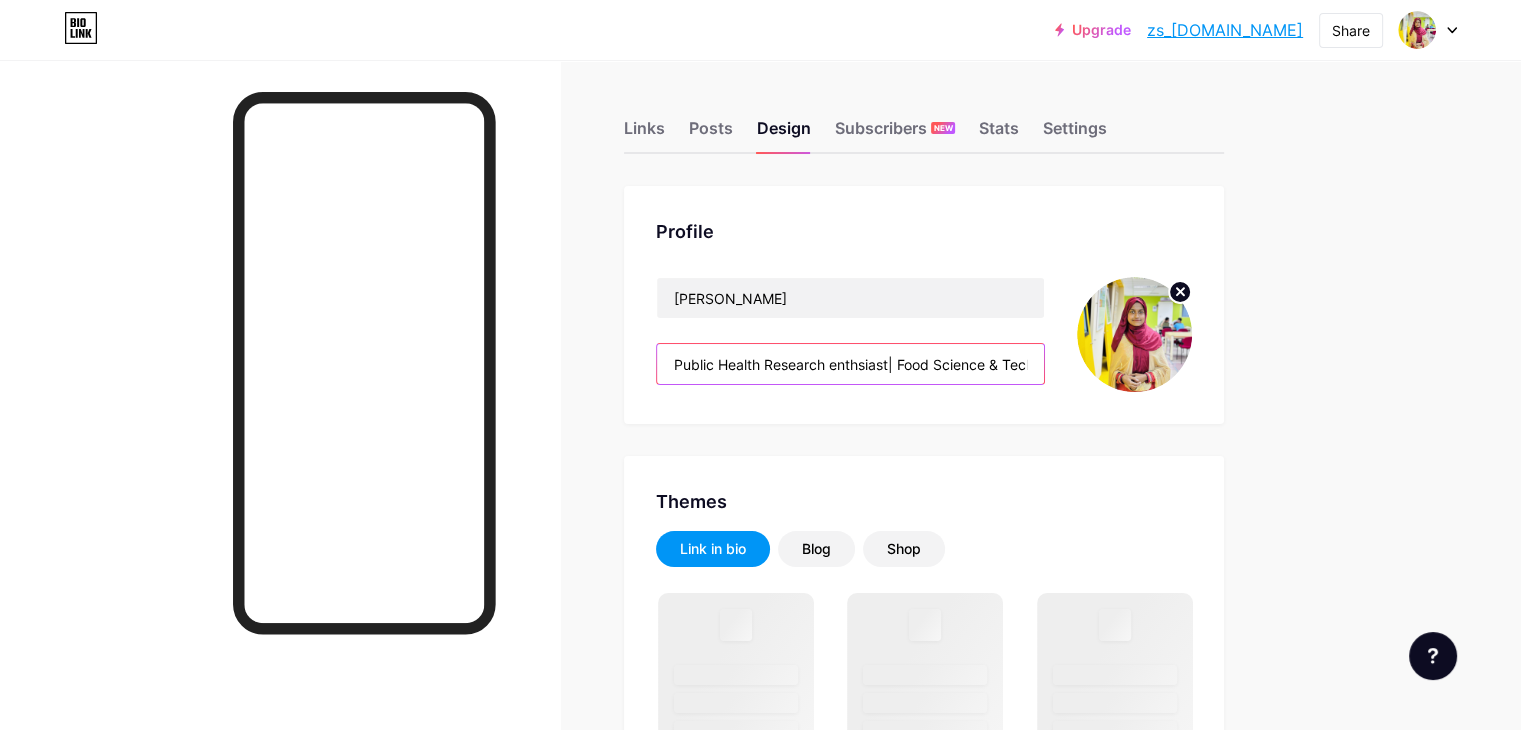 click on "Public Health Research enthsiast| Food Science & Technology Graduate| Research Interest: Public Health, Food and Nutrition, Climate Change, Spatial Epidemiology" at bounding box center (850, 364) 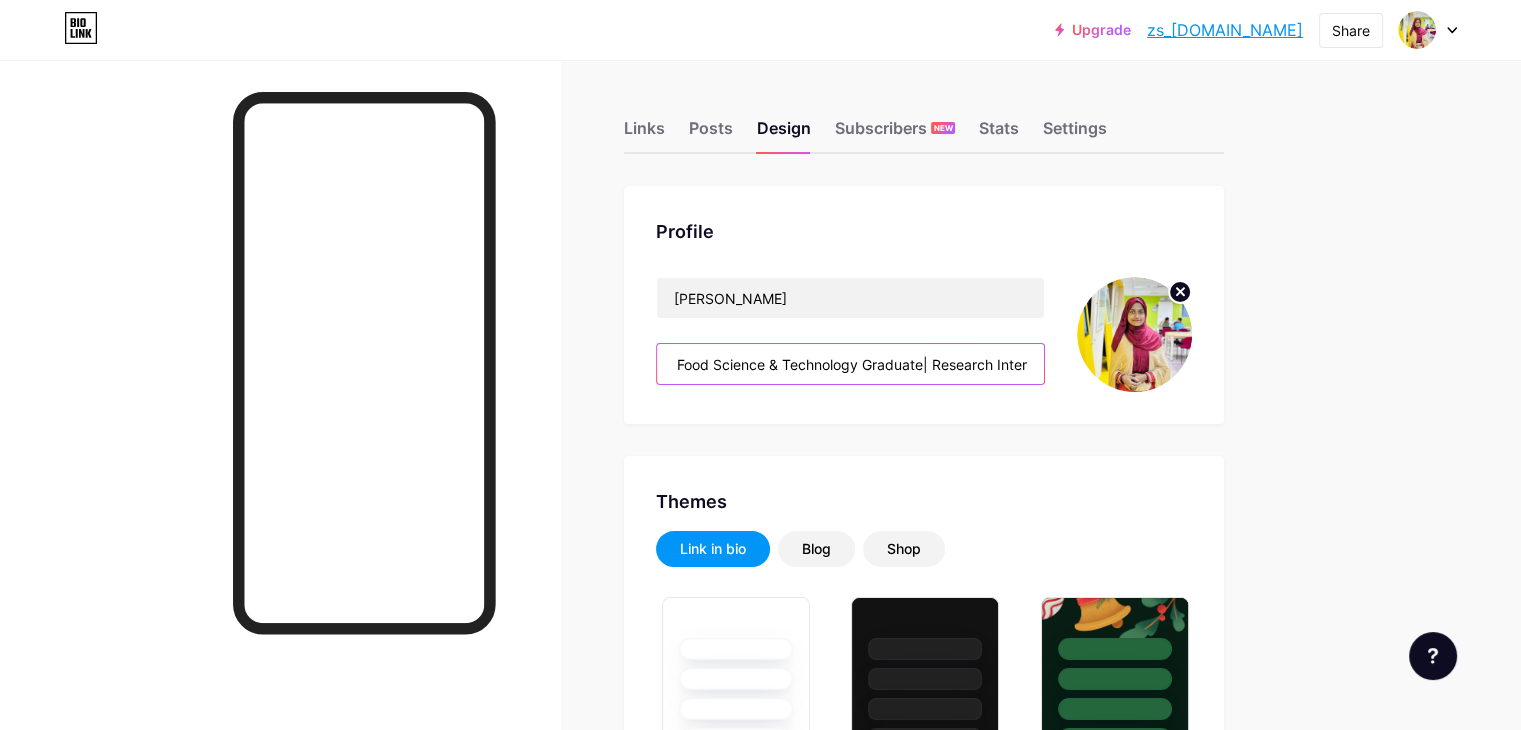 scroll, scrollTop: 0, scrollLeft: 232, axis: horizontal 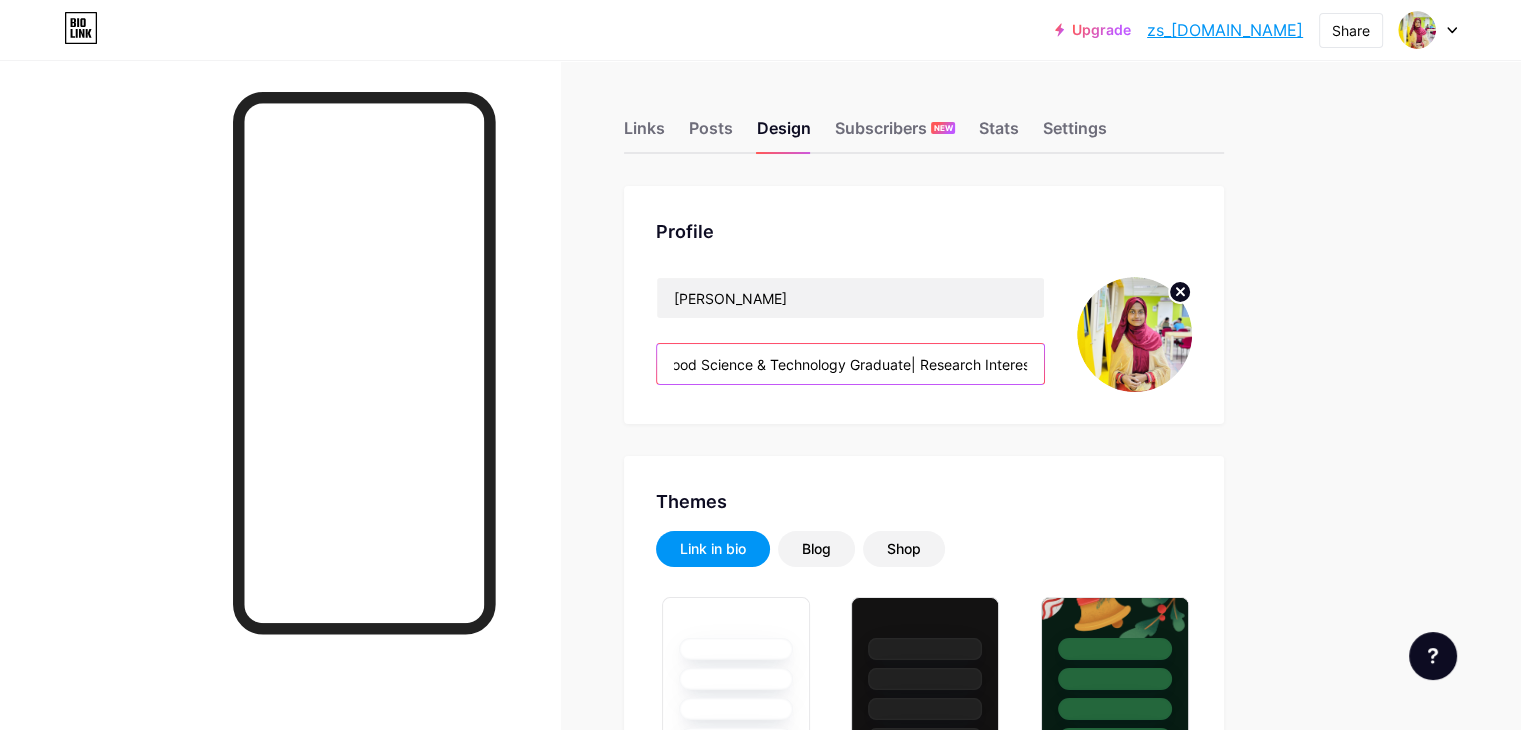 click on "Public Health Research enthsiast| Food Science & Technology Graduate| Research Interest: Public Health, Food and Nutrition, Climate Change, Spatial Epidemiology" at bounding box center (850, 364) 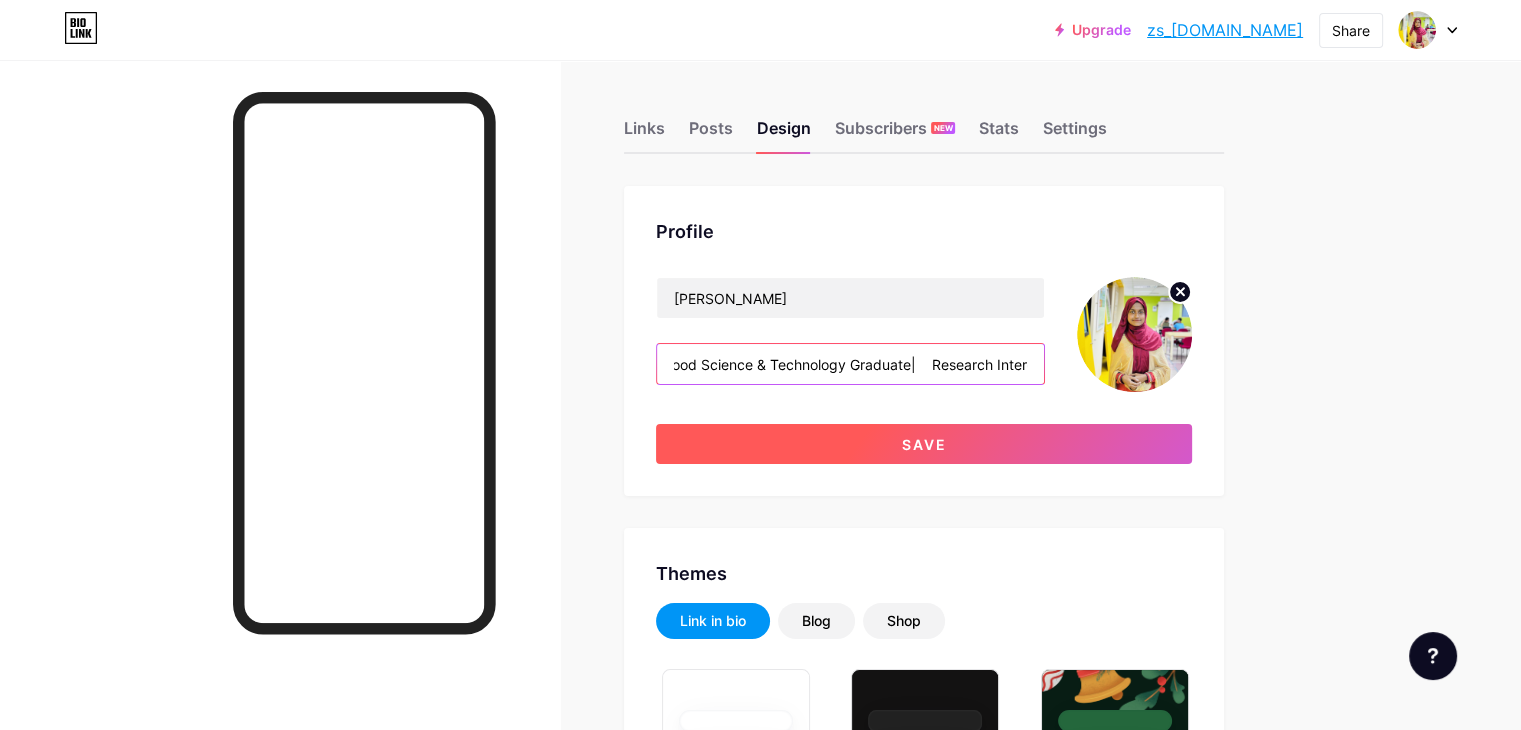 type on "Public Health Research enthsiast| Food Science & Technology Graduate|    Research Interest: Public Health, Food and Nutrition, Climate Change, Spatial Epidemiology" 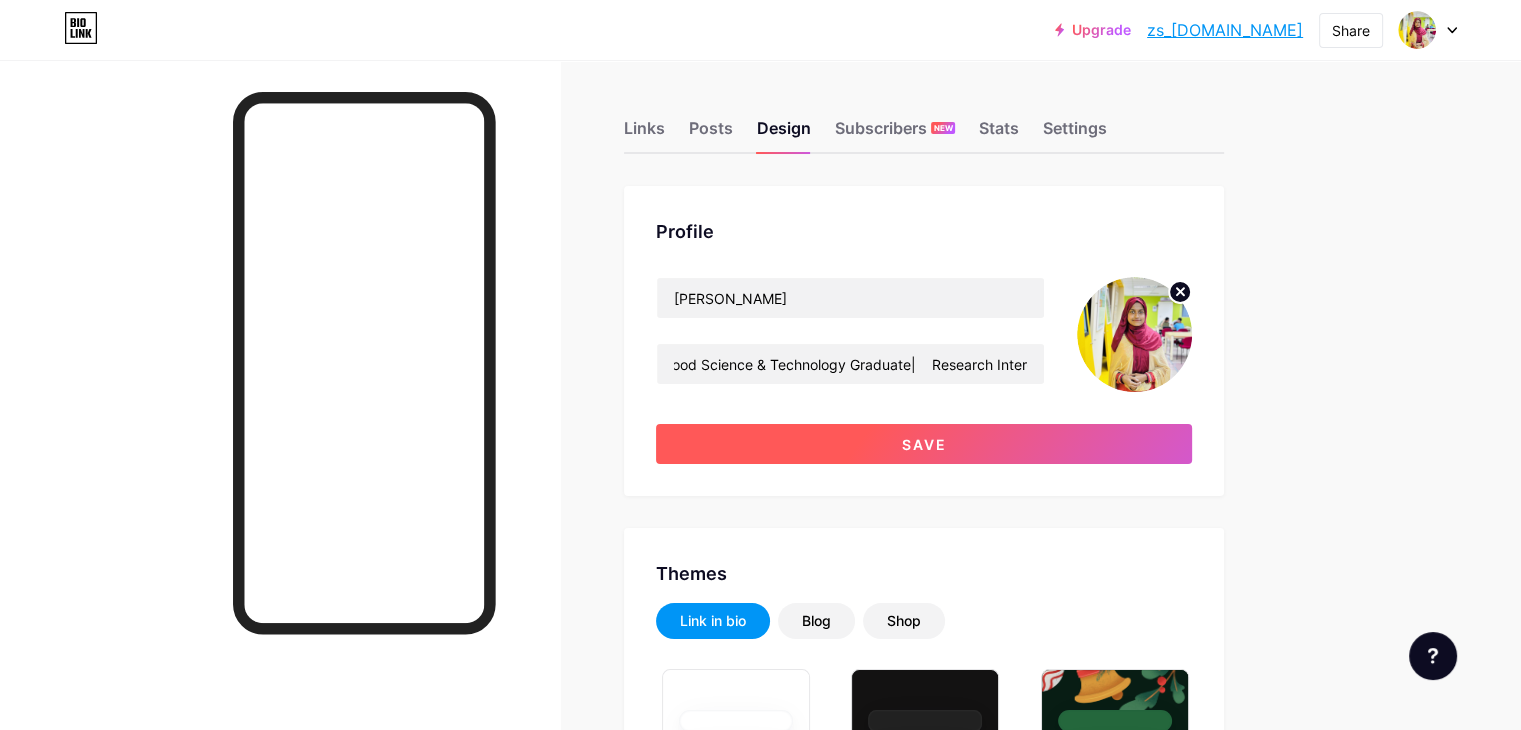 scroll, scrollTop: 0, scrollLeft: 0, axis: both 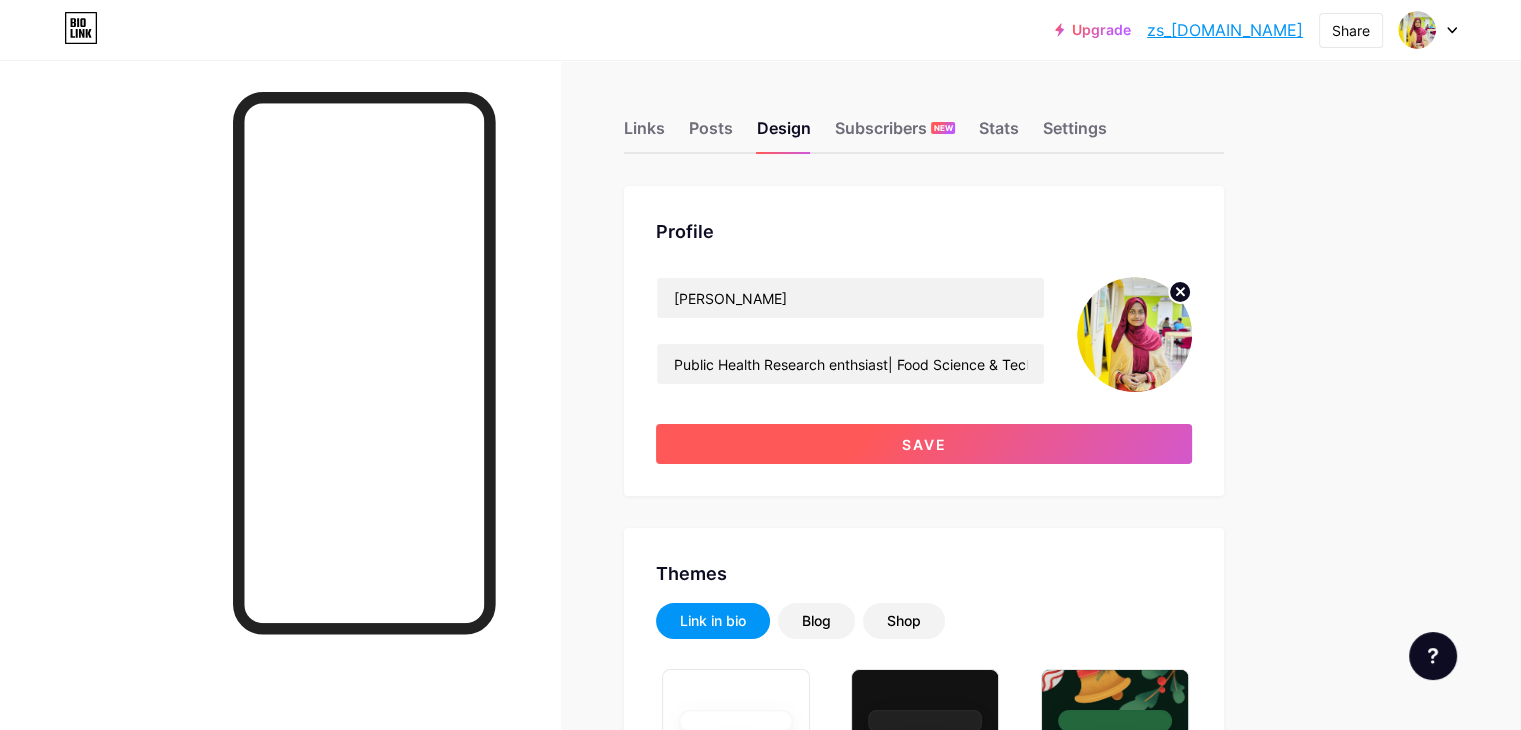 click on "Save" at bounding box center (924, 444) 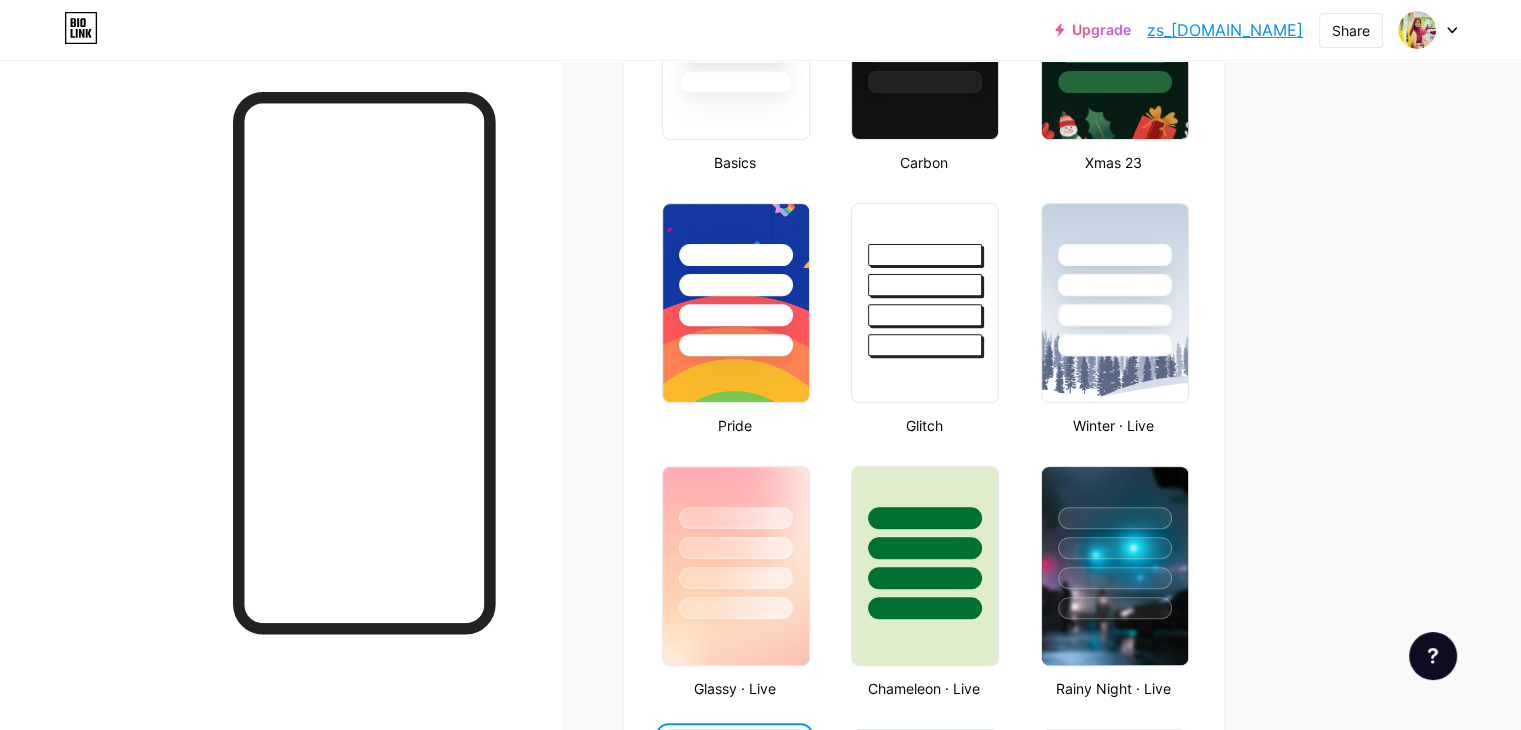 scroll, scrollTop: 0, scrollLeft: 0, axis: both 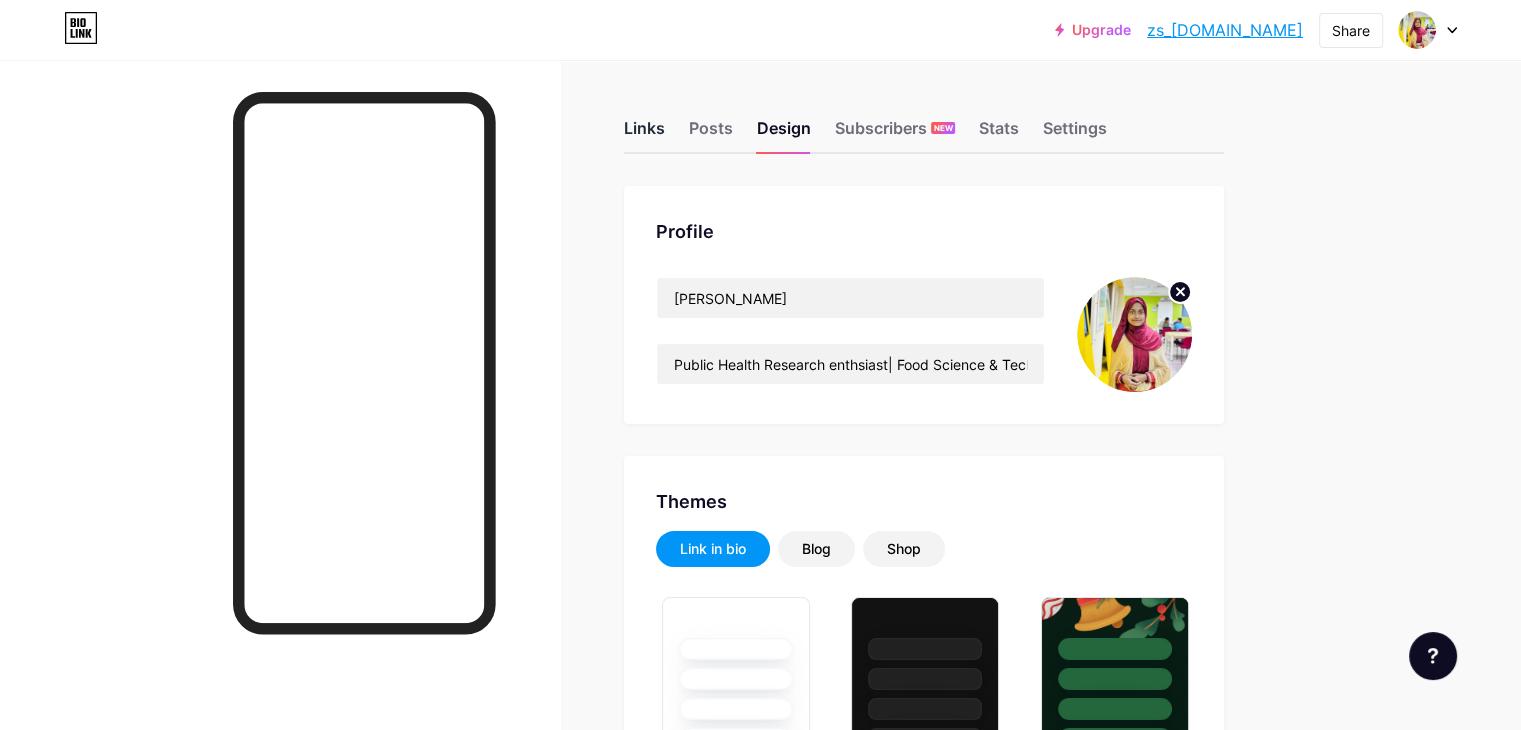 click on "Links" at bounding box center (644, 134) 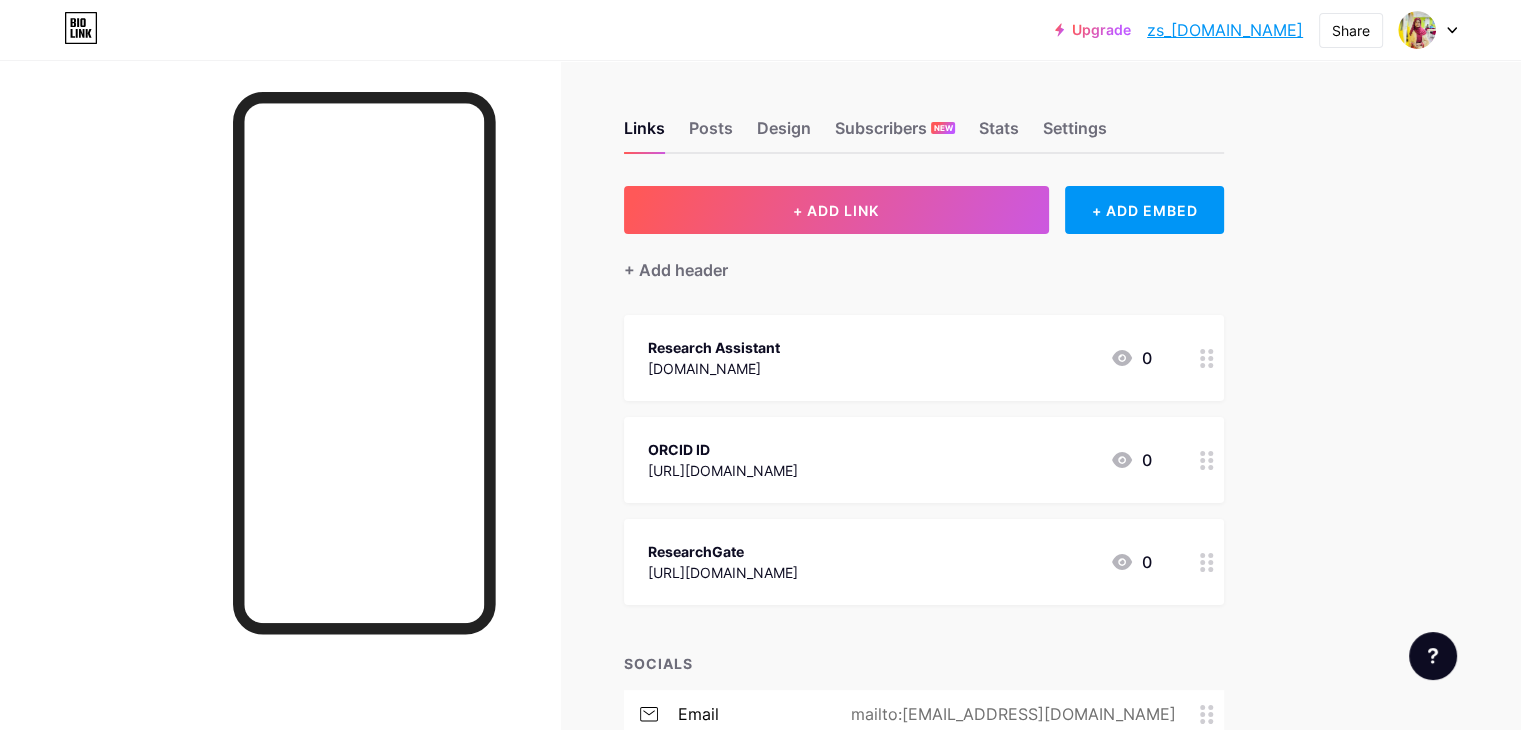 click on "zs_[DOMAIN_NAME]" at bounding box center (1225, 30) 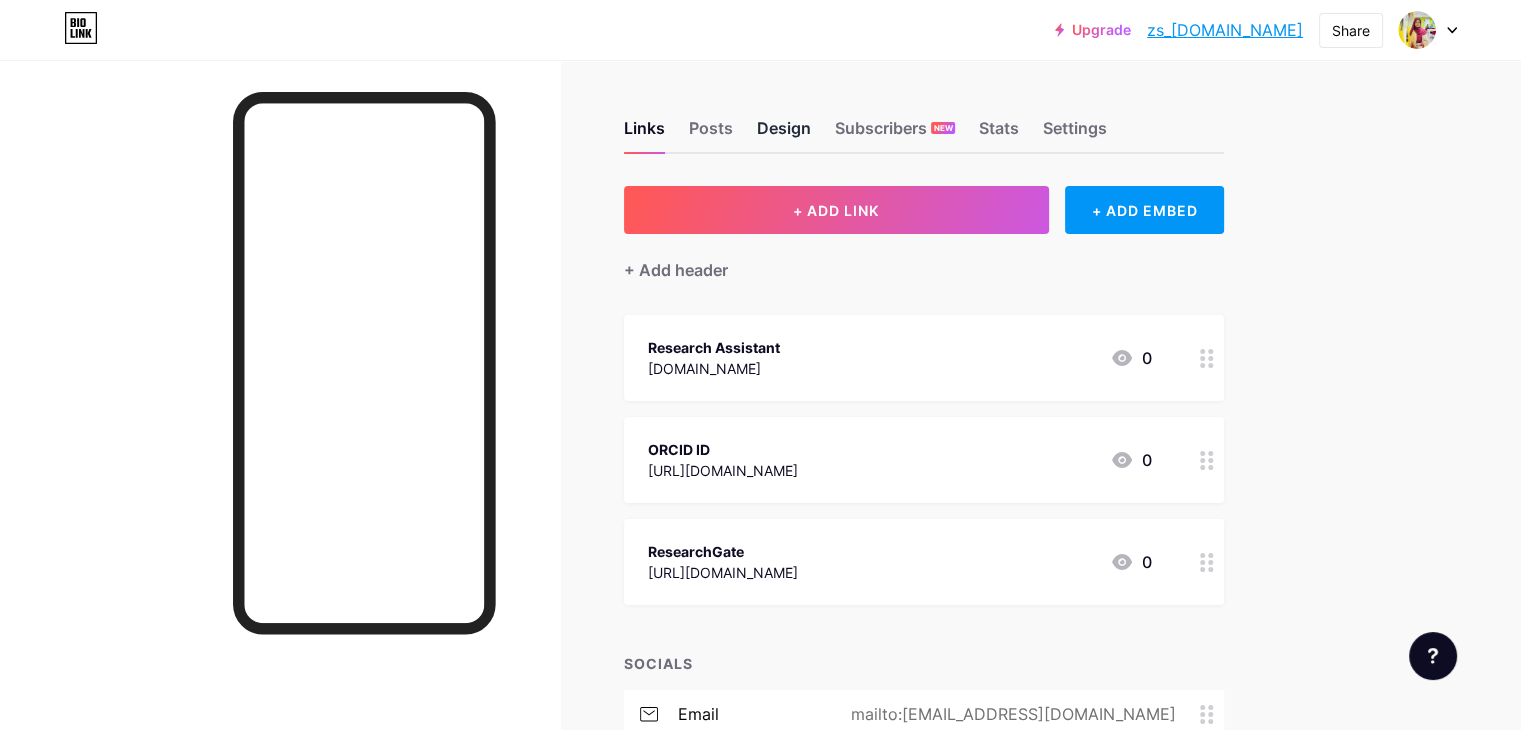 click on "Design" at bounding box center [784, 134] 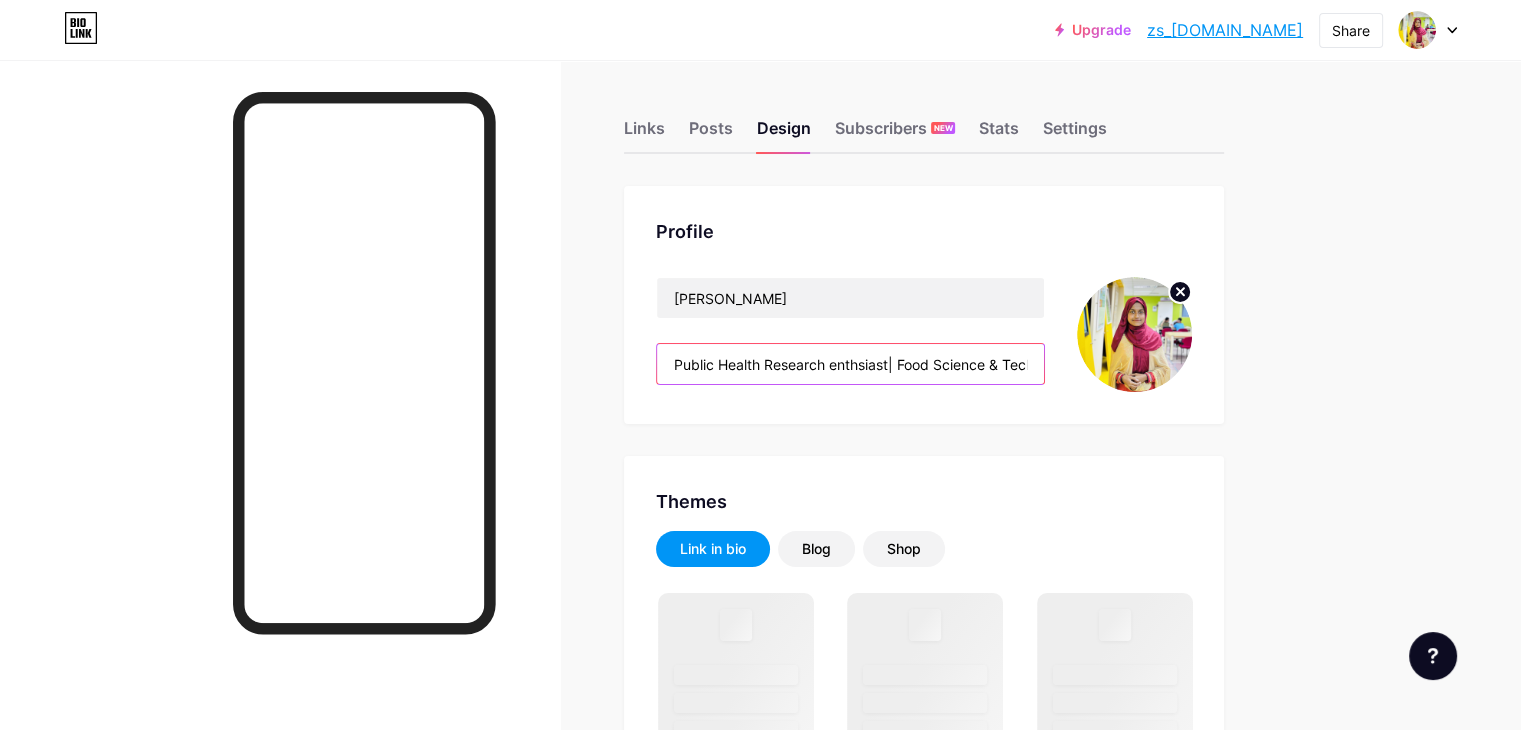 click on "Public Health Research enthsiast| Food Science & Technology Graduate|    Research Interest: Public Health, Food and Nutrition, Climate Change, Spatial Epidemiology" at bounding box center (850, 364) 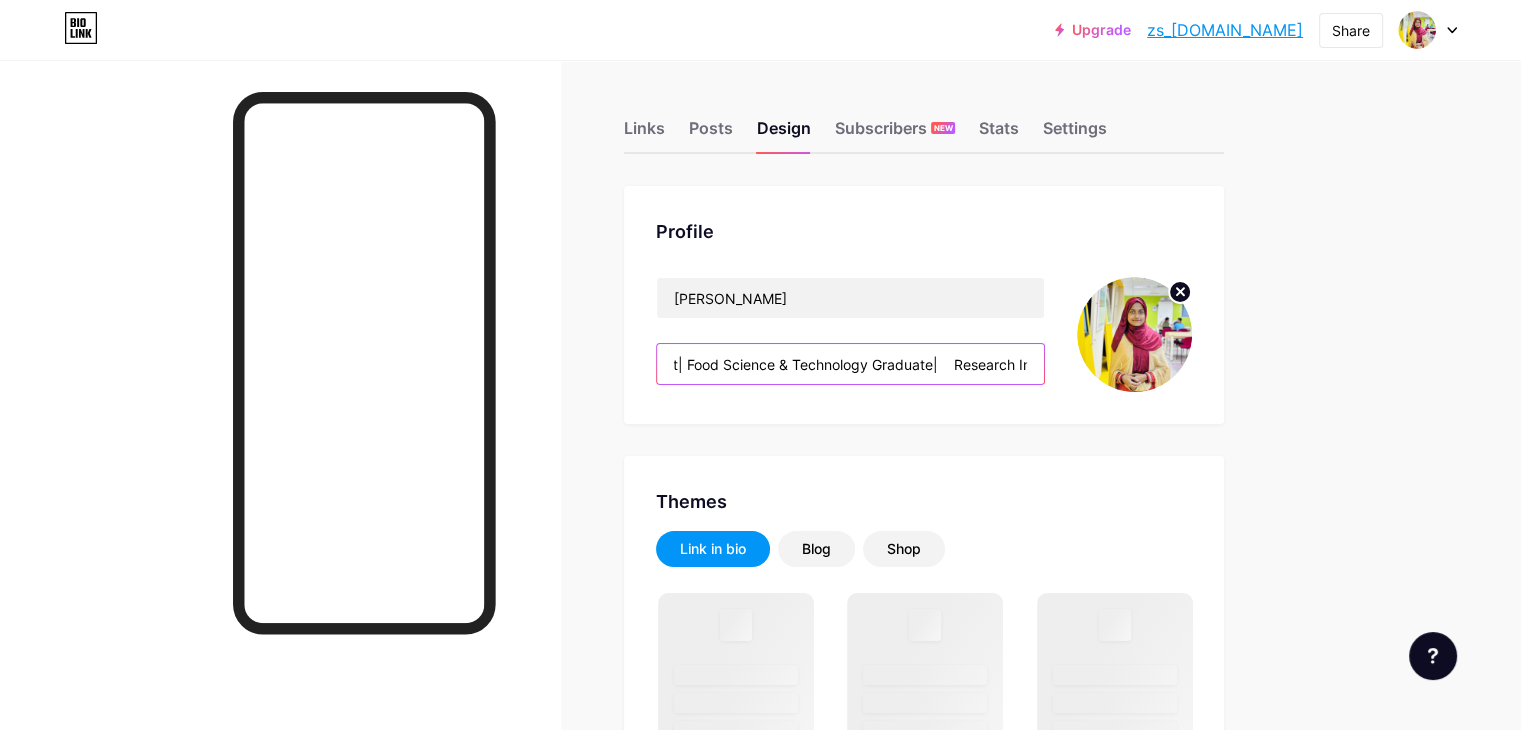 scroll, scrollTop: 0, scrollLeft: 218, axis: horizontal 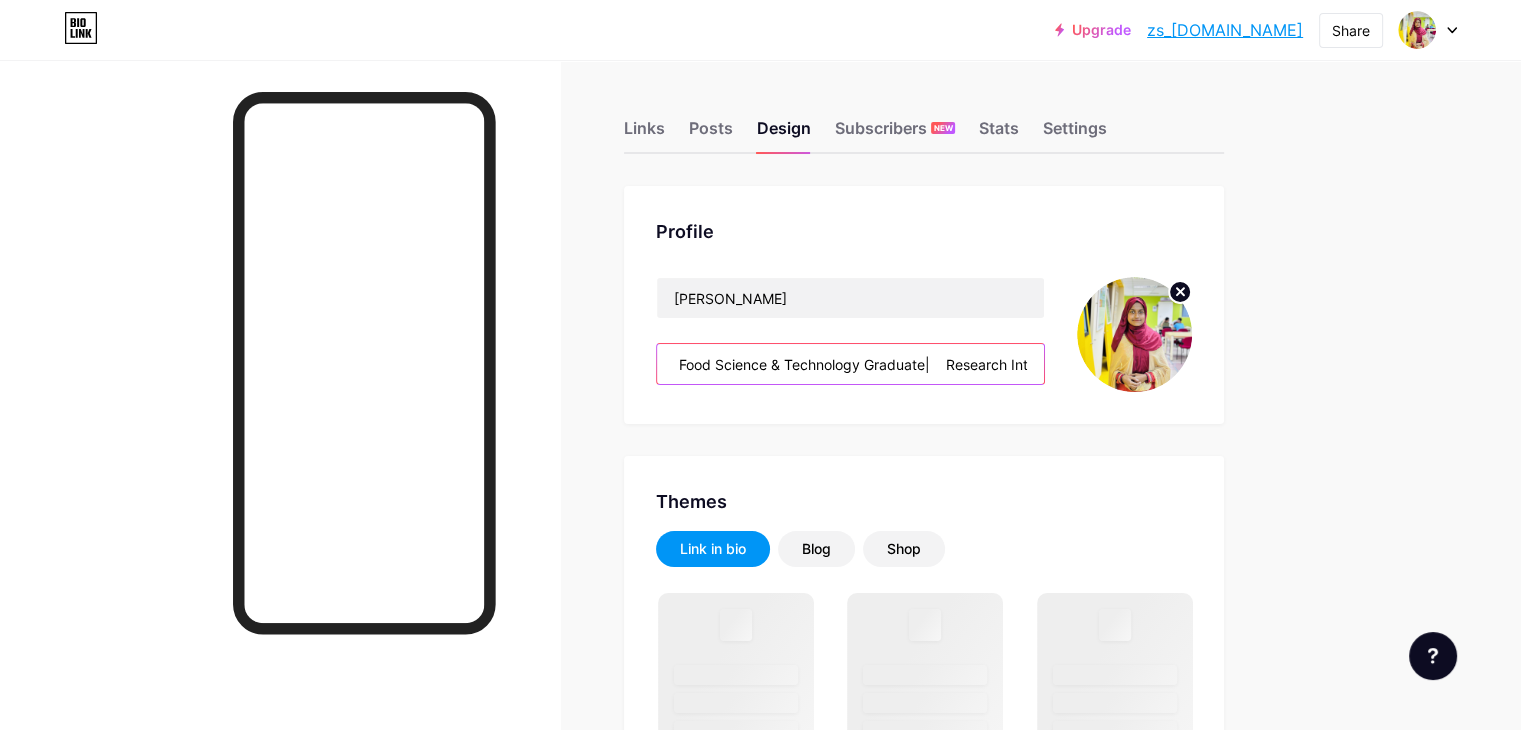click on "Public Health Research enthsiast| Food Science & Technology Graduate|    Research Interest: Public Health, Food and Nutrition, Climate Change, Spatial Epidemiology" at bounding box center (850, 364) 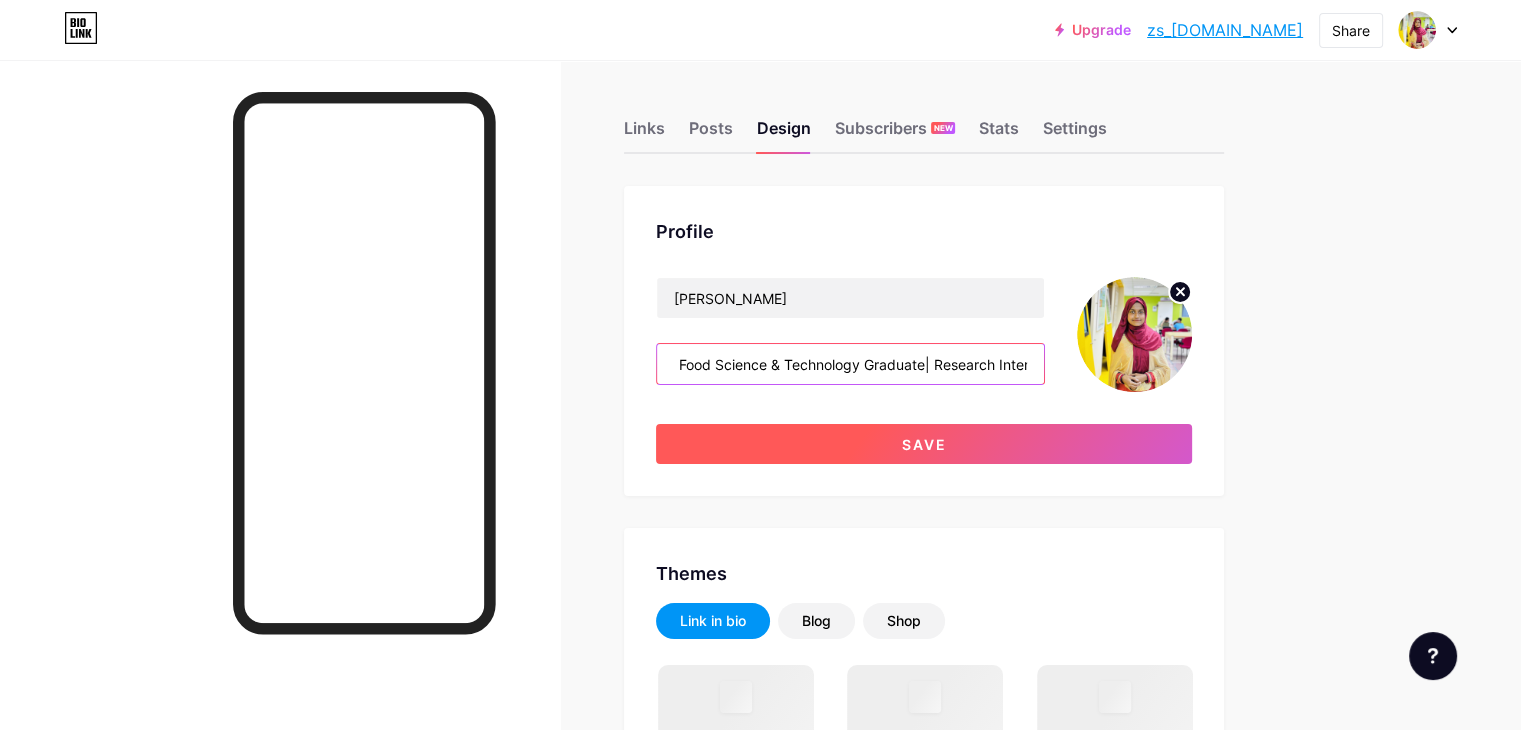 type on "Public Health Research enthsiast| Food Science & Technology Graduate| Research Interest: Public Health, Food and Nutrition, Climate Change, Spatial Epidemiology" 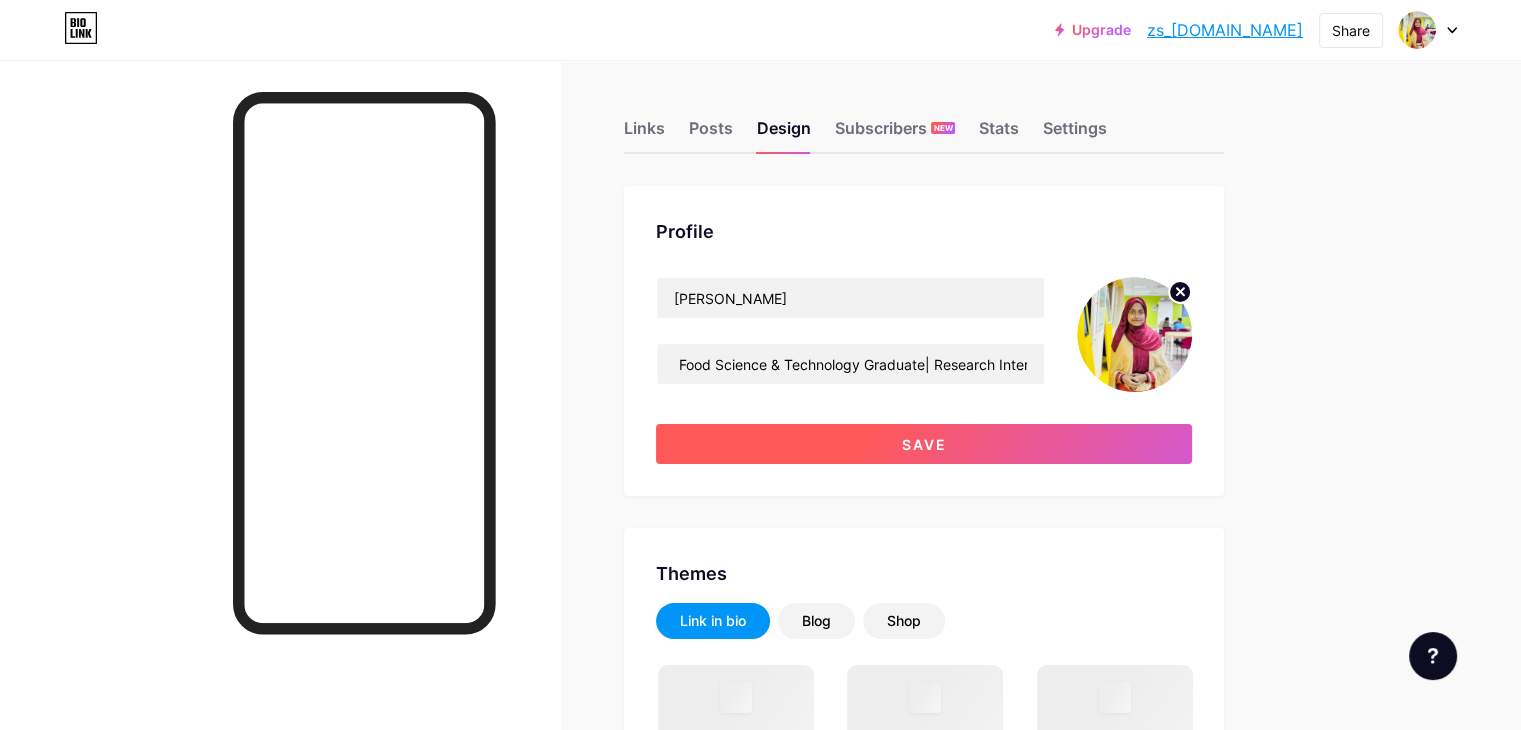 scroll, scrollTop: 0, scrollLeft: 0, axis: both 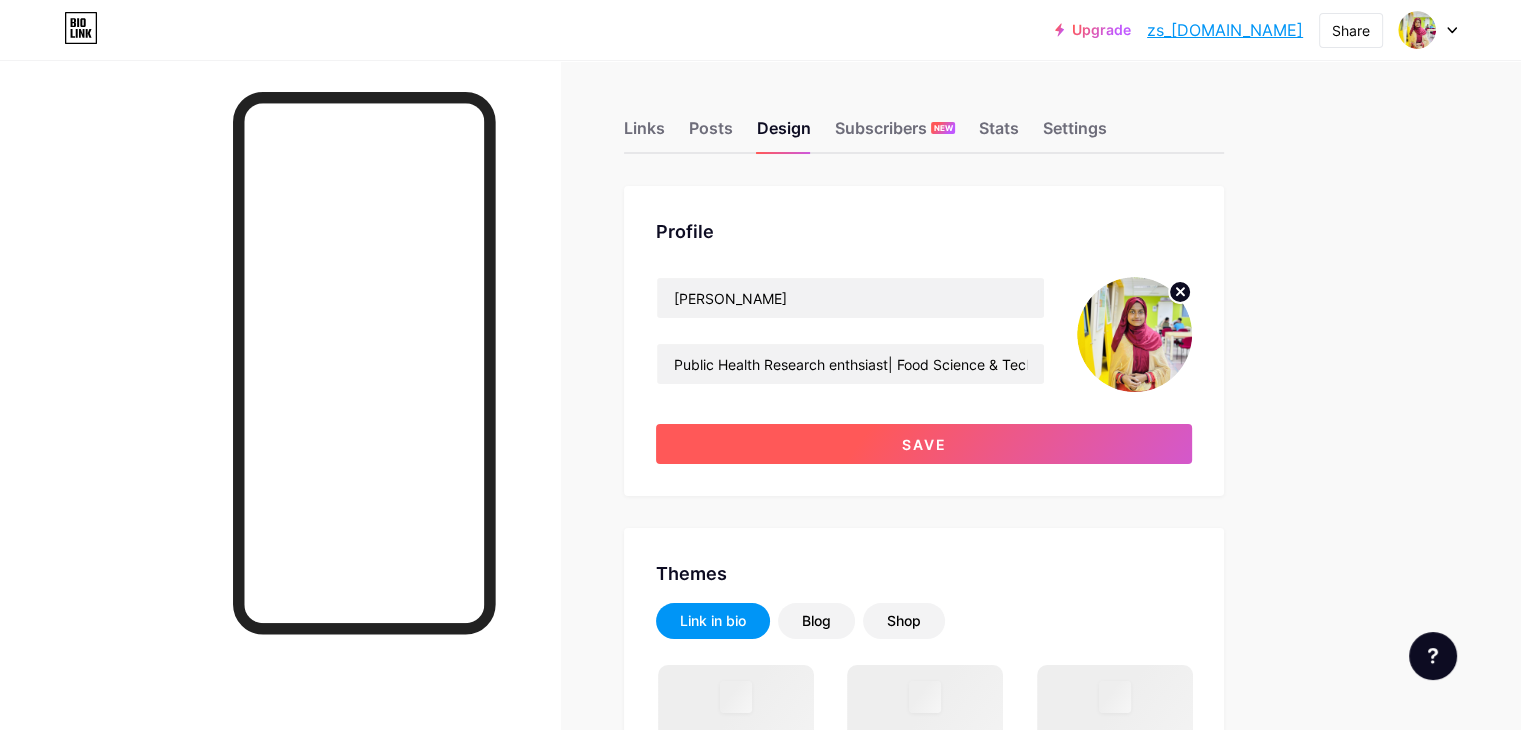 click on "Save" at bounding box center (924, 444) 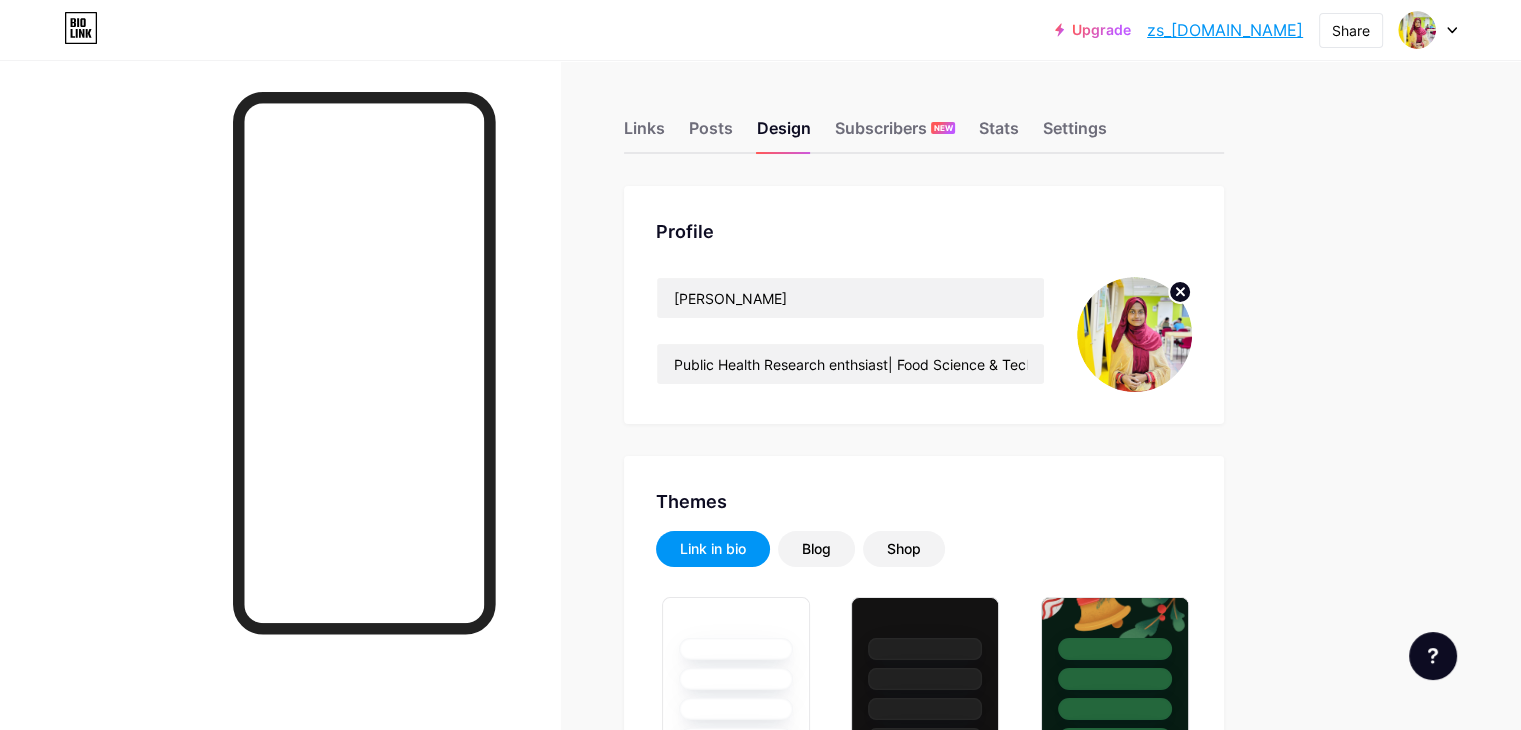 click on "zs_[DOMAIN_NAME]" at bounding box center (1225, 30) 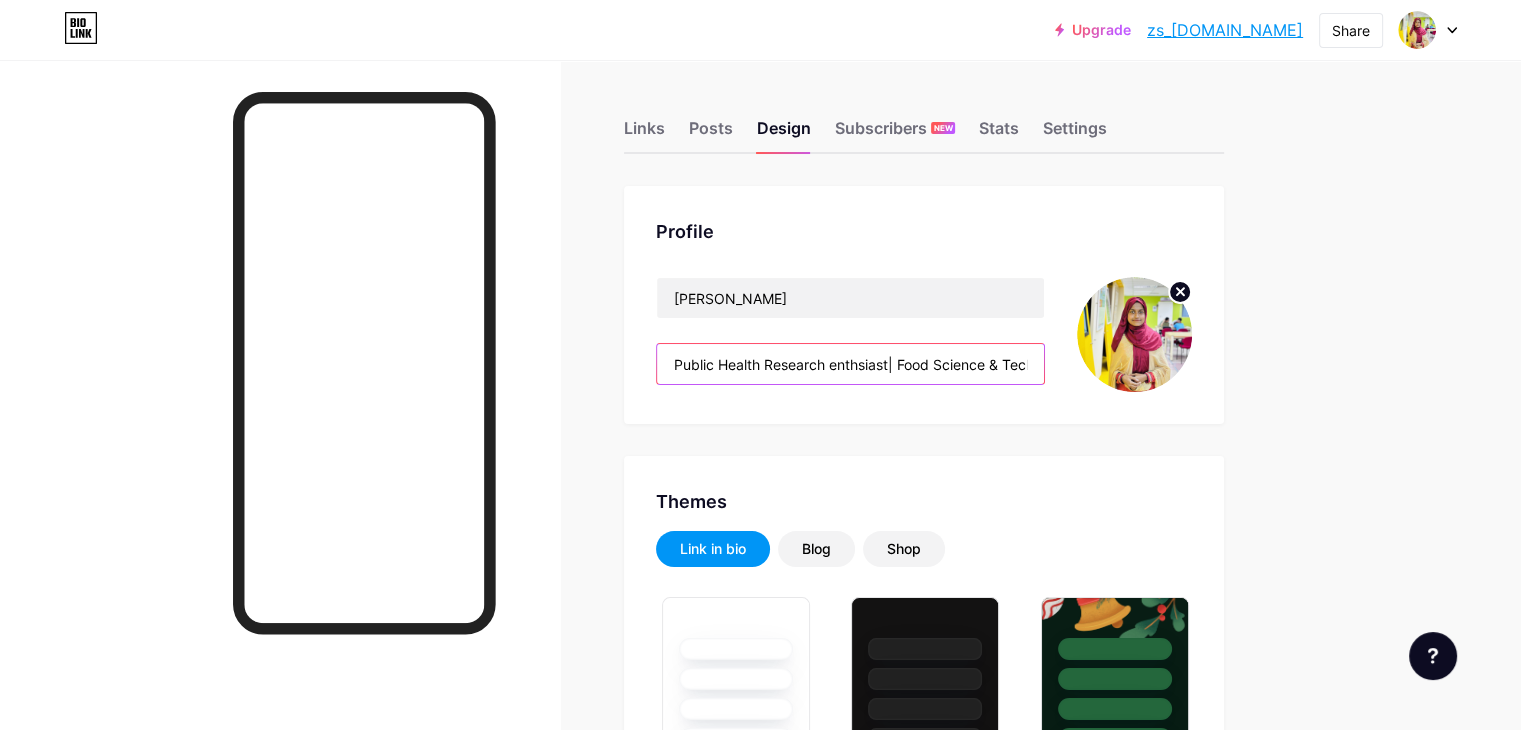 click on "Public Health Research enthsiast| Food Science & Technology Graduate| Research Interest: Public Health, Food and Nutrition, Climate Change, Spatial Epidemiology" at bounding box center [850, 364] 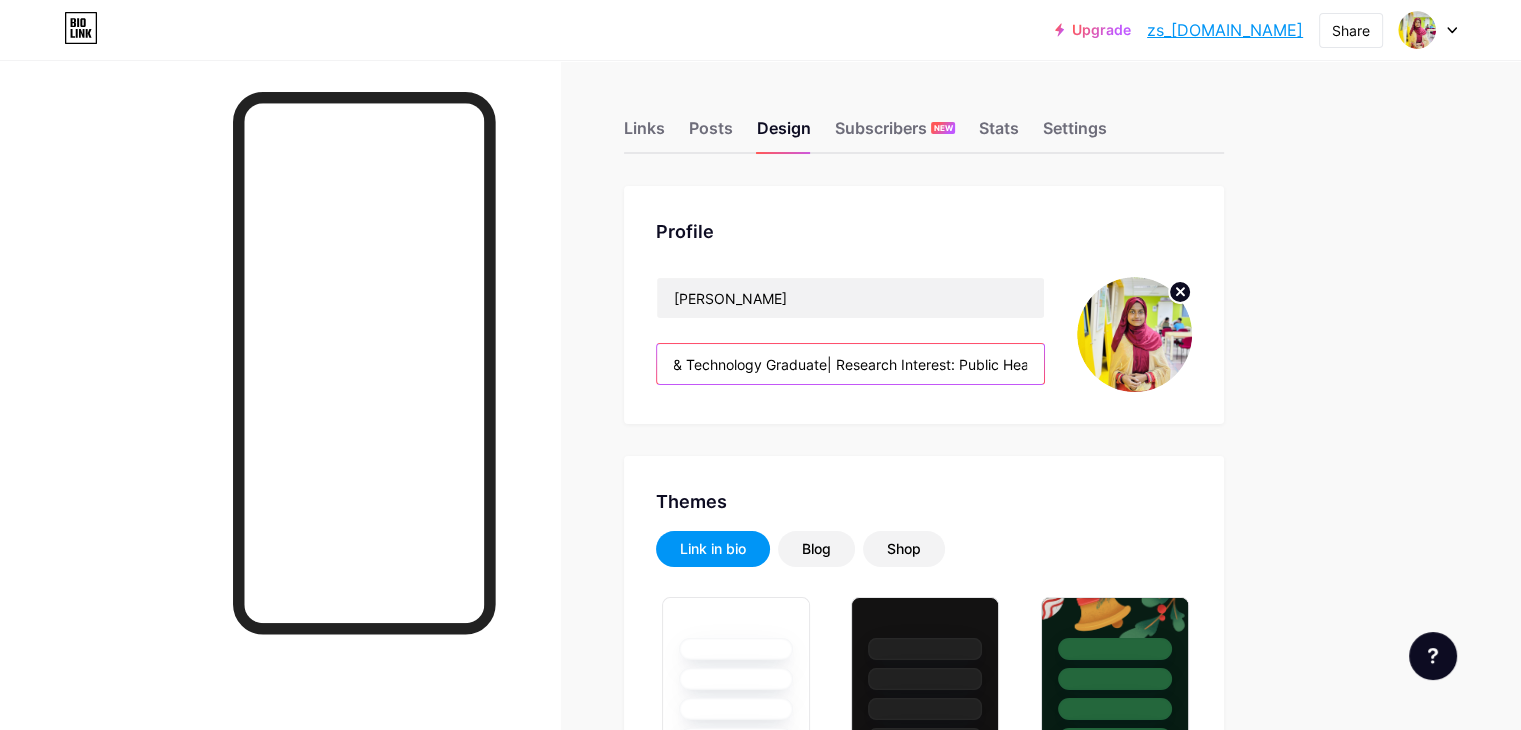 scroll, scrollTop: 0, scrollLeft: 324, axis: horizontal 